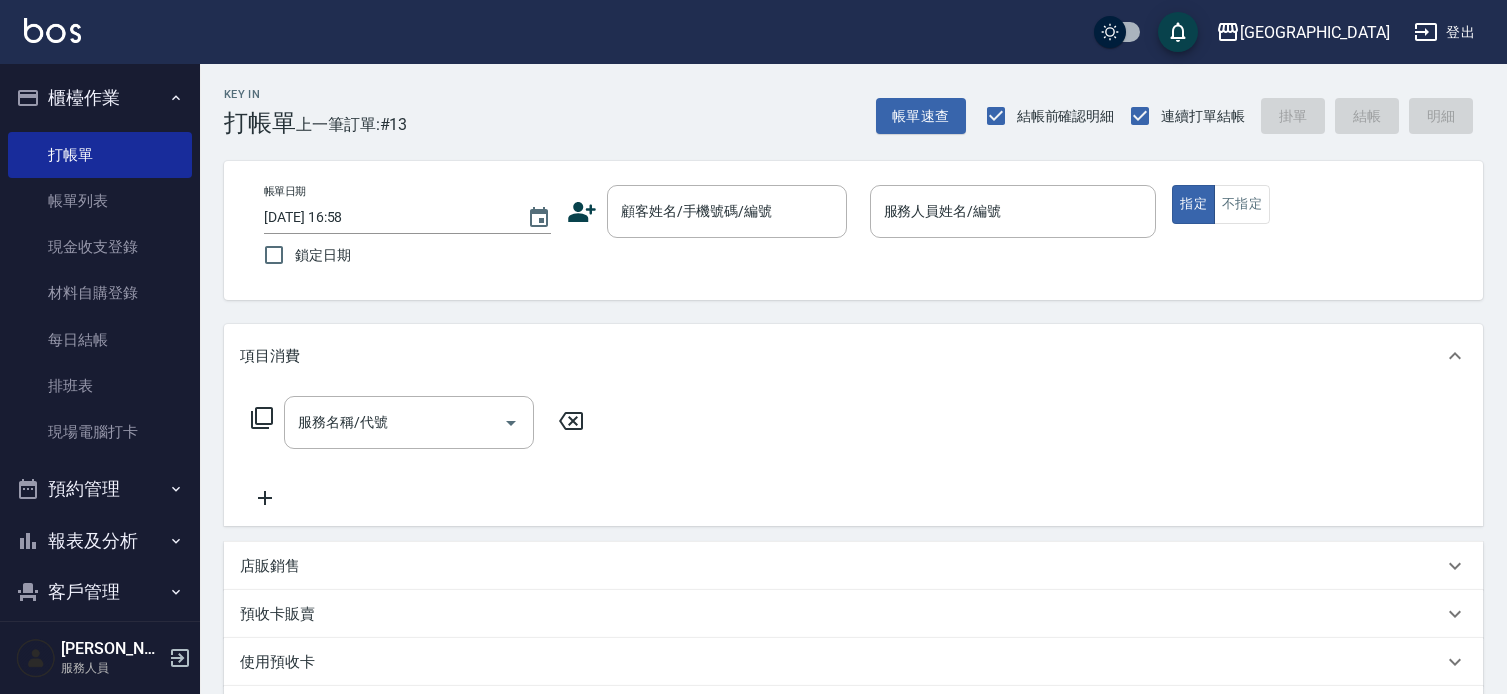 scroll, scrollTop: 0, scrollLeft: 0, axis: both 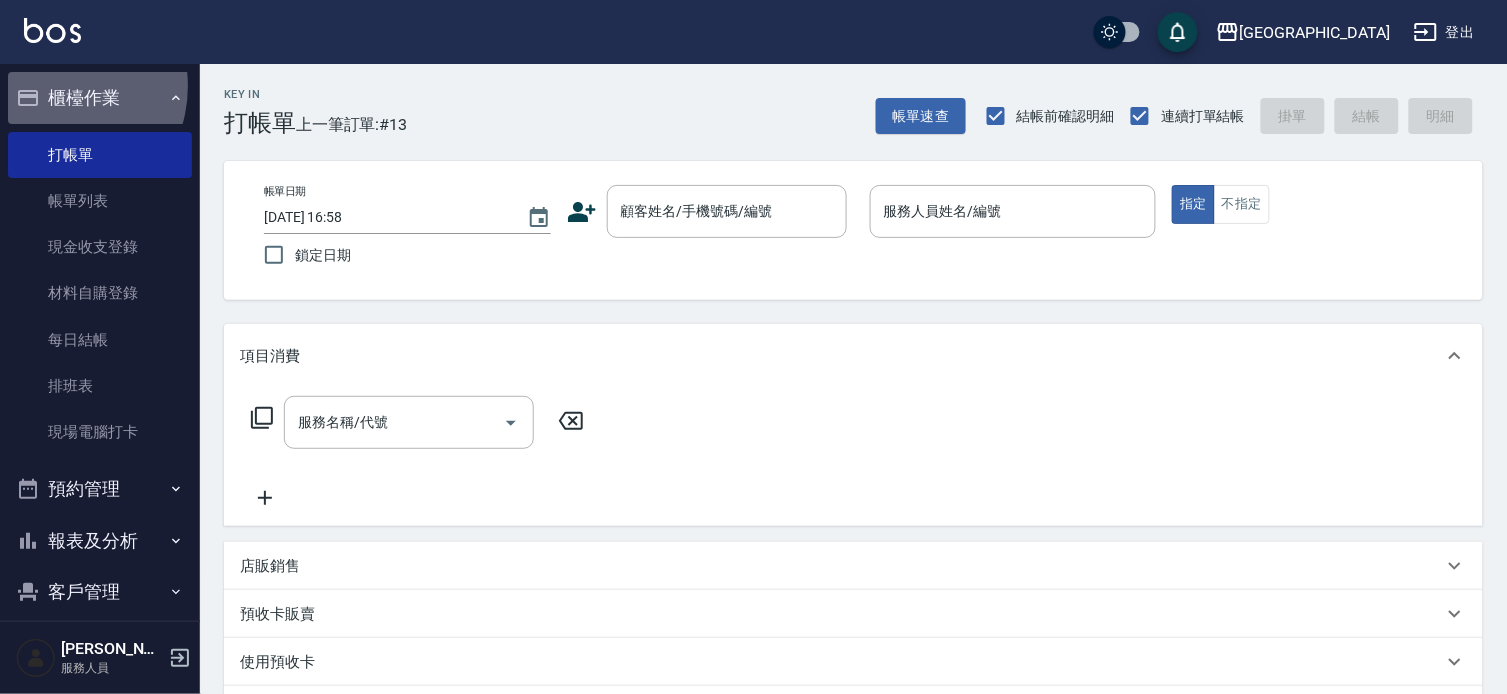 click on "櫃檯作業" at bounding box center (100, 98) 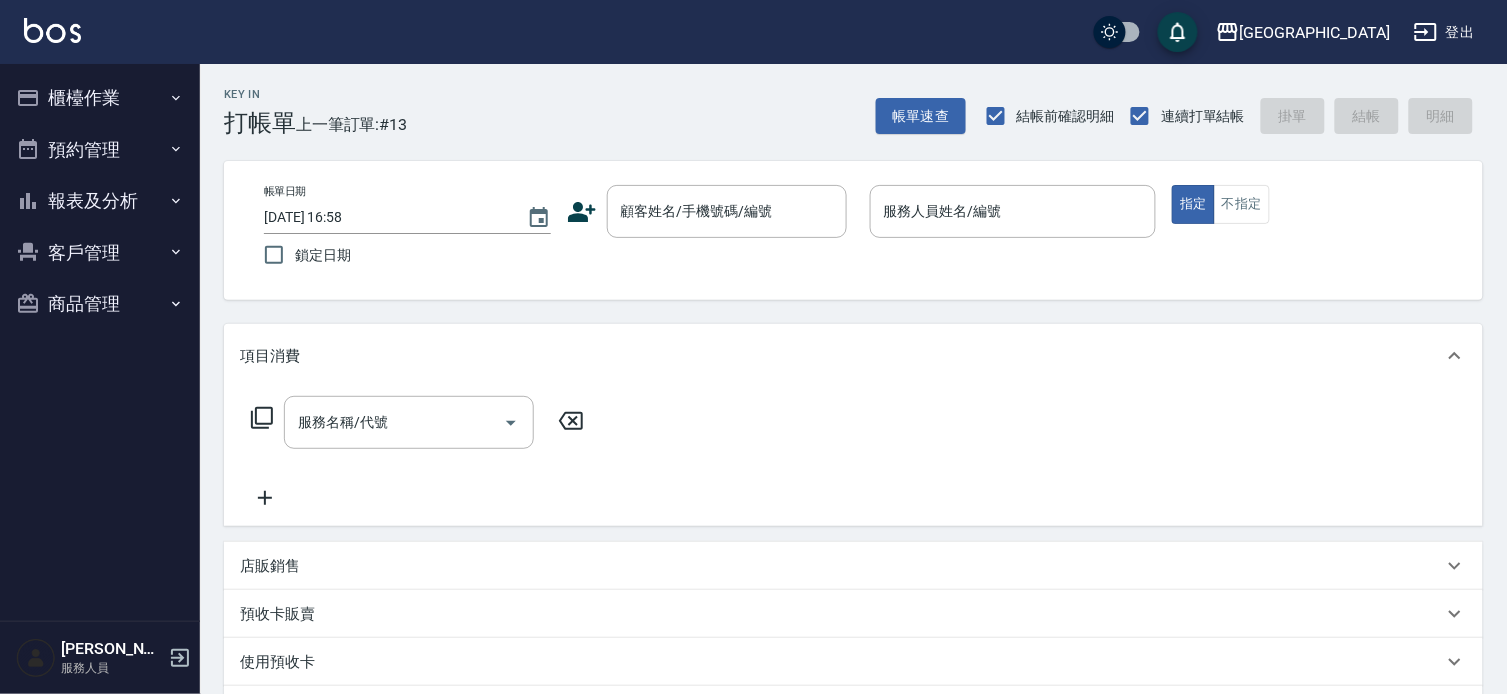 click on "報表及分析" at bounding box center (100, 201) 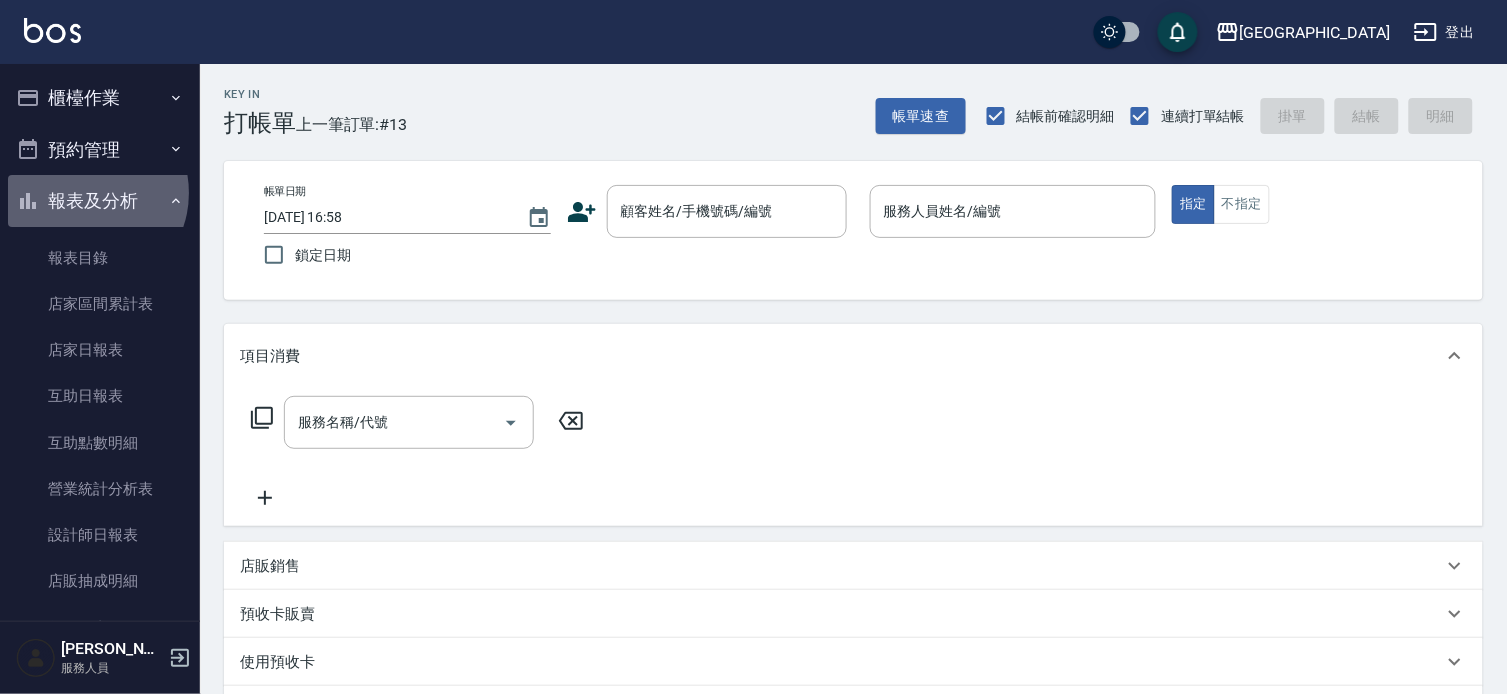 click on "報表及分析" at bounding box center [100, 201] 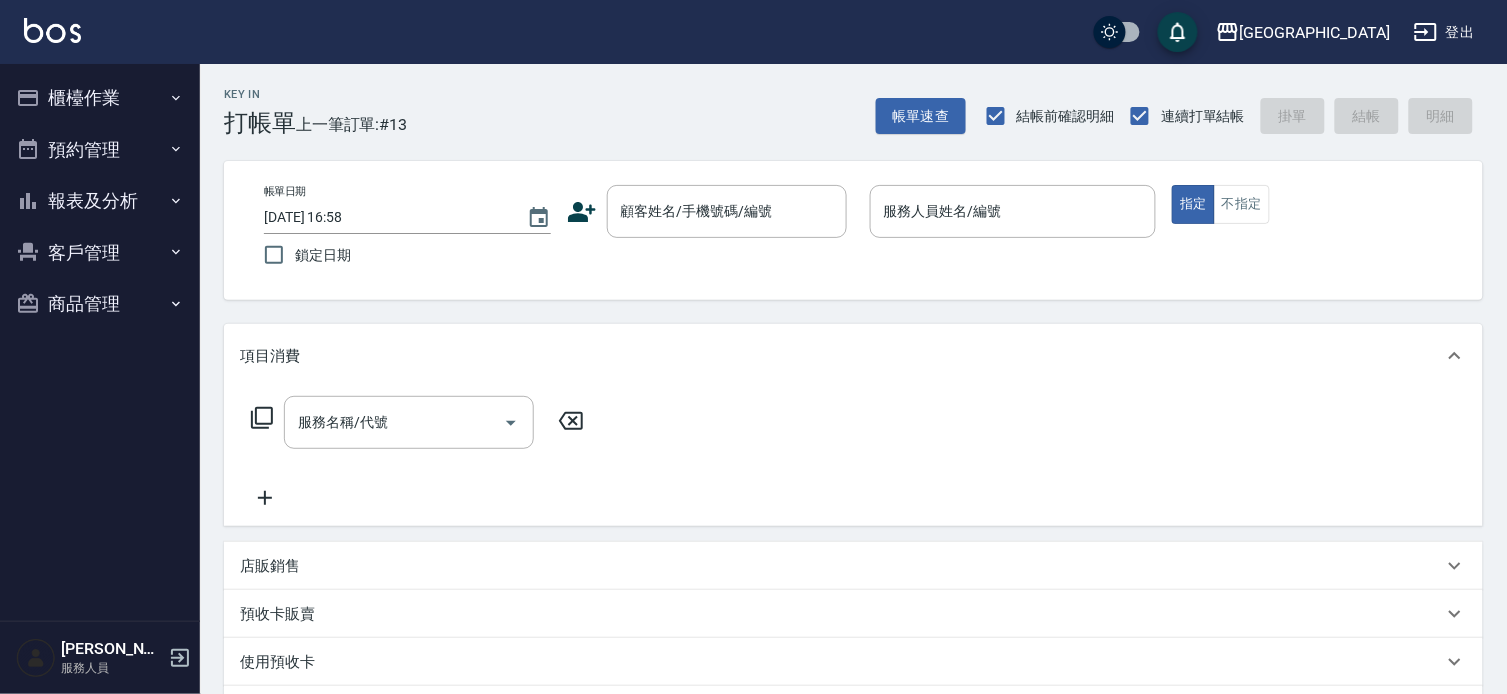 drag, startPoint x: 90, startPoint y: 256, endPoint x: 84, endPoint y: 278, distance: 22.803509 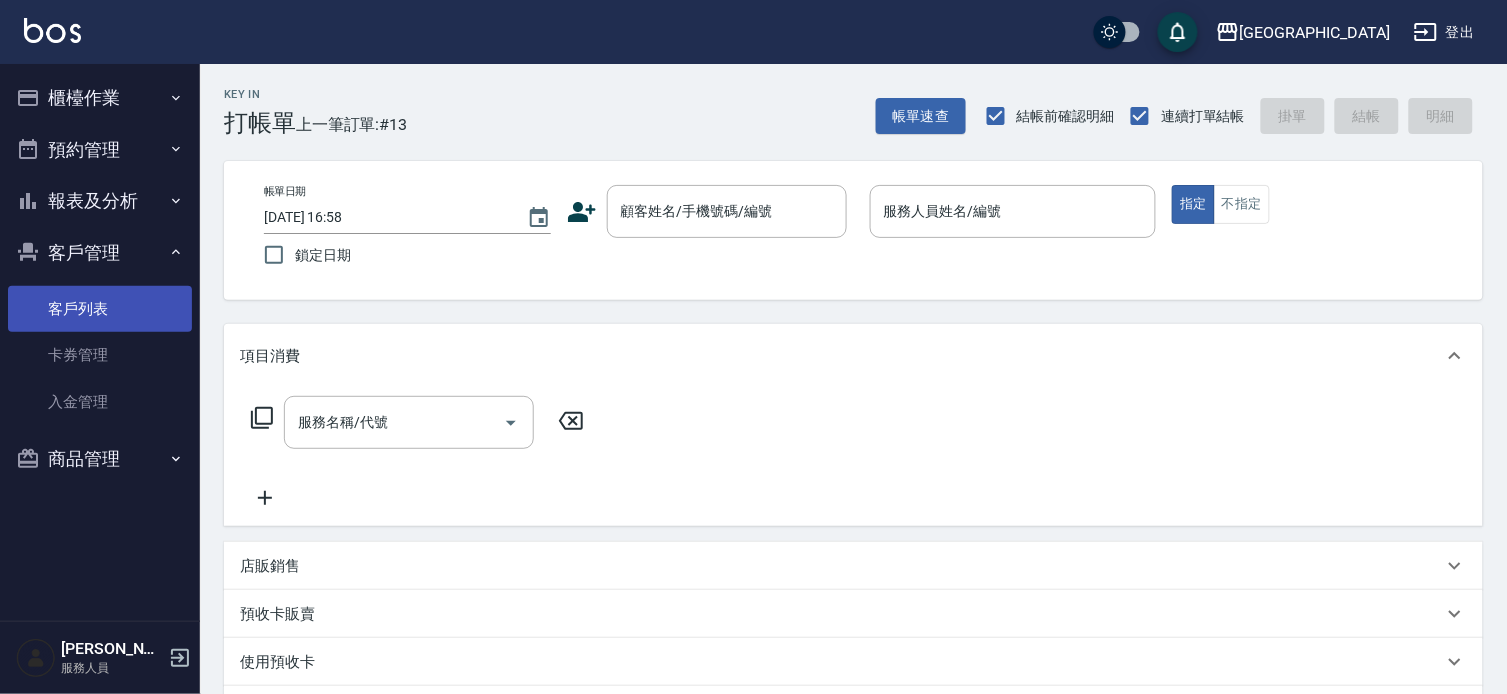 click on "客戶列表" at bounding box center (100, 309) 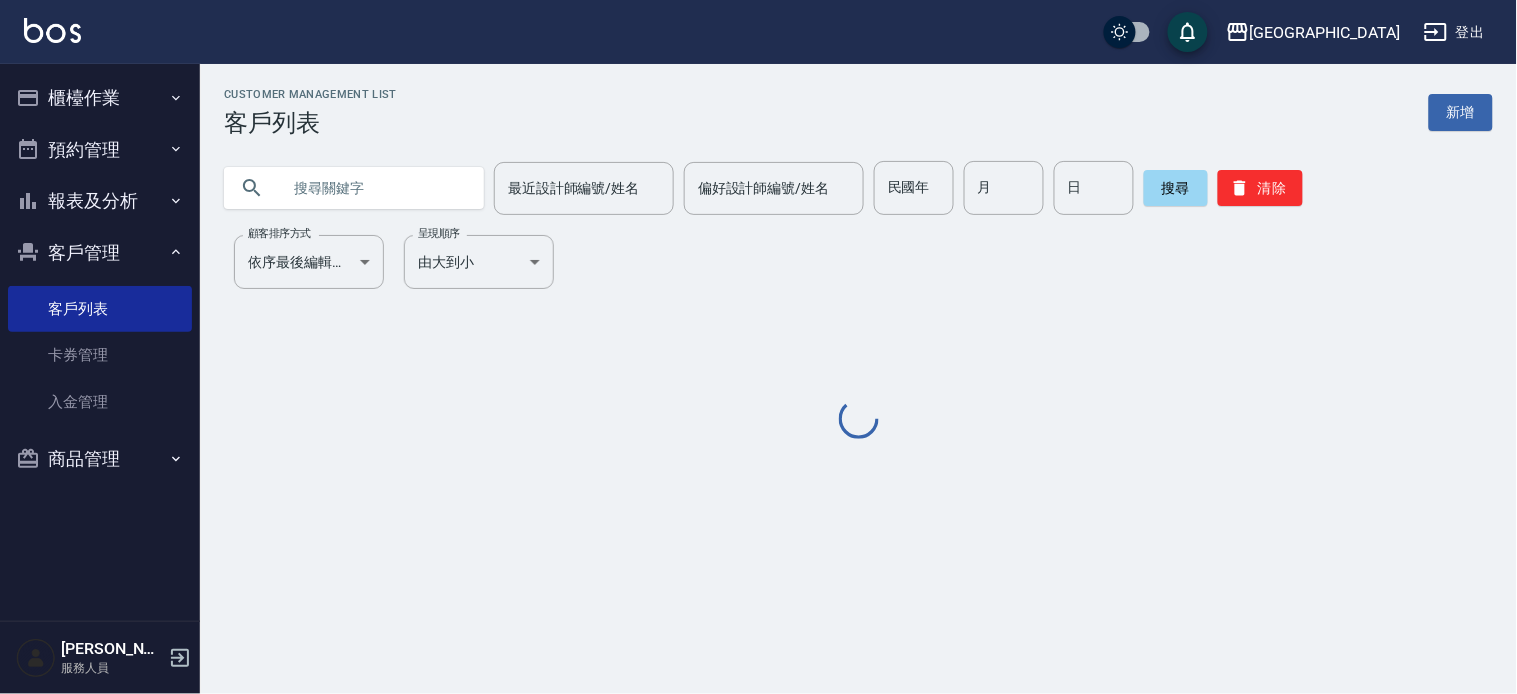 click at bounding box center (374, 188) 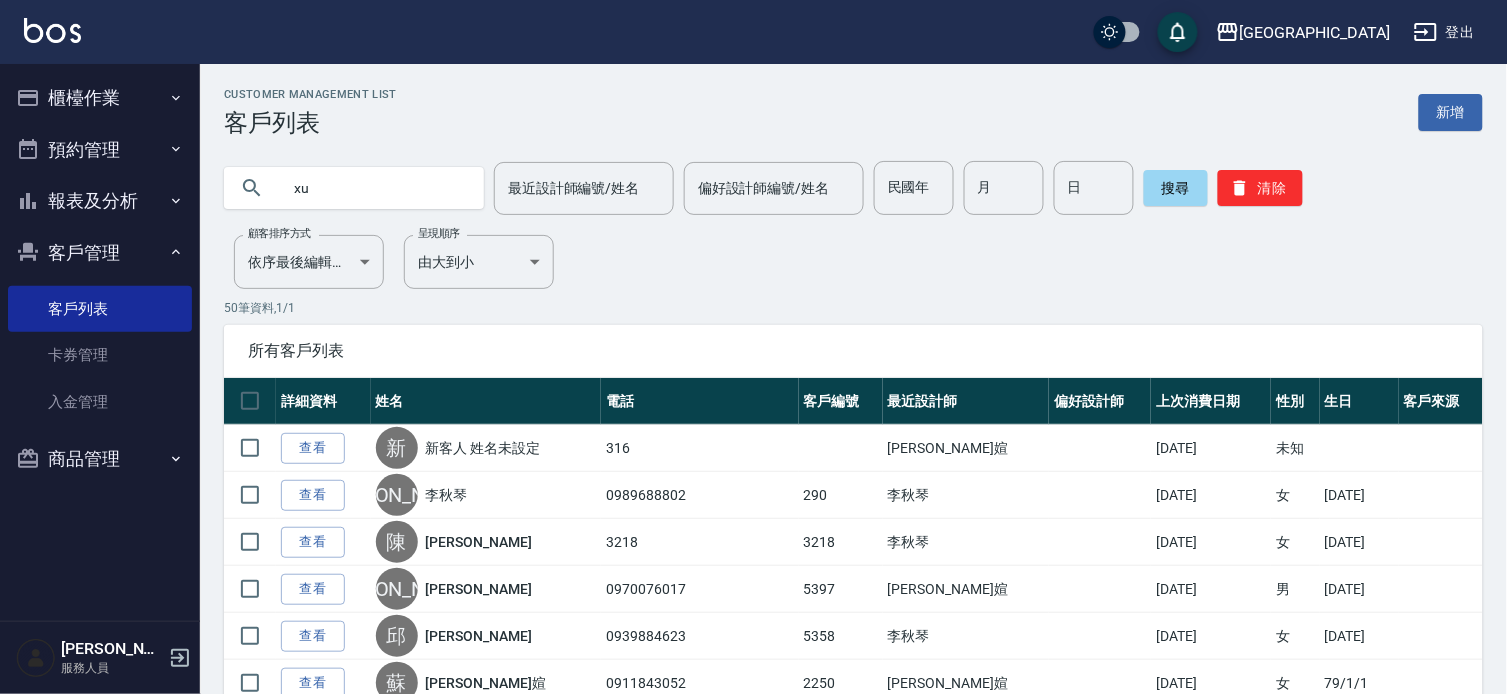 type on "x" 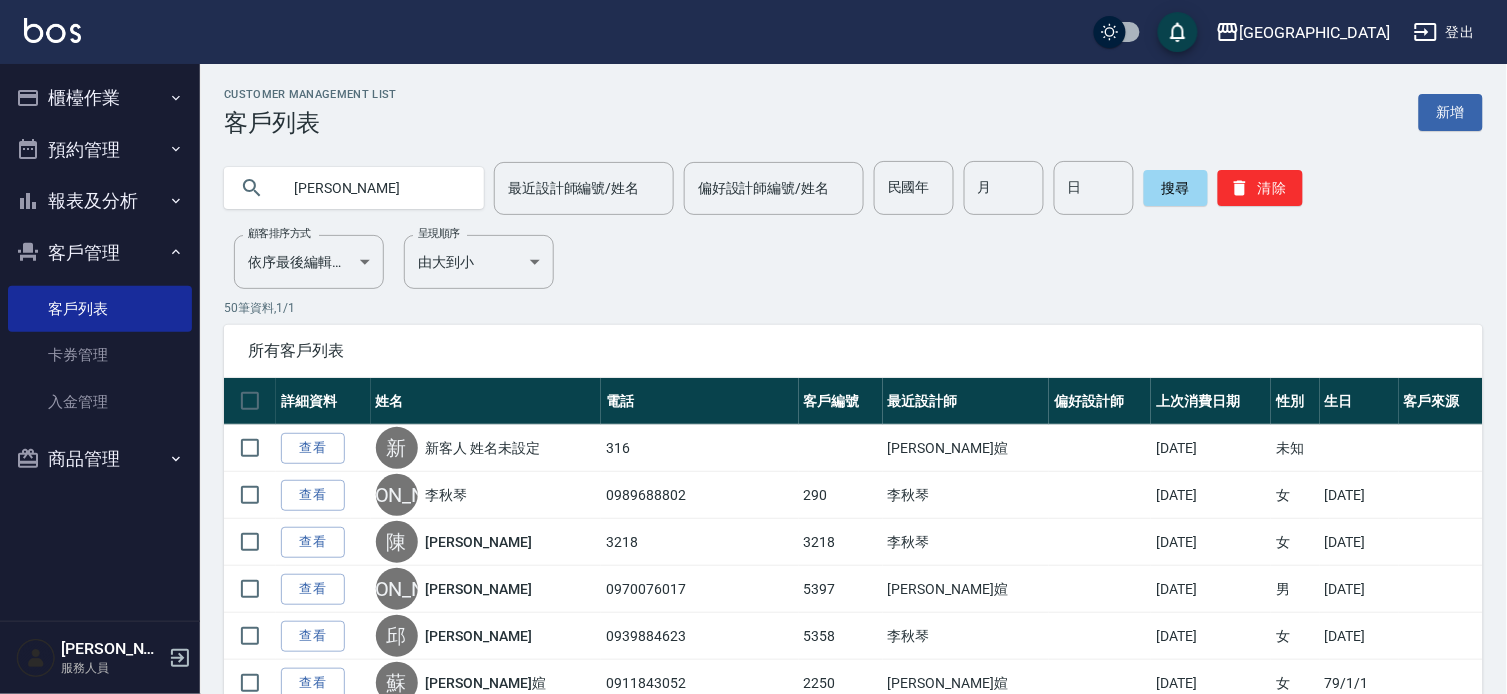 type on "[PERSON_NAME]" 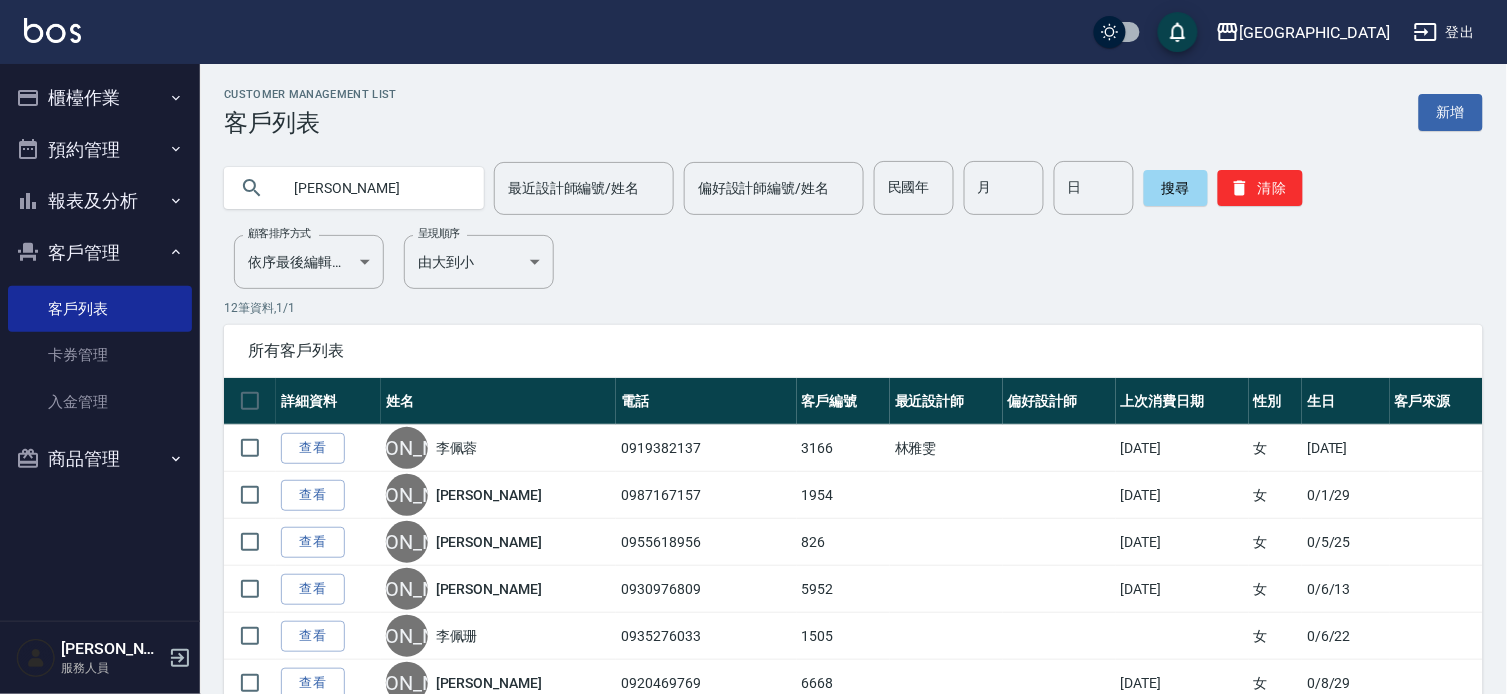 click on "櫃檯作業" at bounding box center (100, 98) 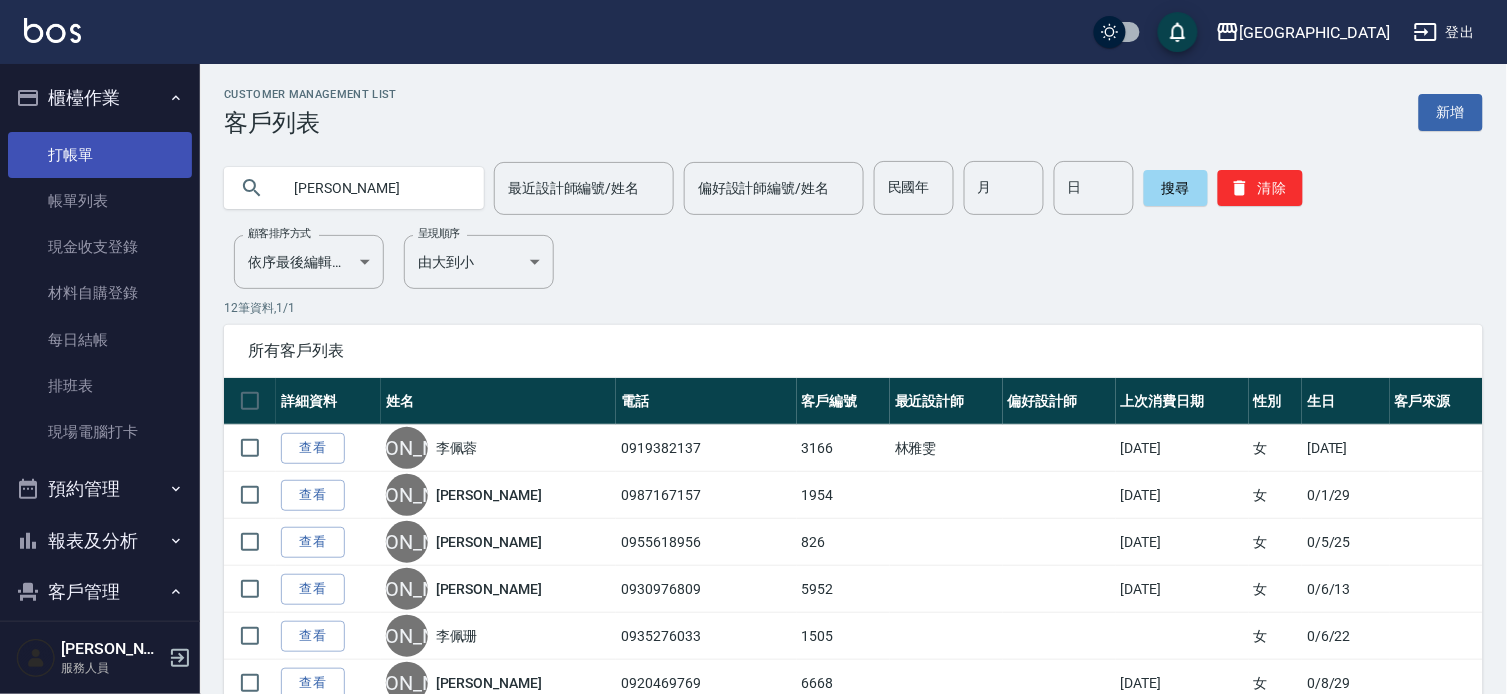 click on "打帳單" at bounding box center (100, 155) 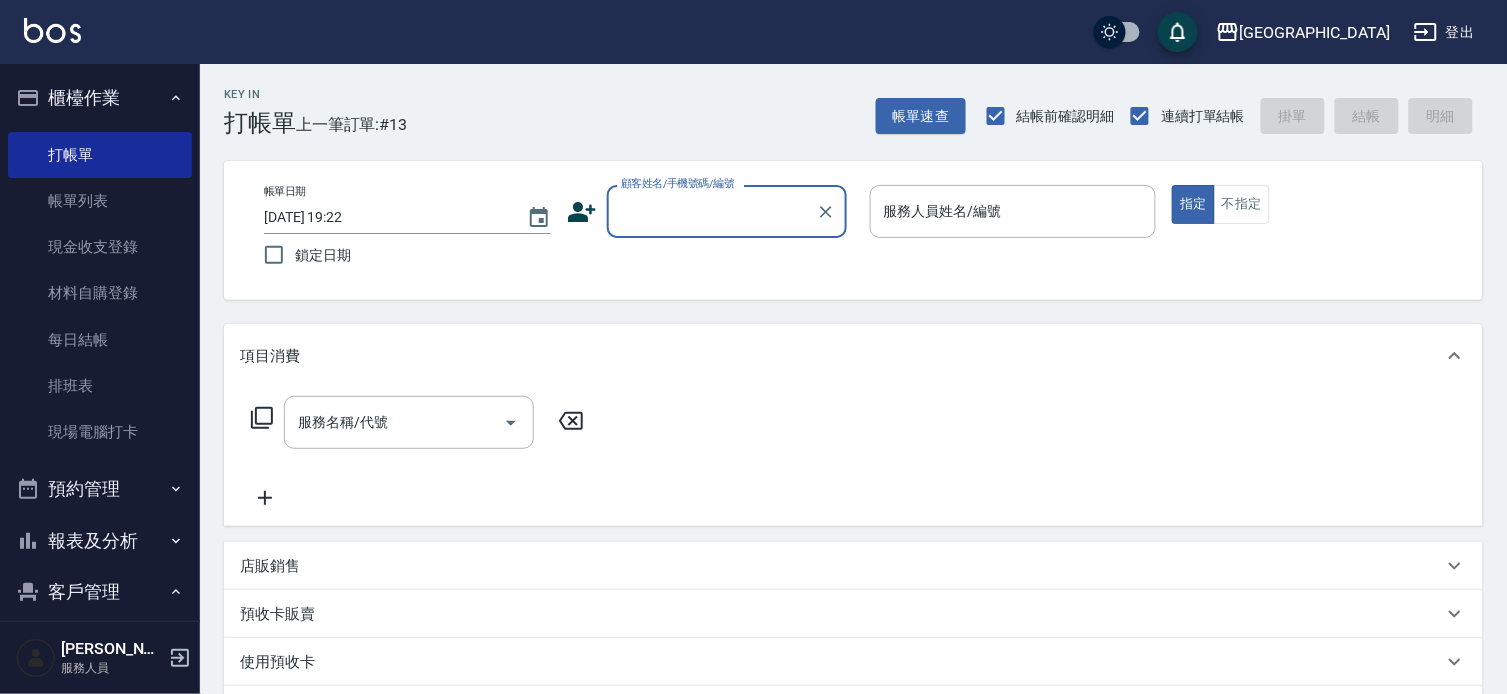 click on "顧客姓名/手機號碼/編號" at bounding box center (712, 211) 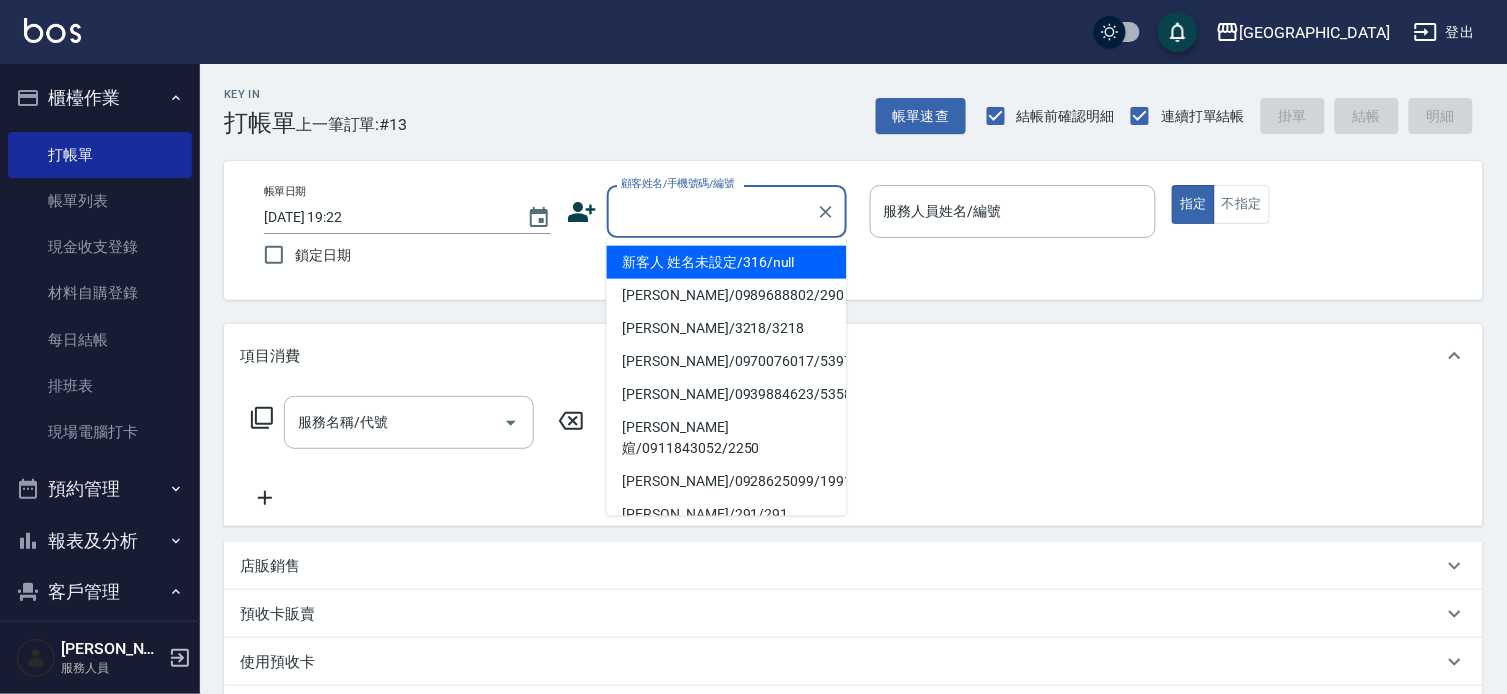 click on "櫃檯作業" at bounding box center [100, 98] 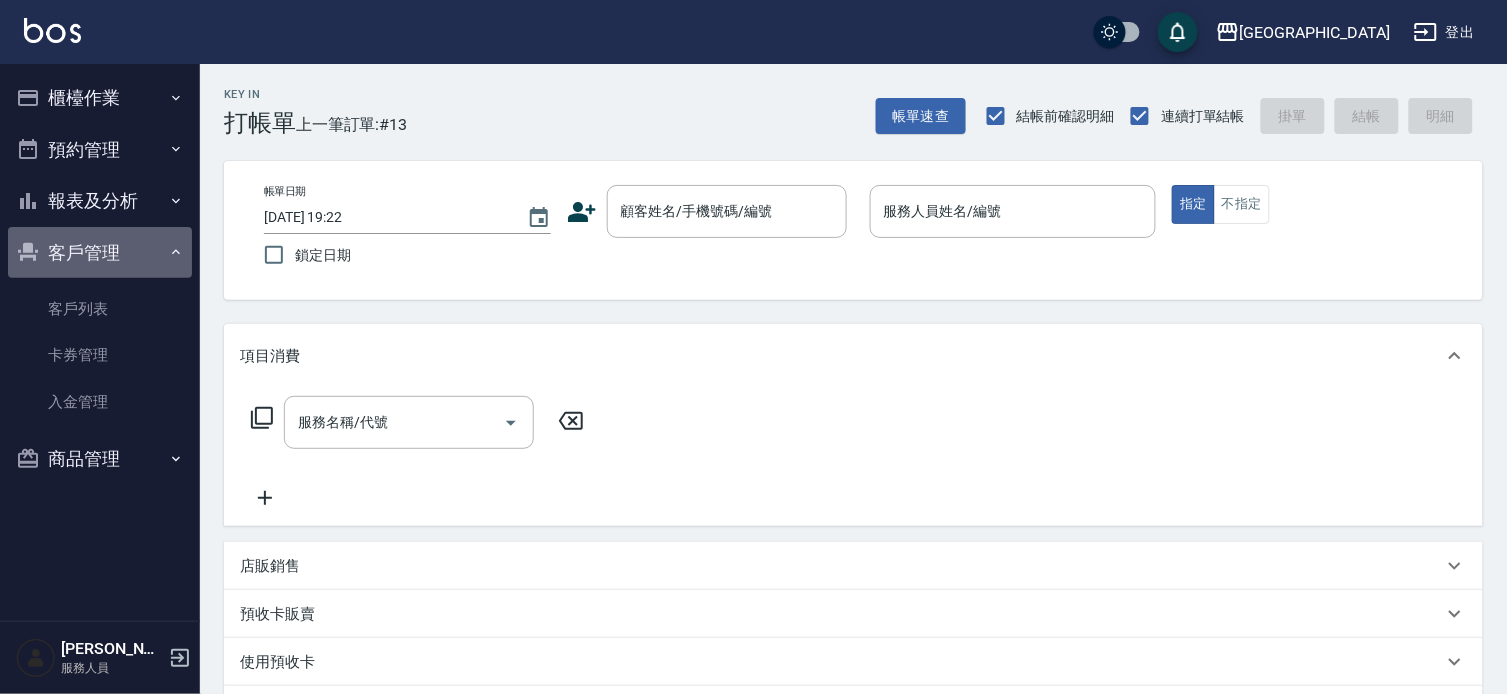 click on "客戶管理" at bounding box center (100, 253) 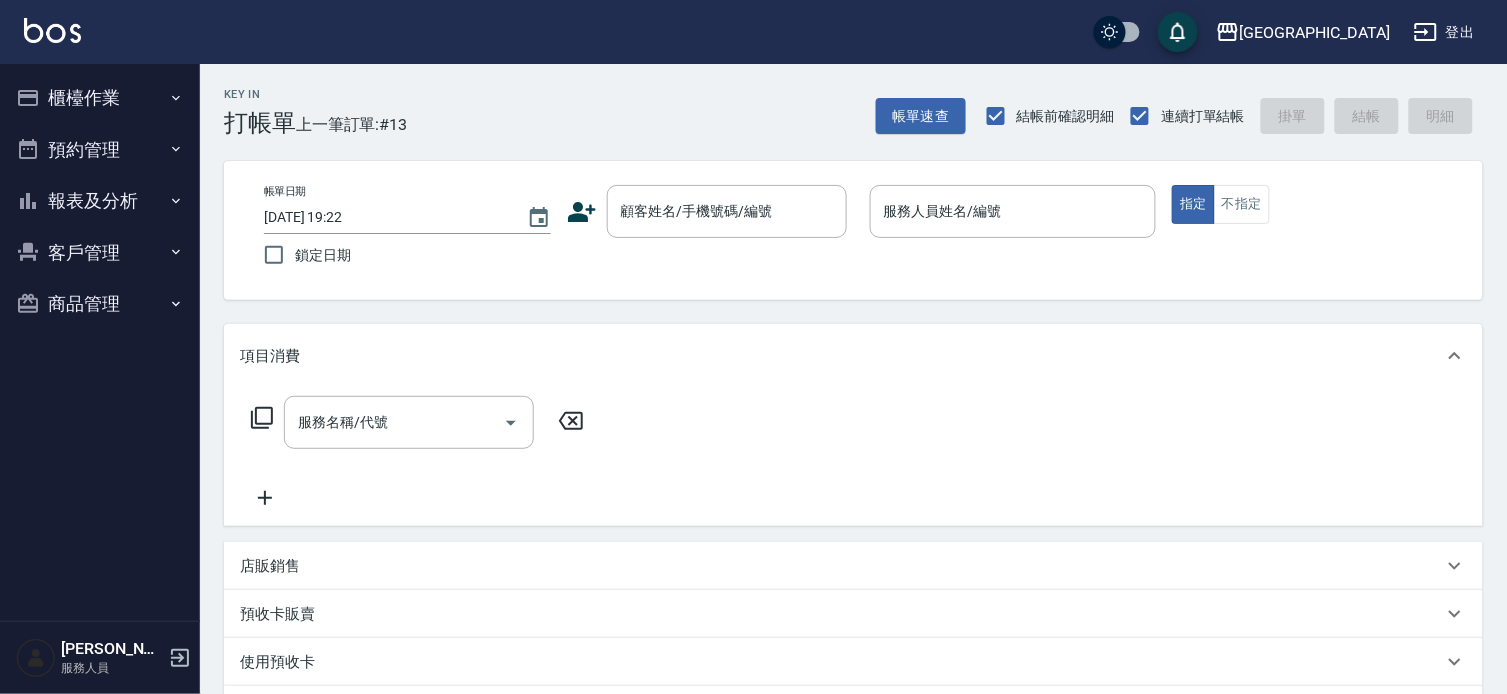 click on "客戶管理" at bounding box center [100, 253] 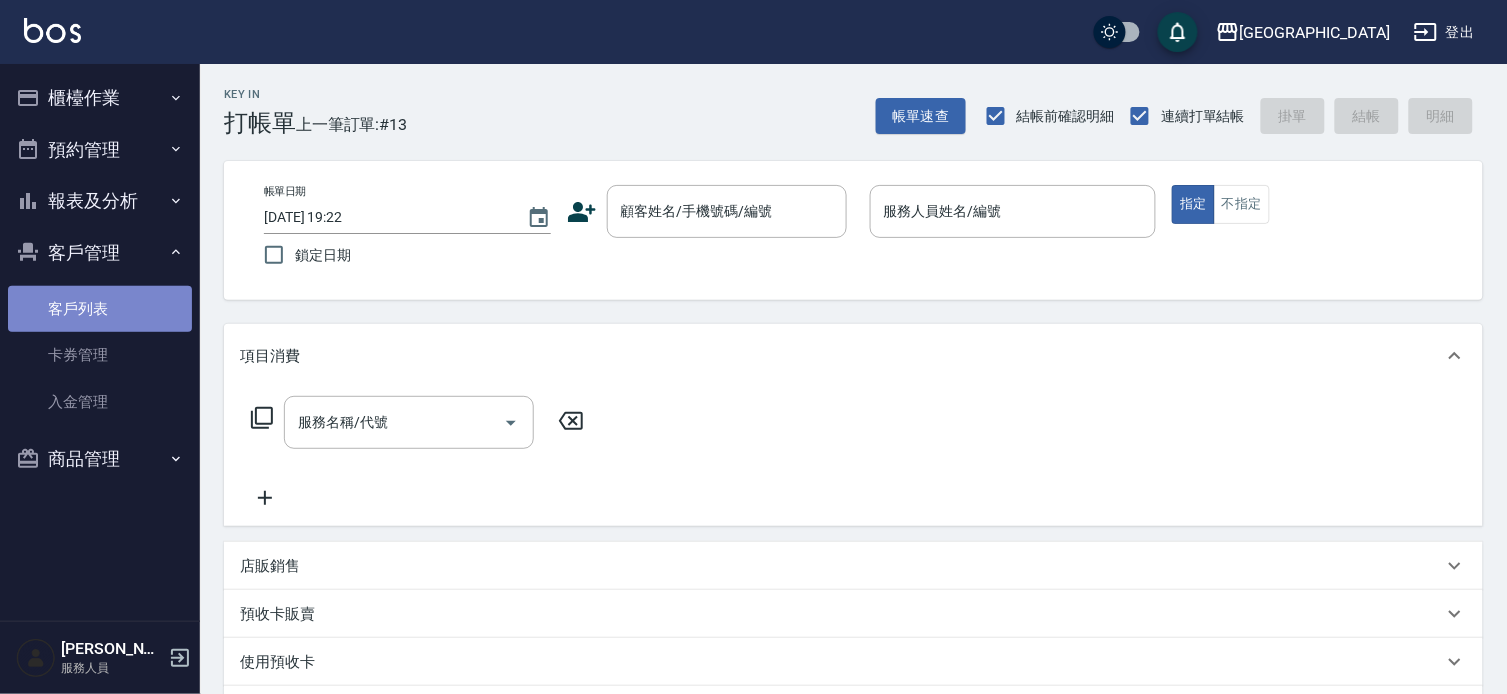 click on "客戶列表" at bounding box center (100, 309) 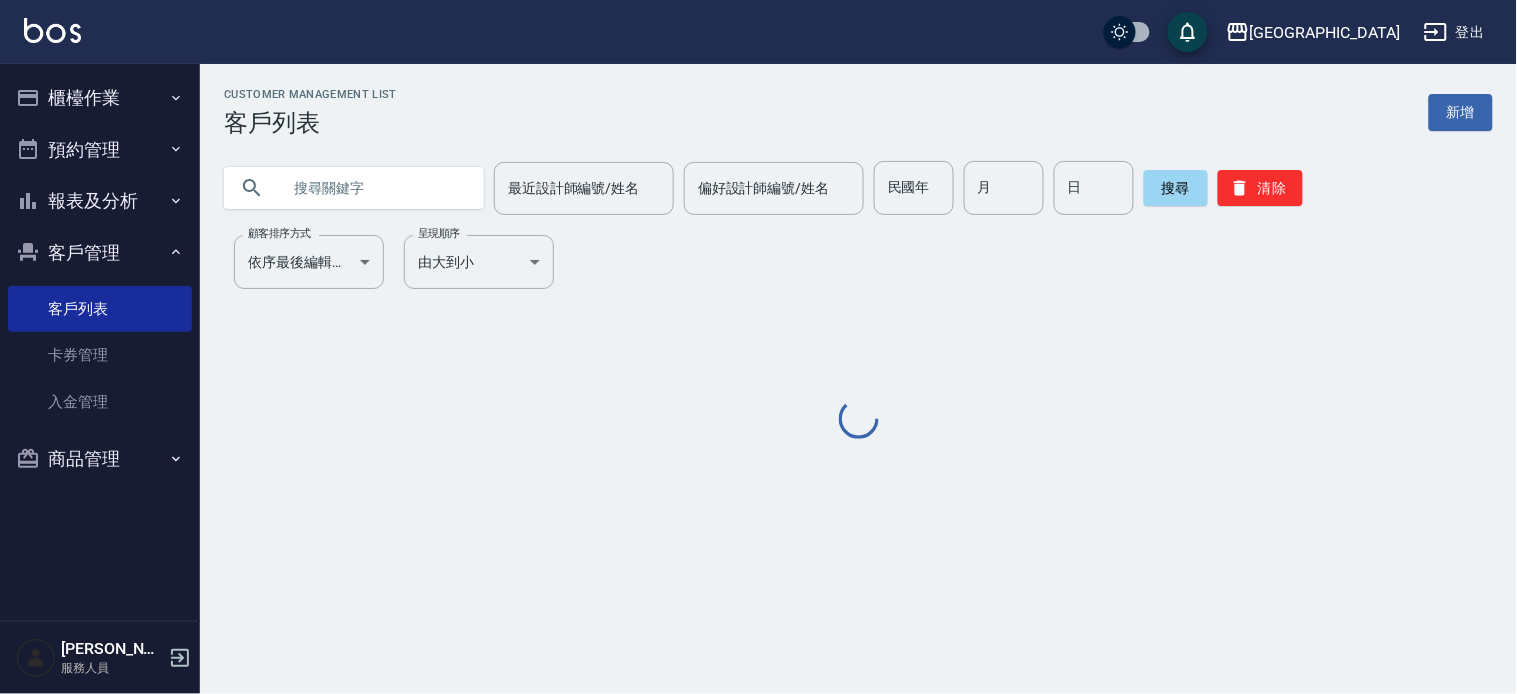 click at bounding box center (374, 188) 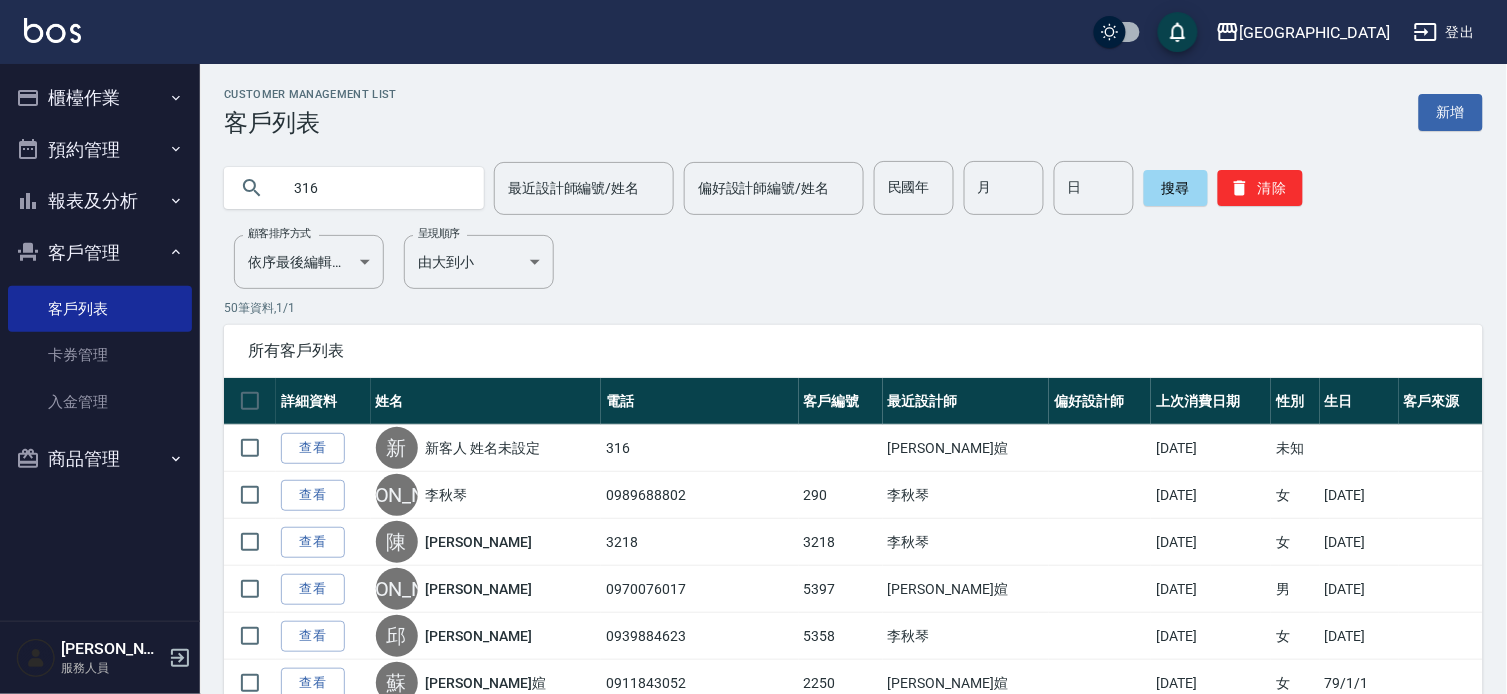 type on "316" 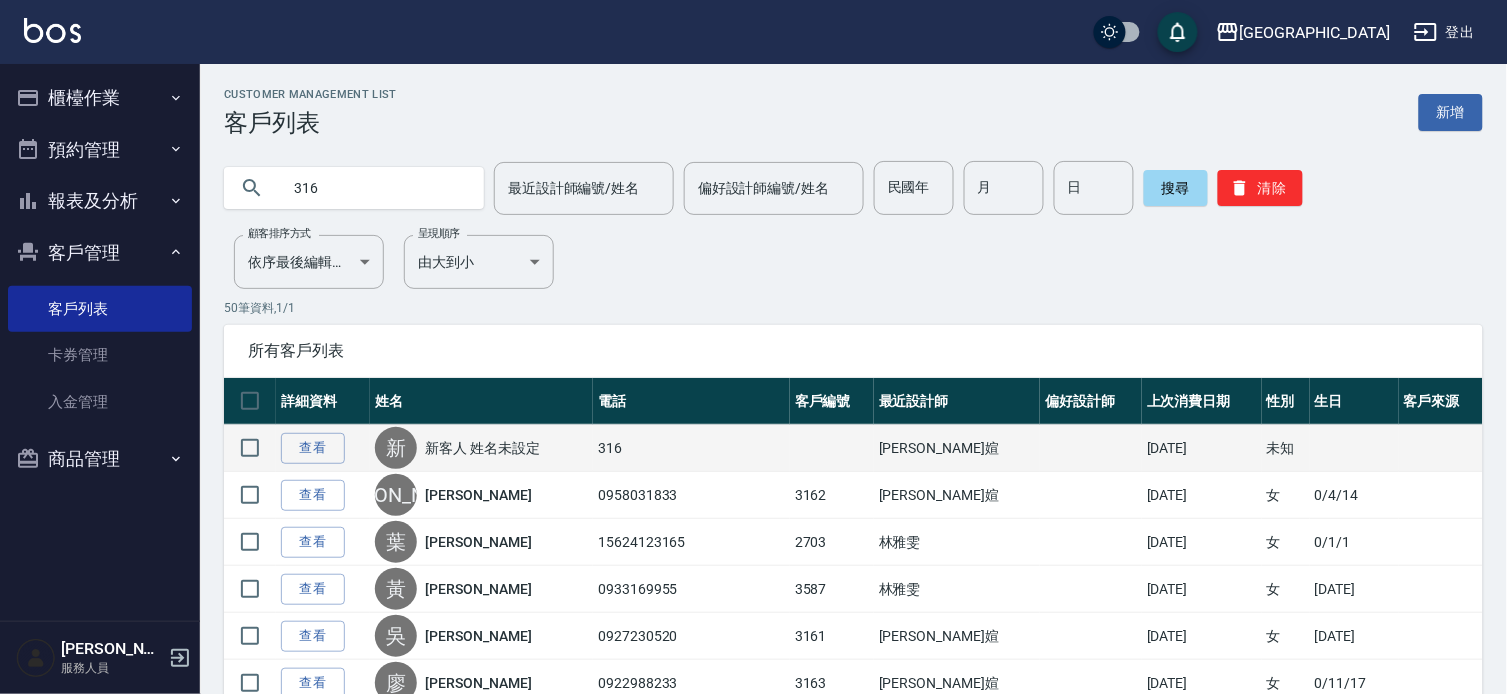 scroll, scrollTop: 0, scrollLeft: 0, axis: both 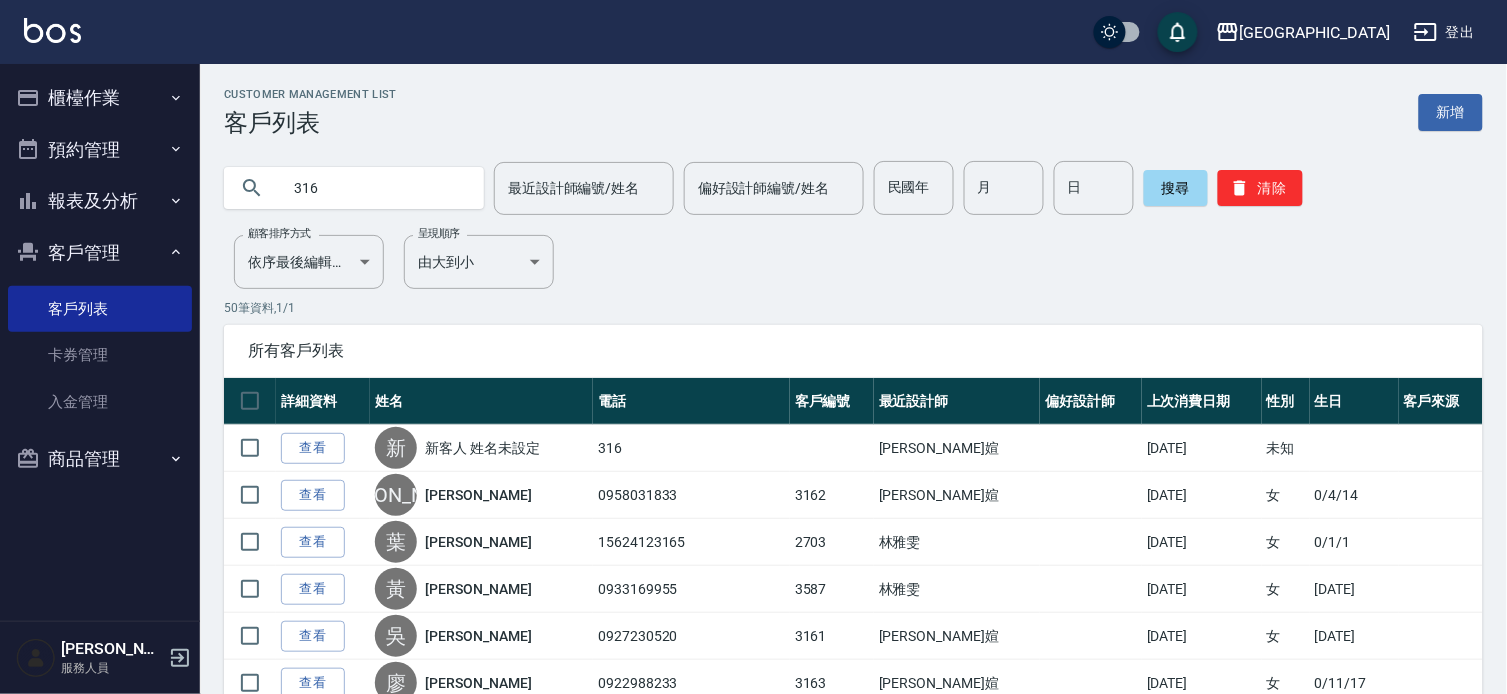 click on "客戶管理" at bounding box center (100, 253) 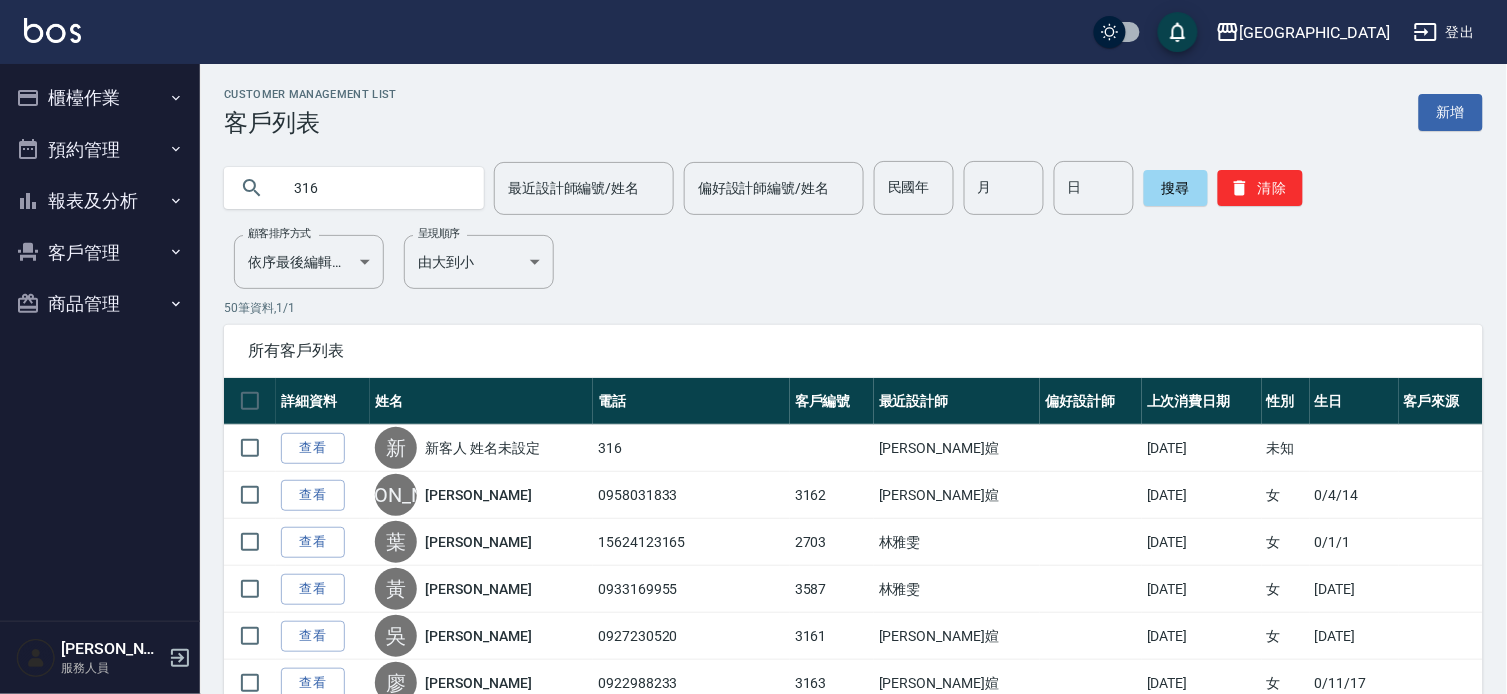 click on "櫃檯作業" at bounding box center [100, 98] 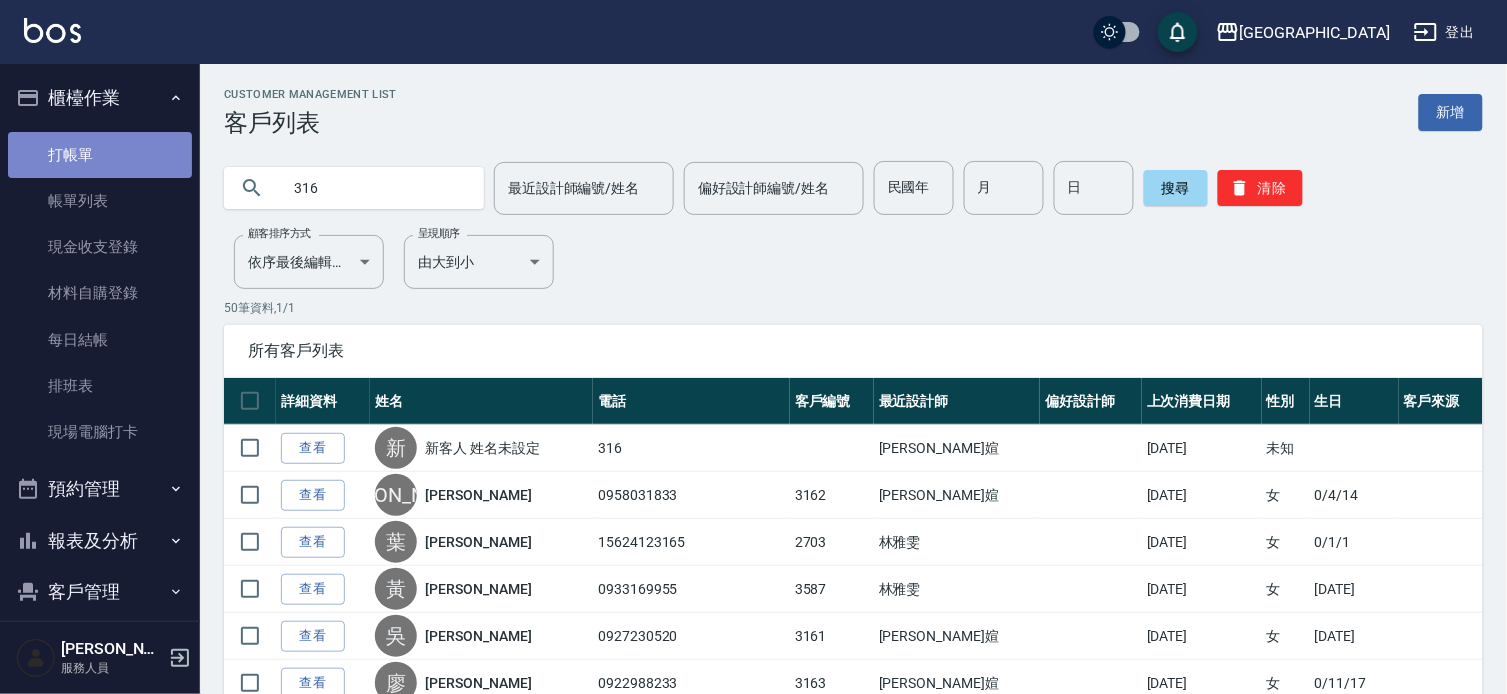 click on "打帳單" at bounding box center (100, 155) 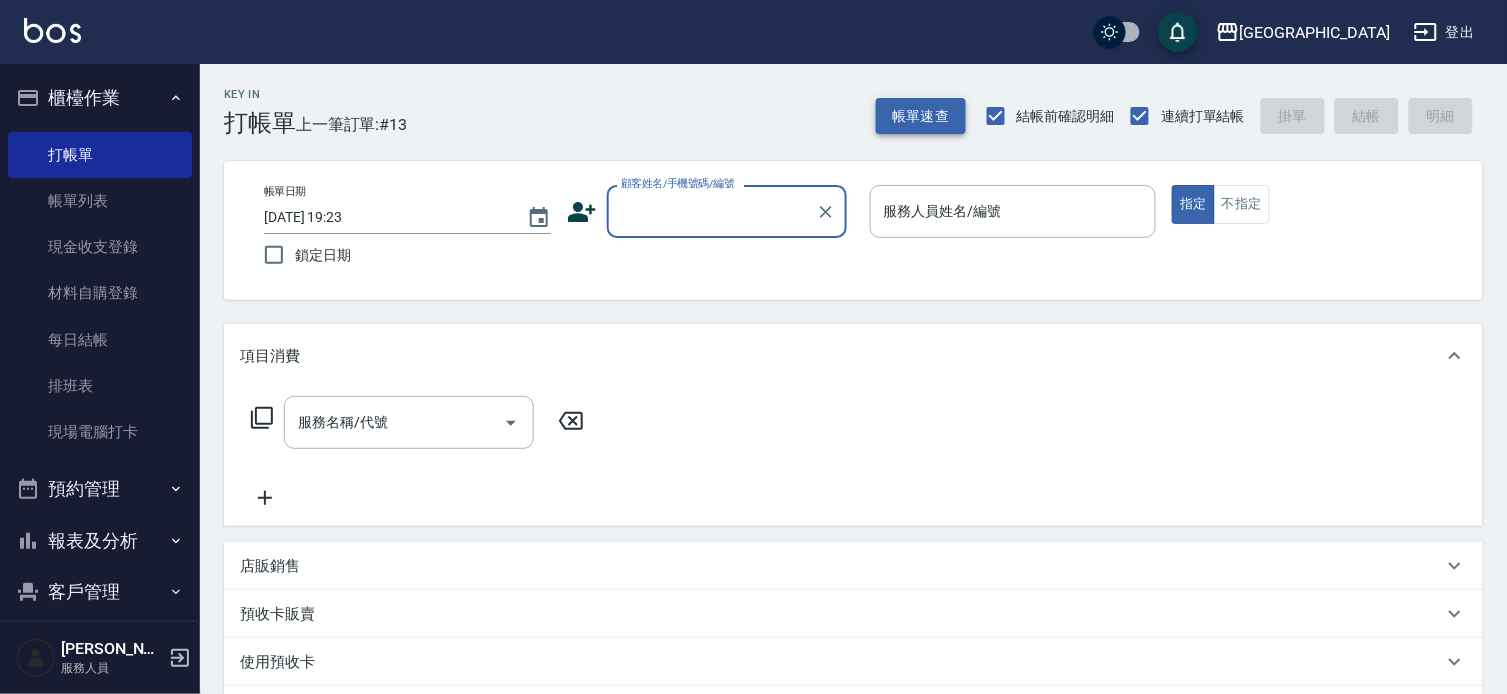 click on "帳單速查" at bounding box center (921, 116) 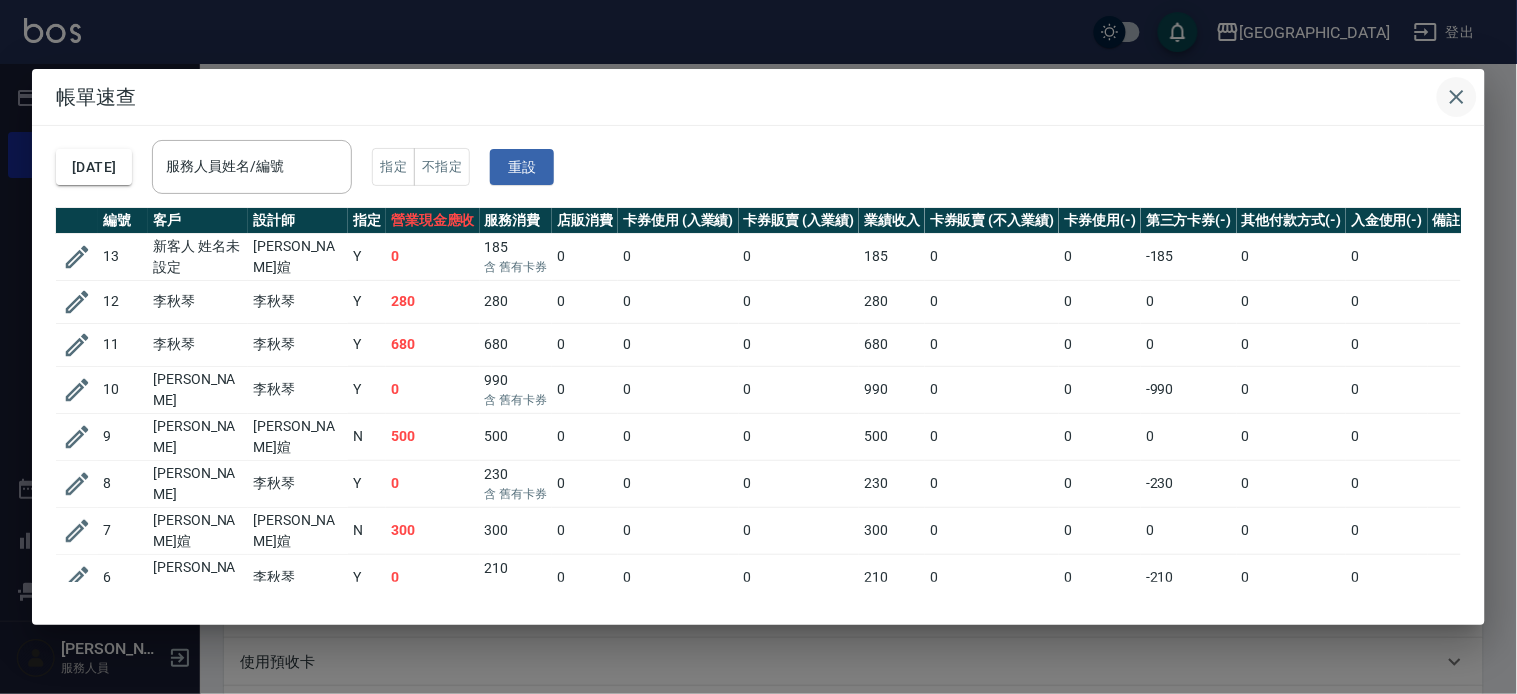 click 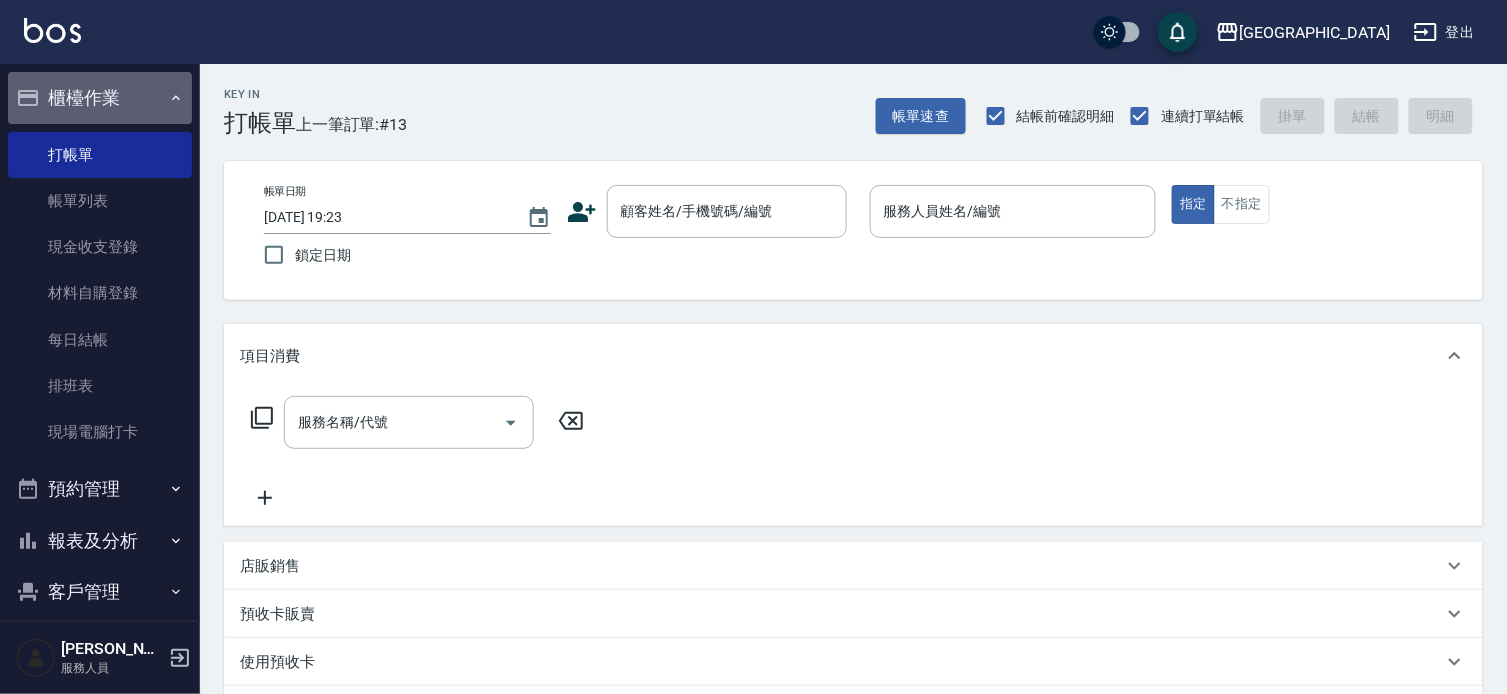 click on "櫃檯作業" at bounding box center (100, 98) 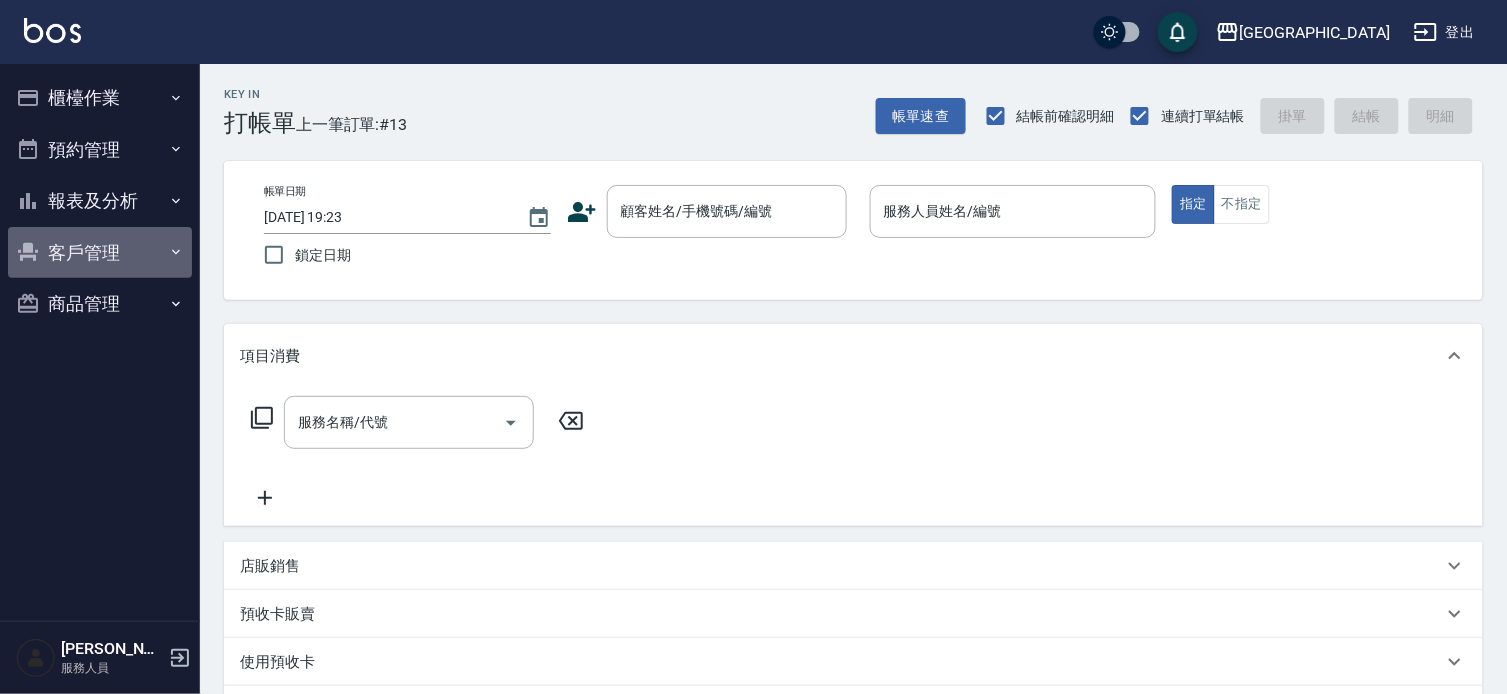 click on "客戶管理" at bounding box center (100, 253) 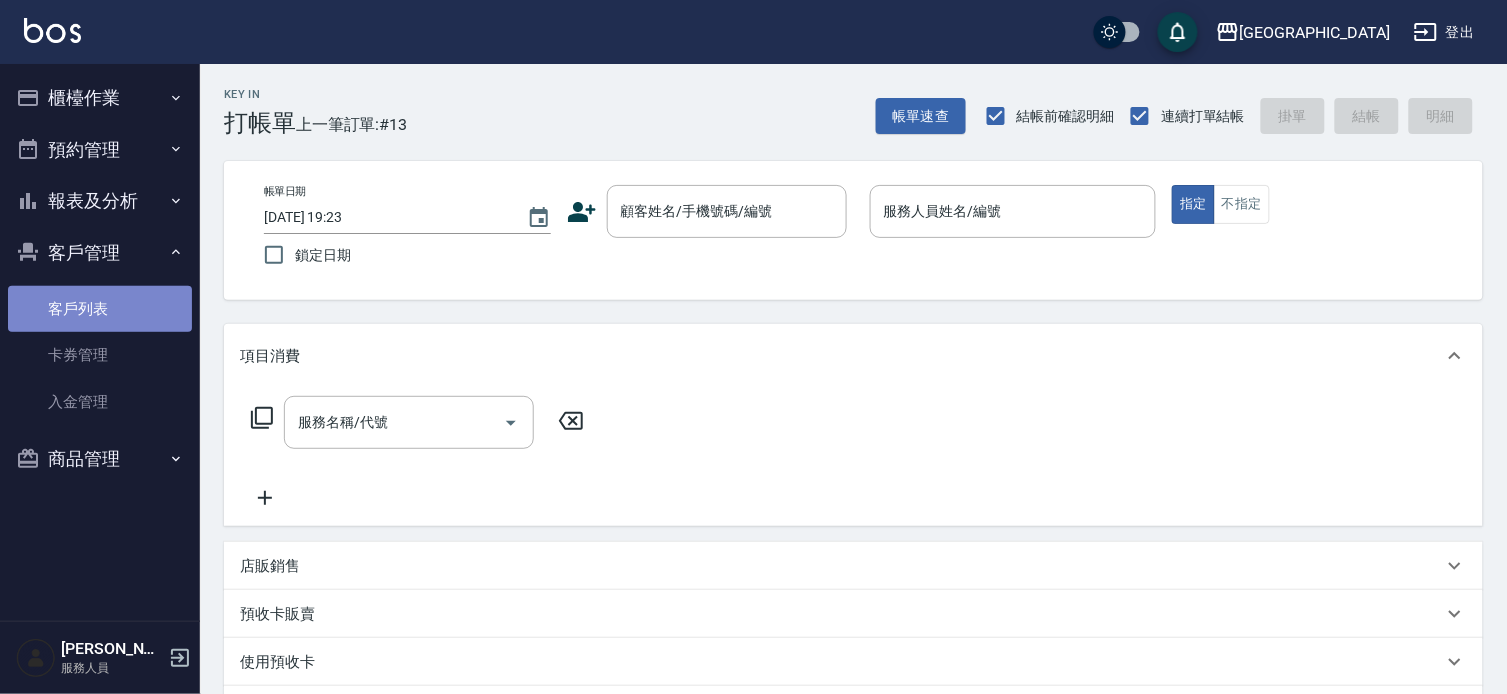 click on "客戶列表" at bounding box center (100, 309) 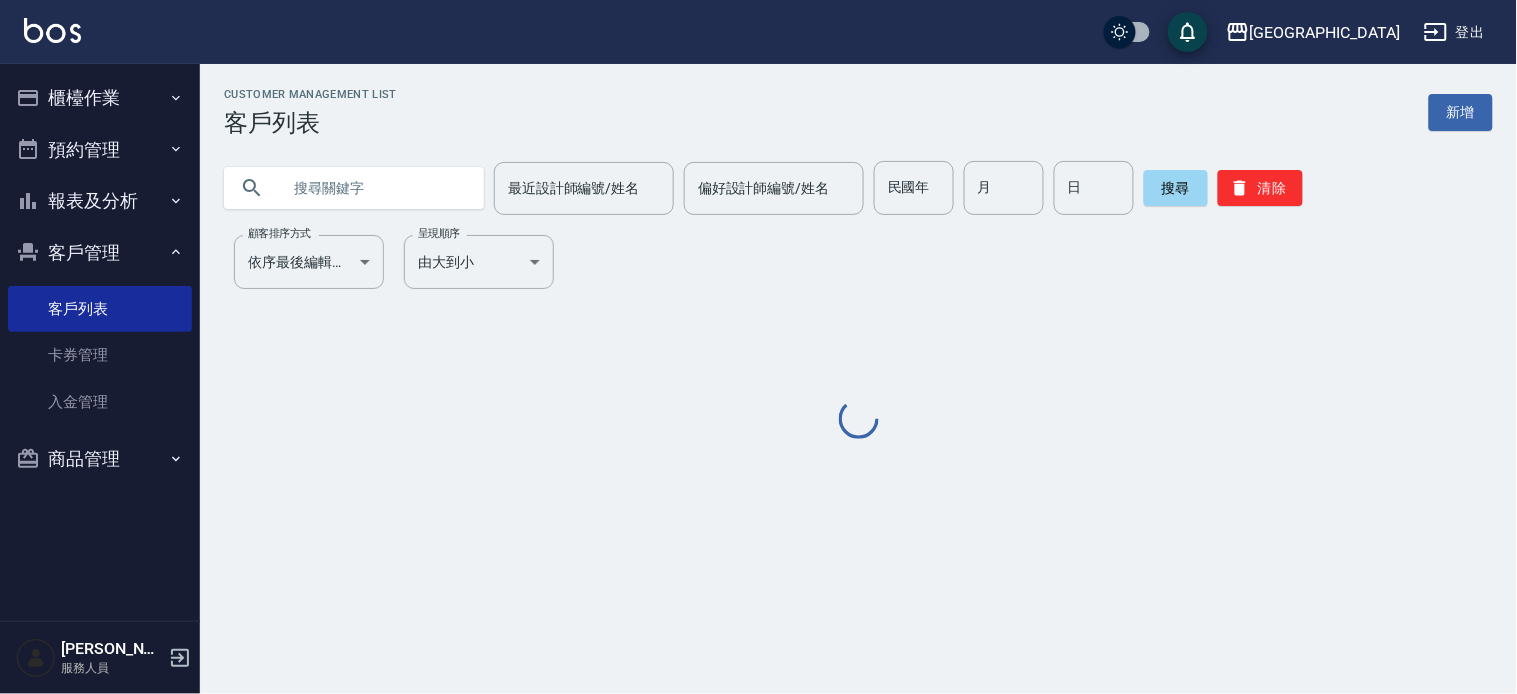 click at bounding box center (374, 188) 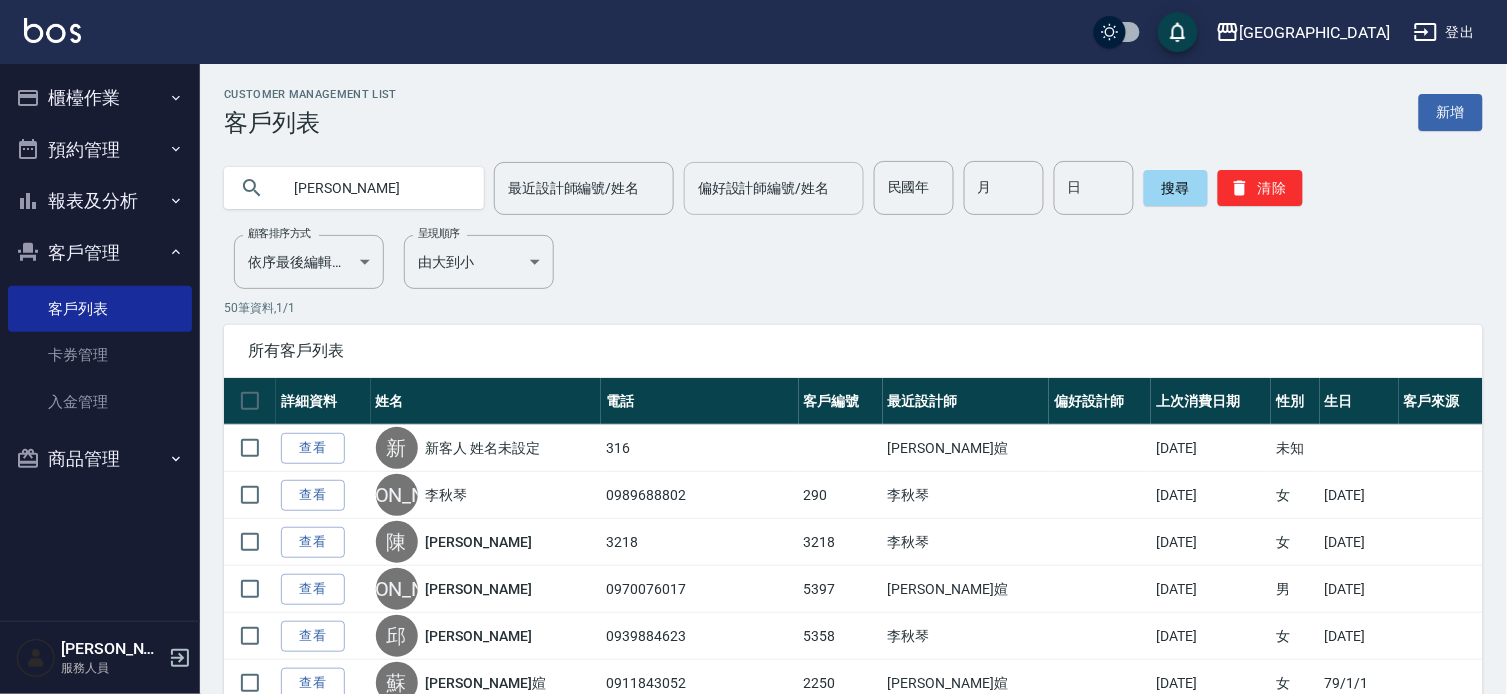 type on "[PERSON_NAME]" 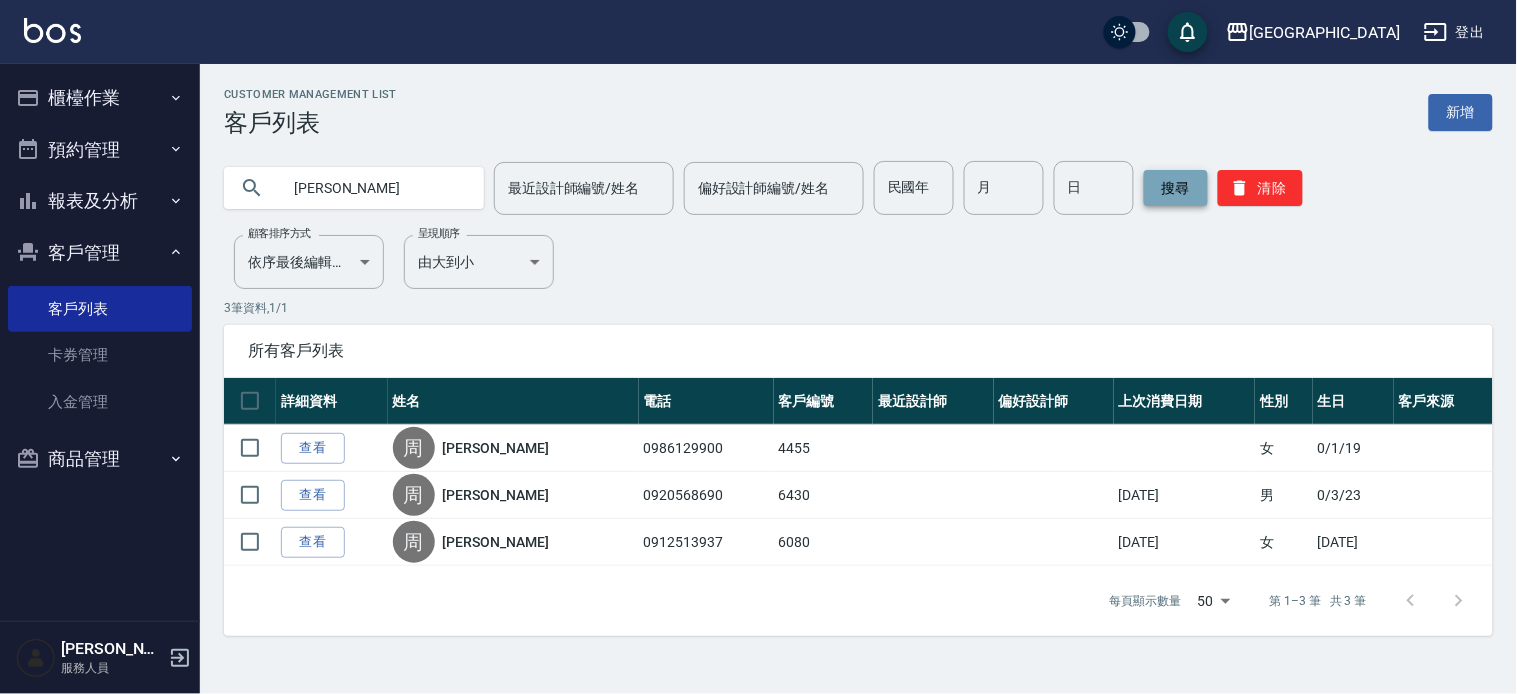 click on "搜尋" at bounding box center [1176, 188] 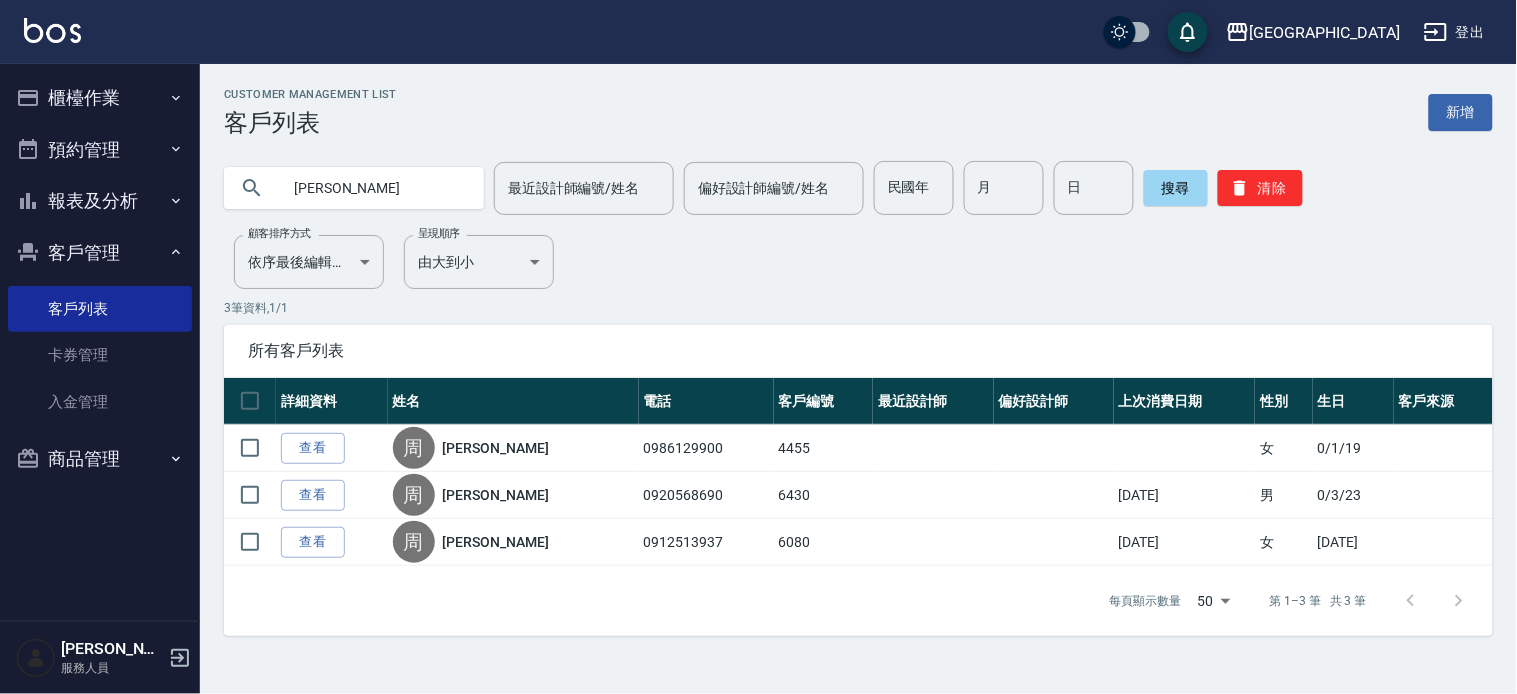 click on "櫃檯作業" at bounding box center [100, 98] 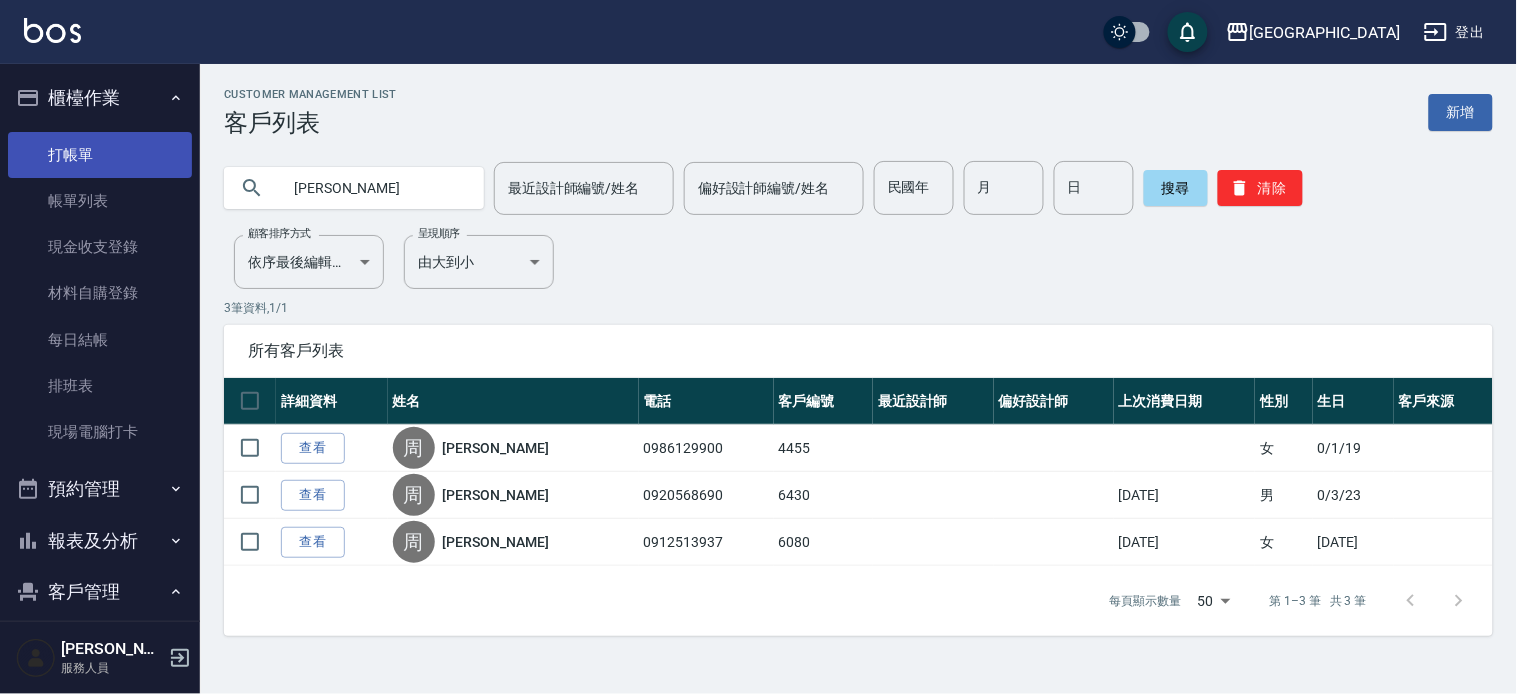 click on "打帳單" at bounding box center [100, 155] 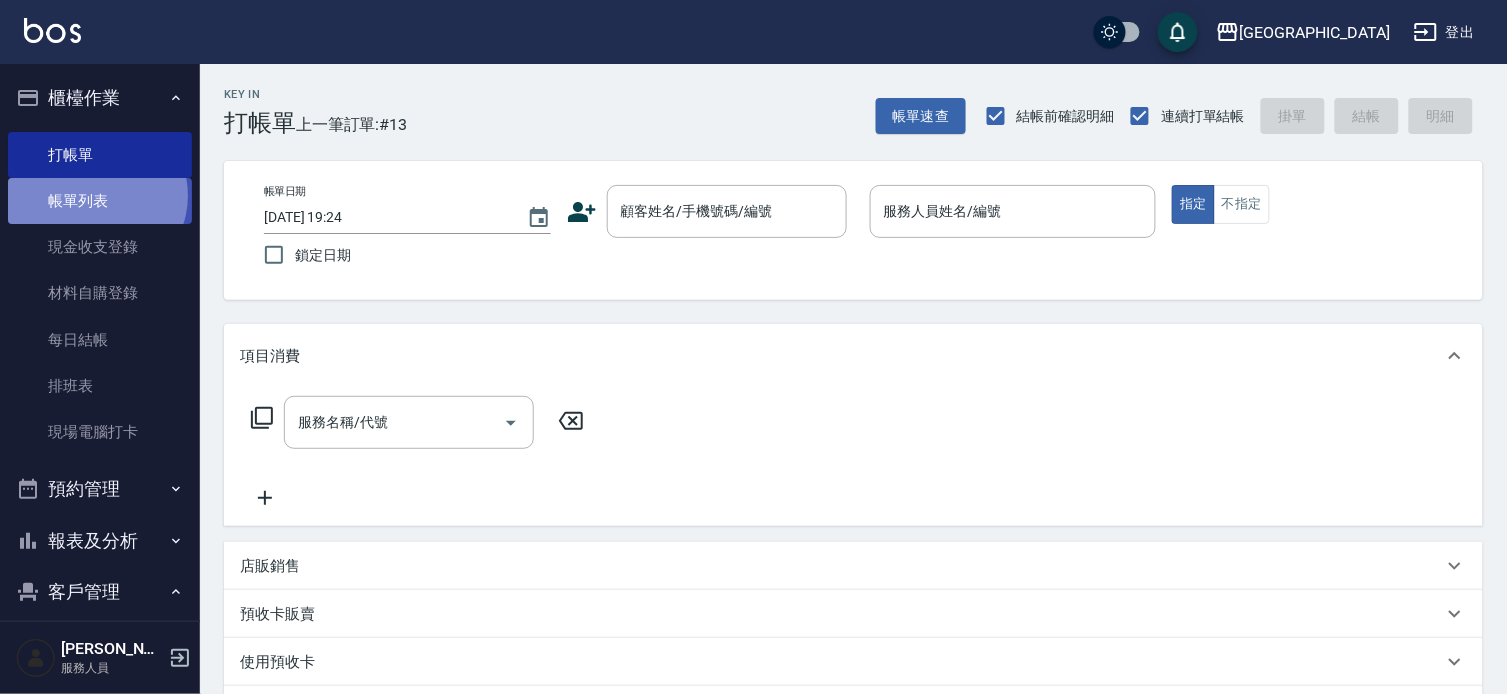 click on "帳單列表" at bounding box center (100, 201) 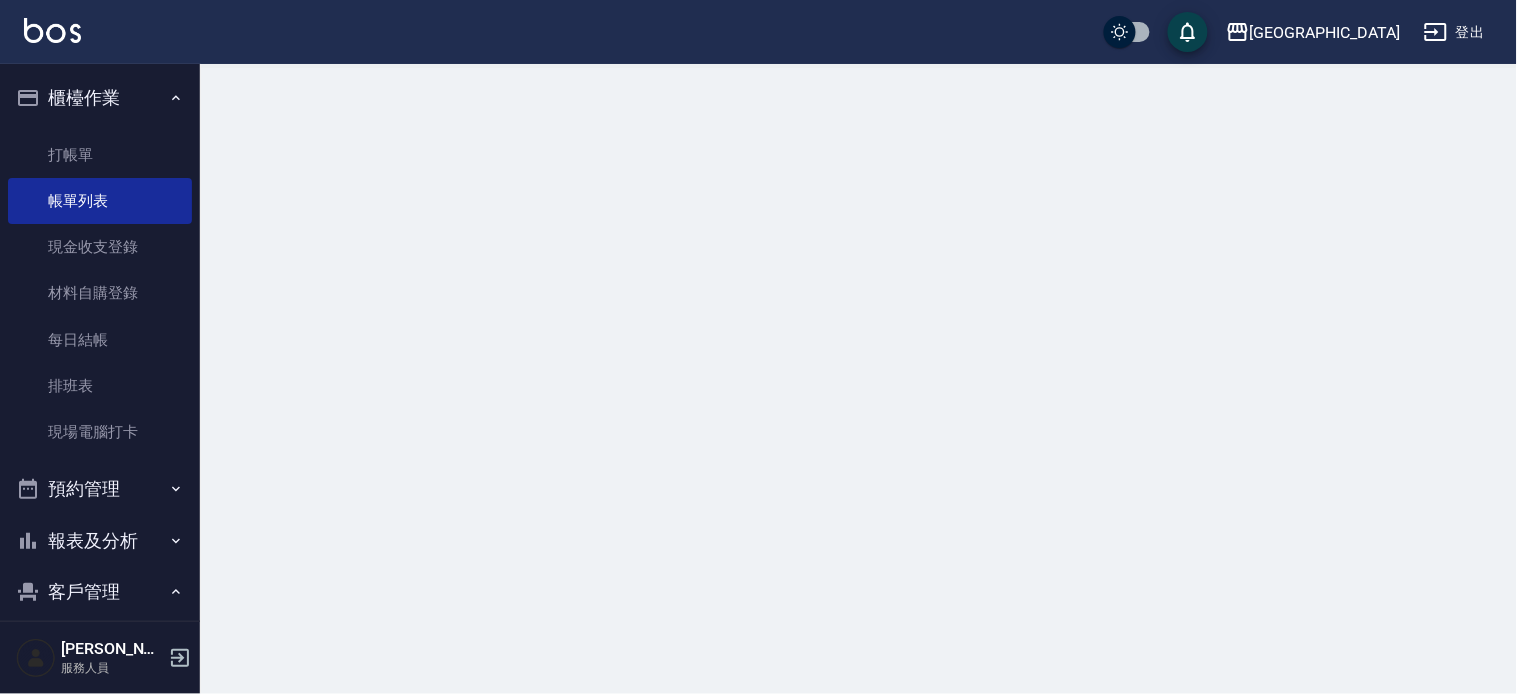 click on "櫃檯作業" at bounding box center (100, 98) 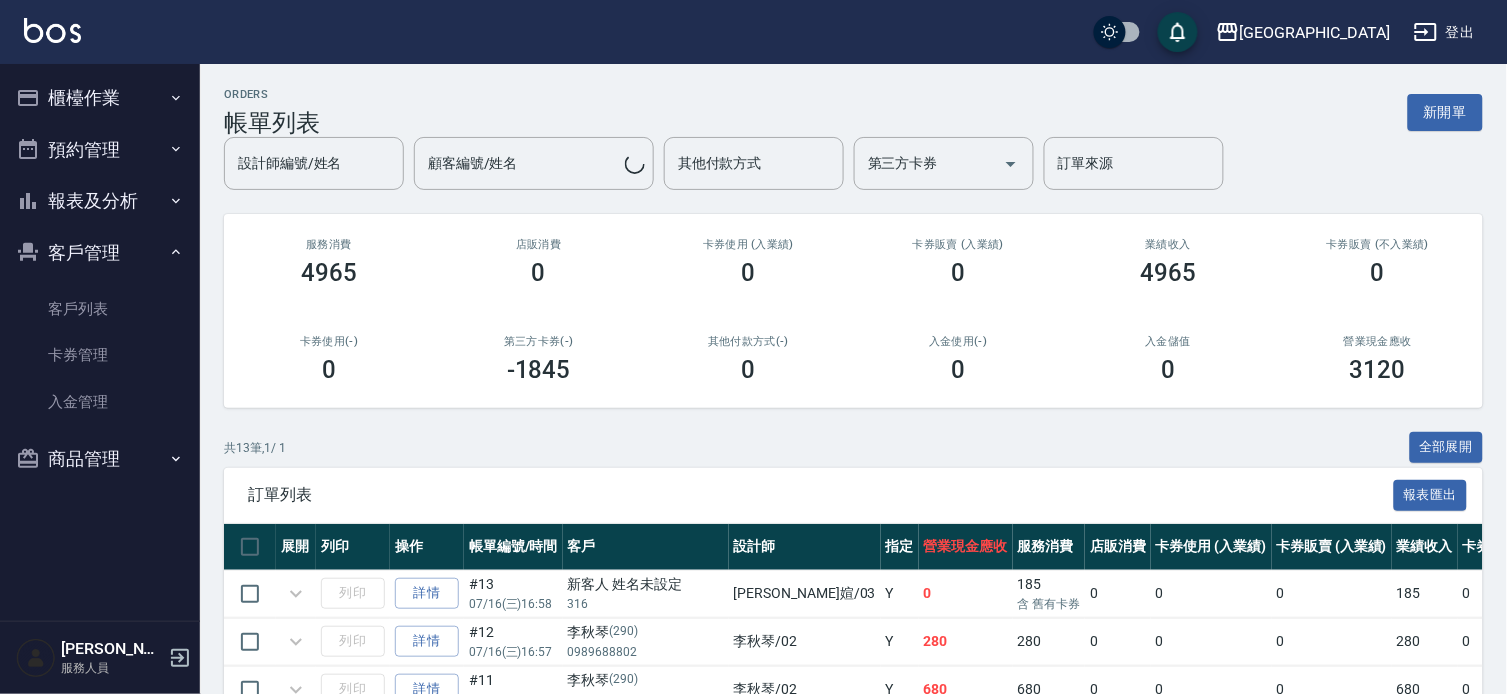click on "客戶列表" at bounding box center [100, 309] 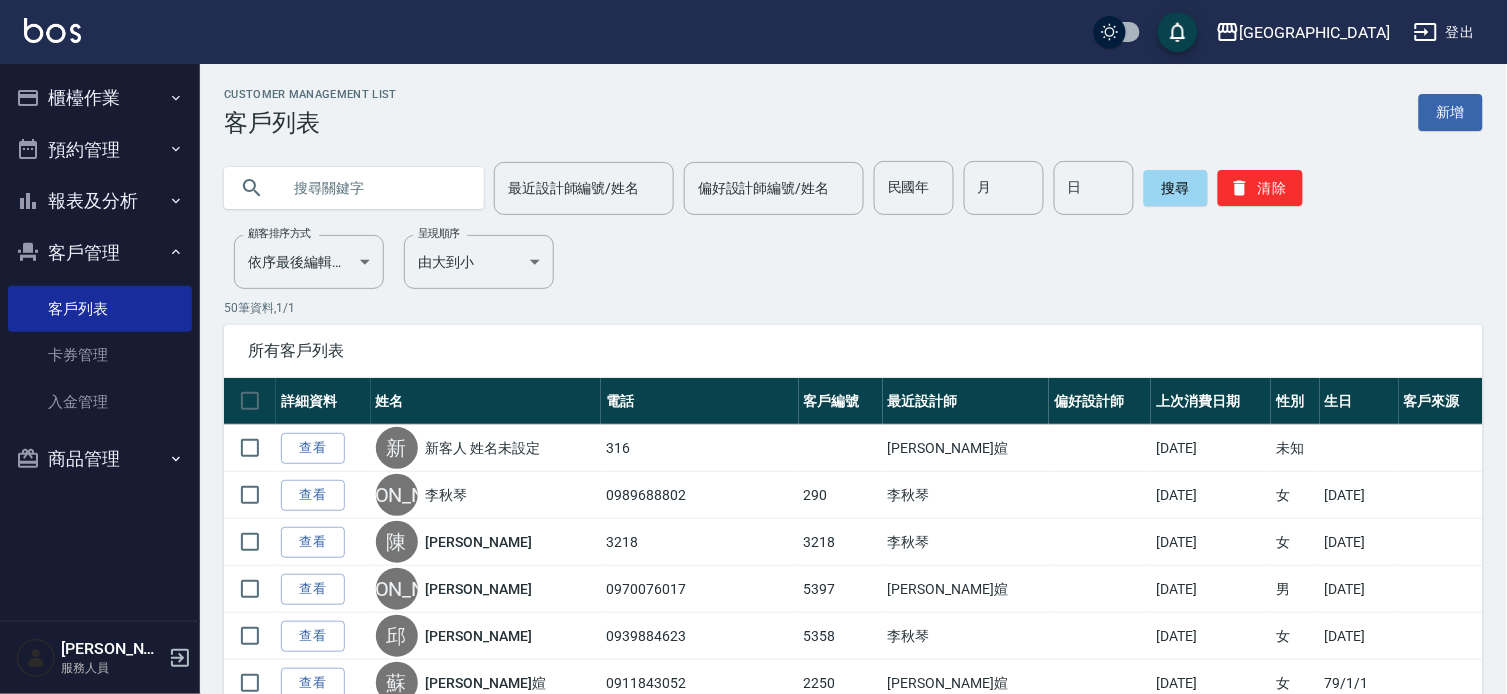 drag, startPoint x: 305, startPoint y: 448, endPoint x: 310, endPoint y: 438, distance: 11.18034 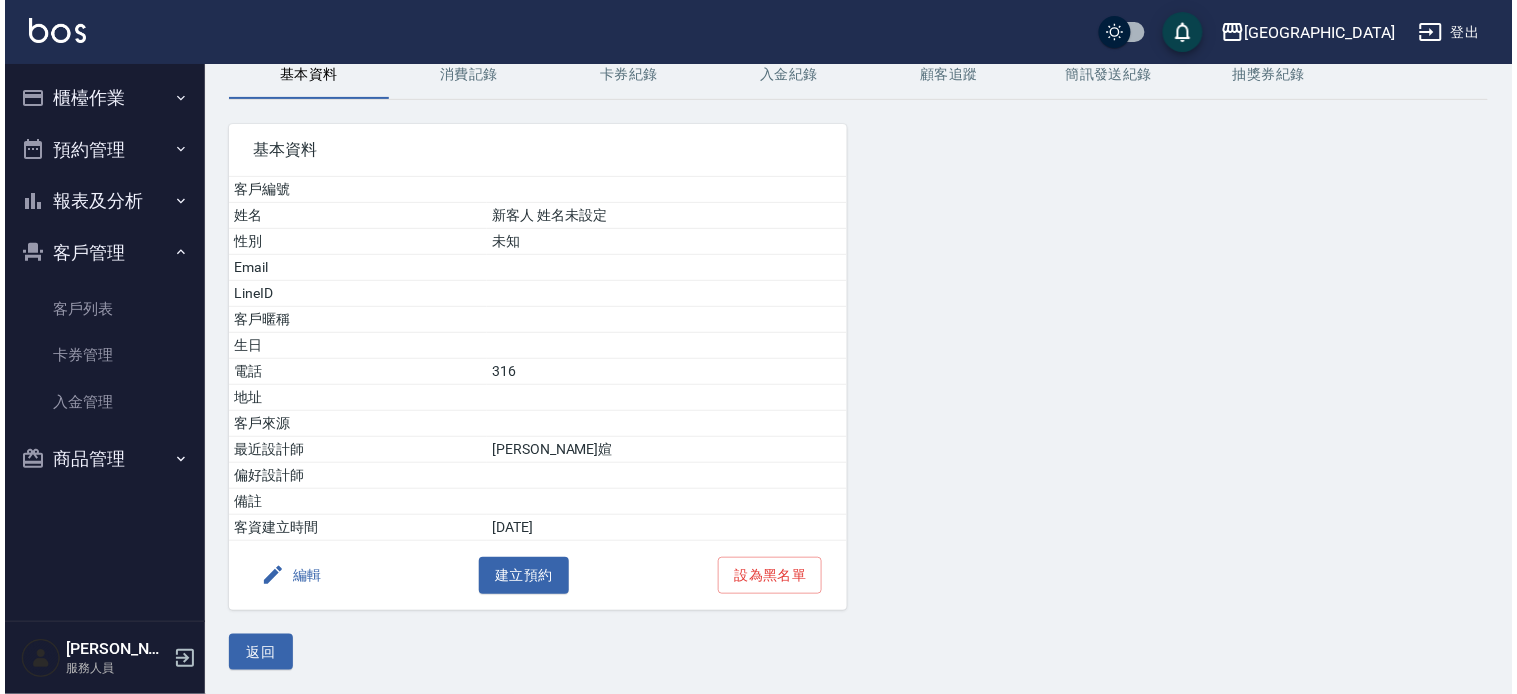 scroll, scrollTop: 95, scrollLeft: 0, axis: vertical 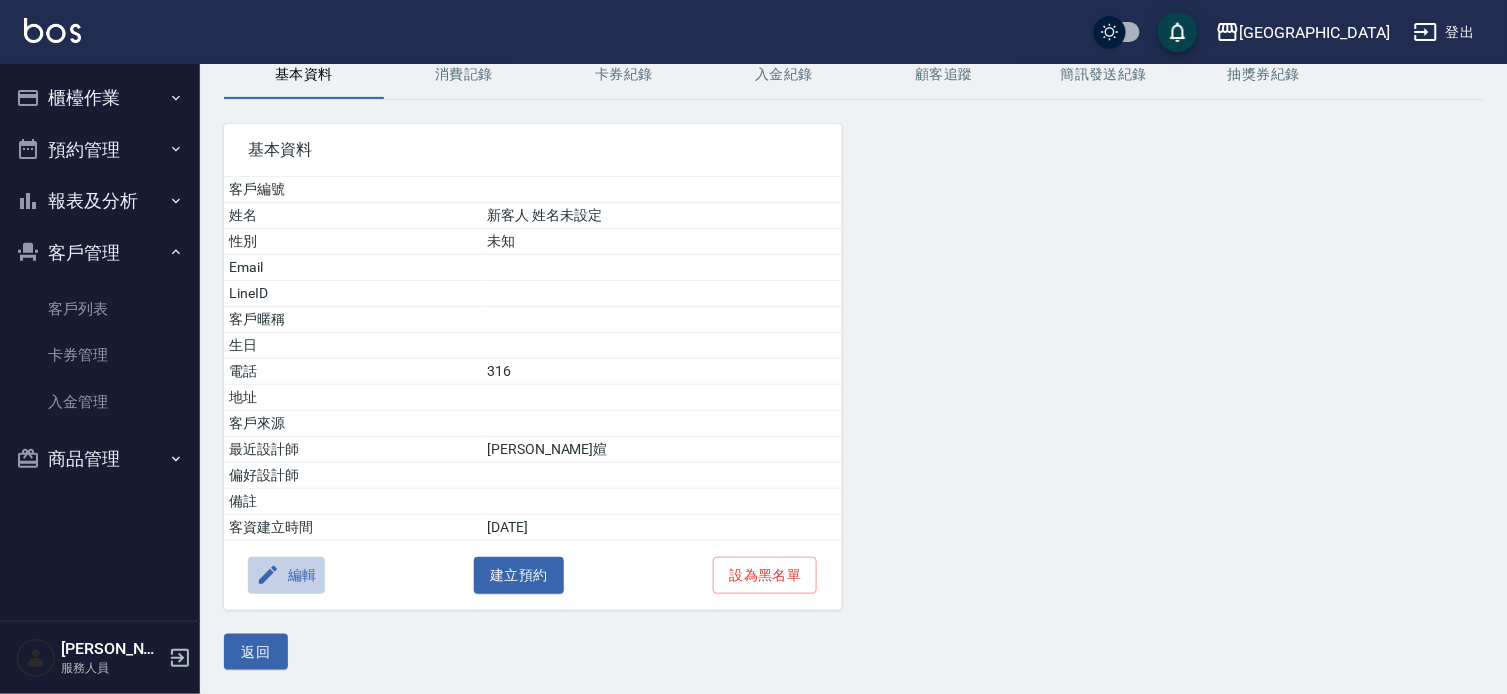 click on "編輯" at bounding box center [286, 575] 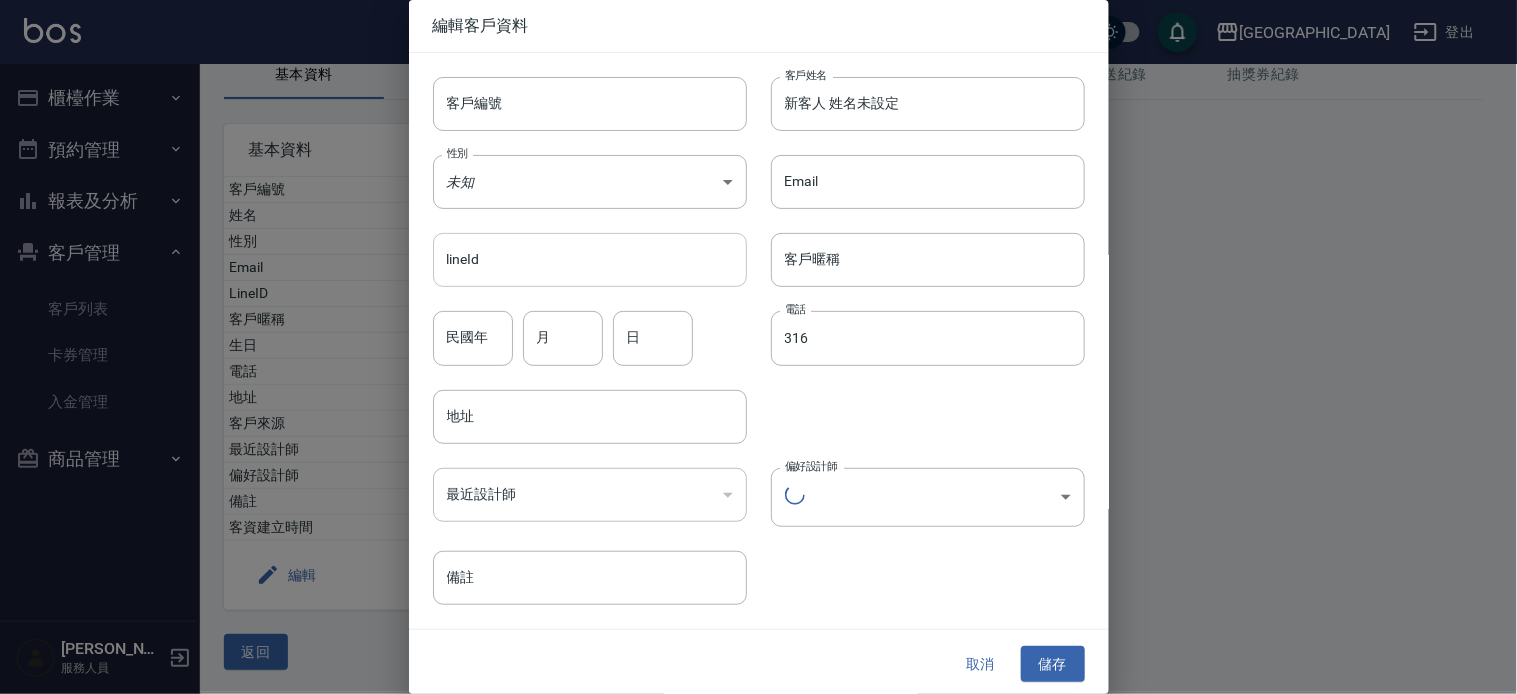 type 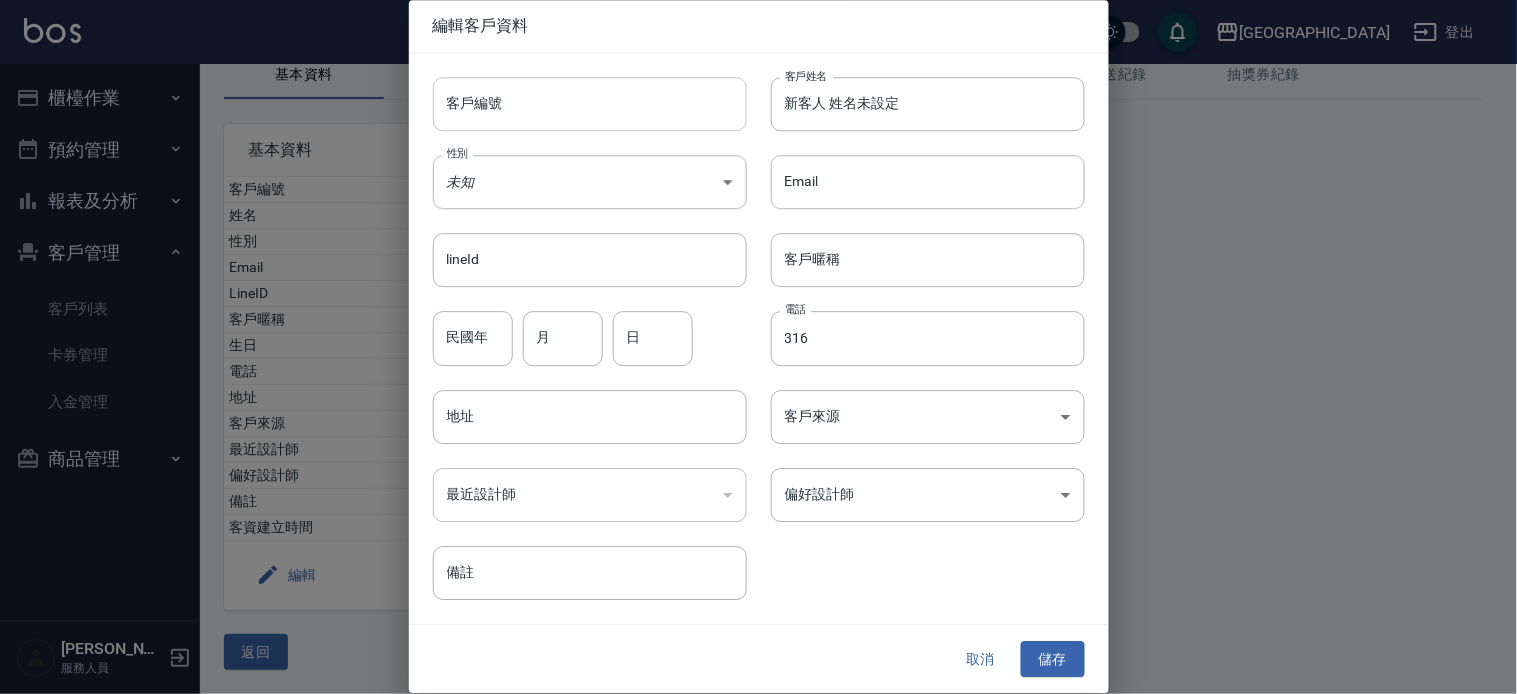 click on "客戶編號" at bounding box center [590, 104] 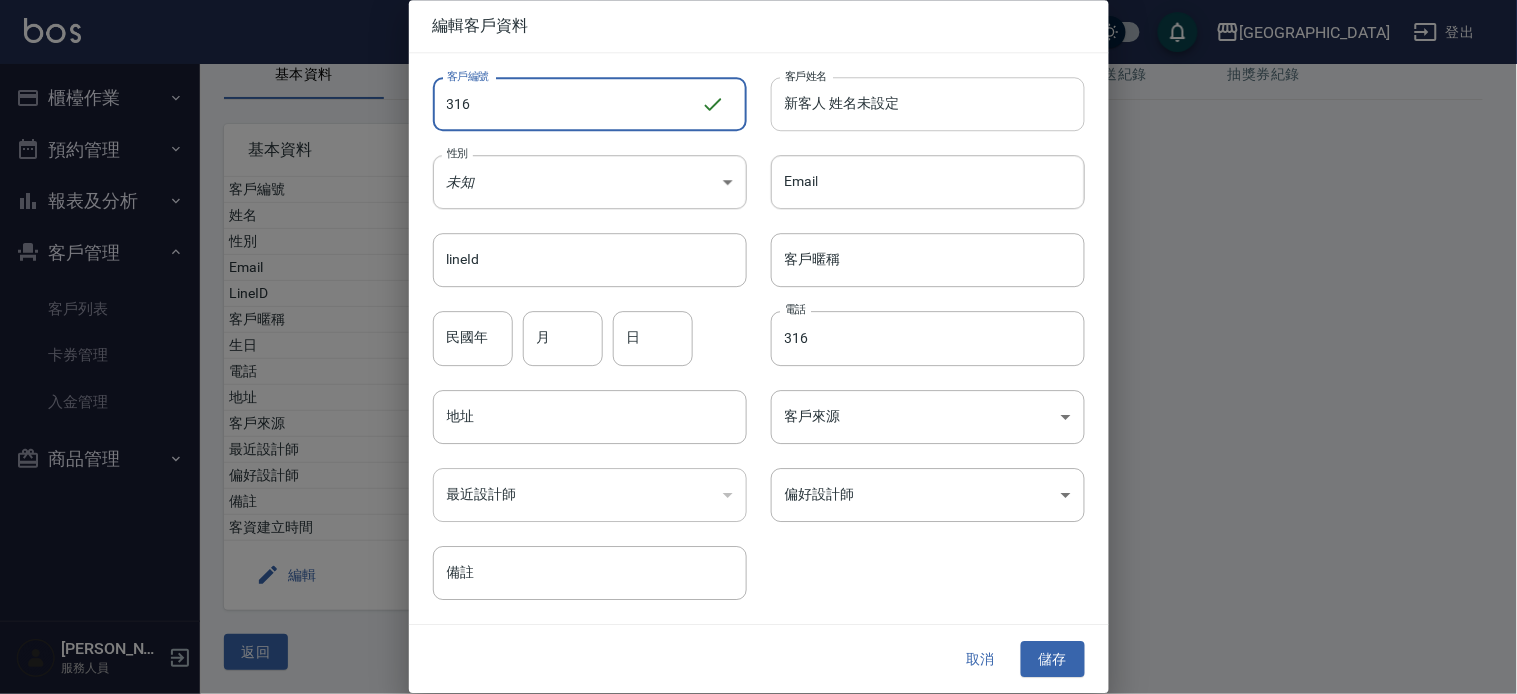 type on "316" 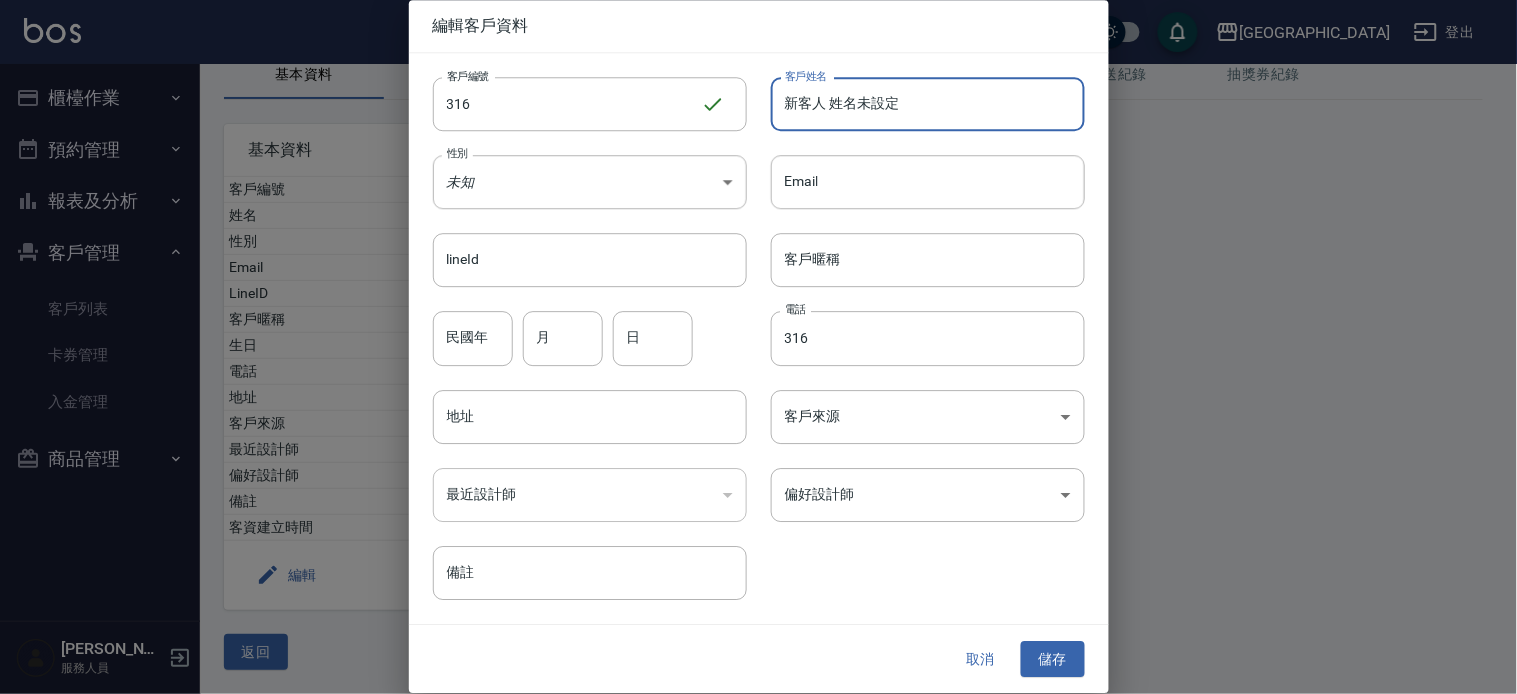 click on "新客人 姓名未設定" at bounding box center [928, 104] 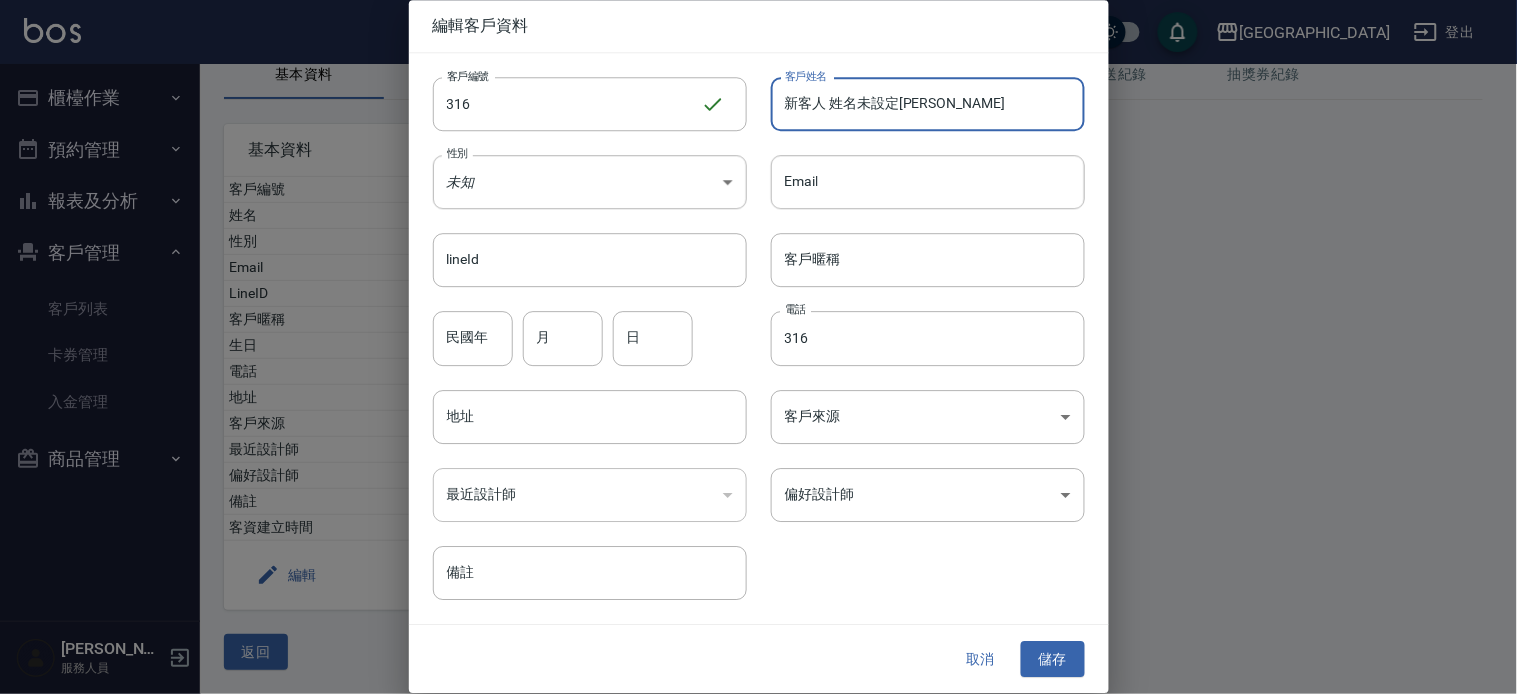 drag, startPoint x: 922, startPoint y: 102, endPoint x: 941, endPoint y: 103, distance: 19.026299 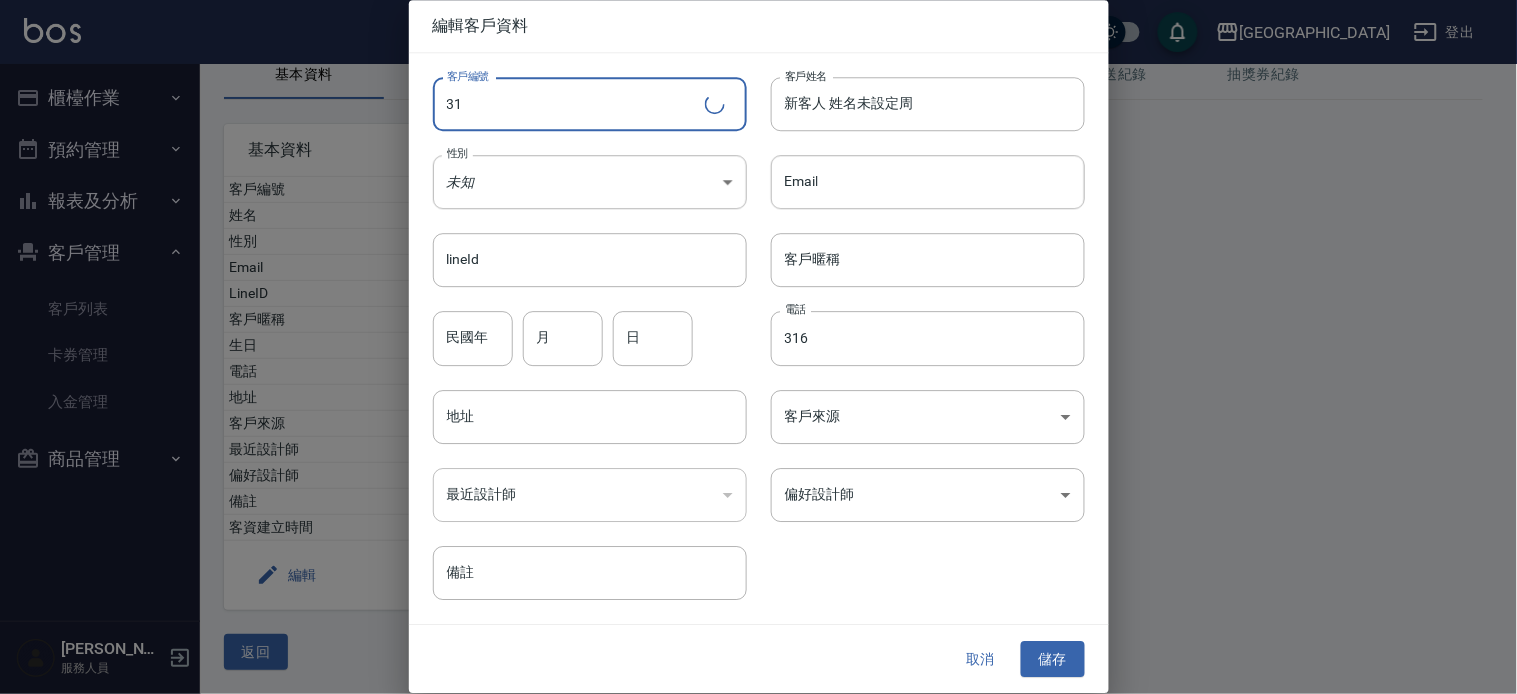 type on "3" 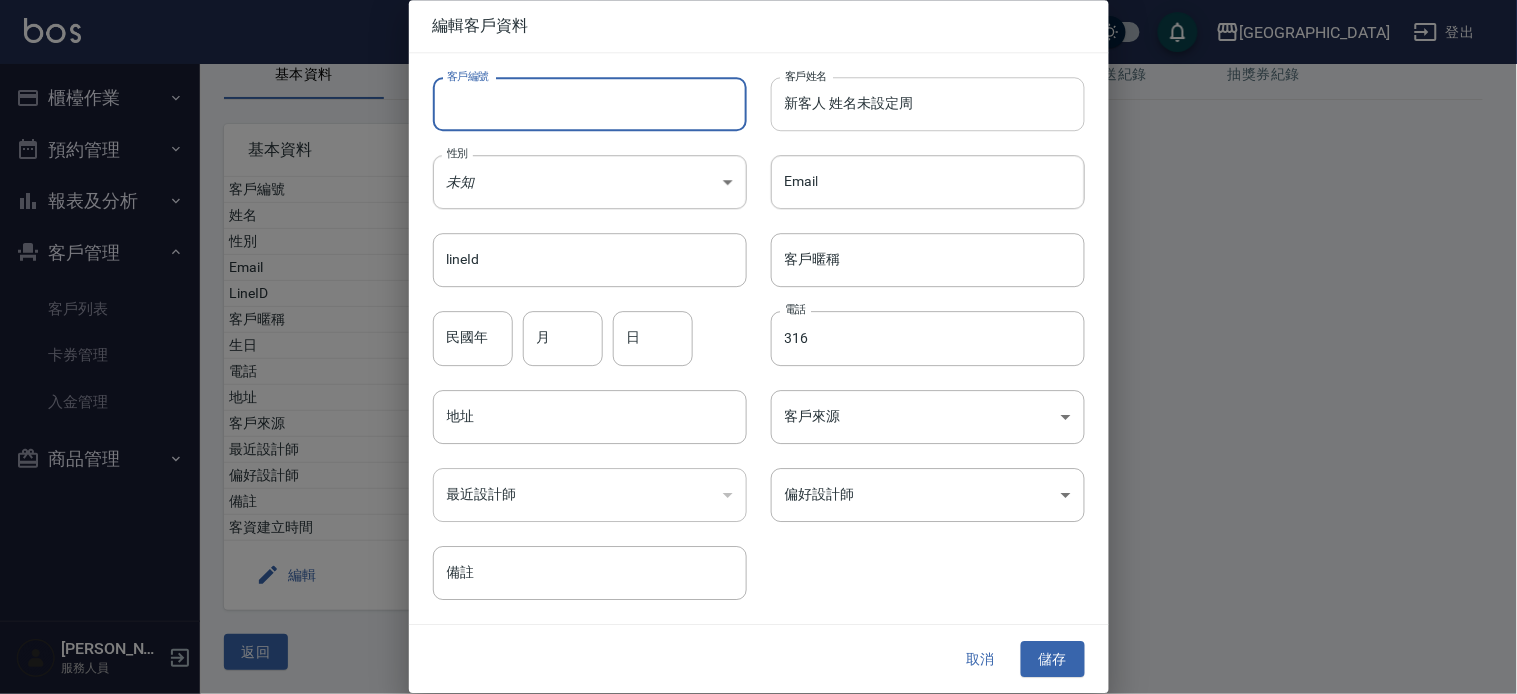 type 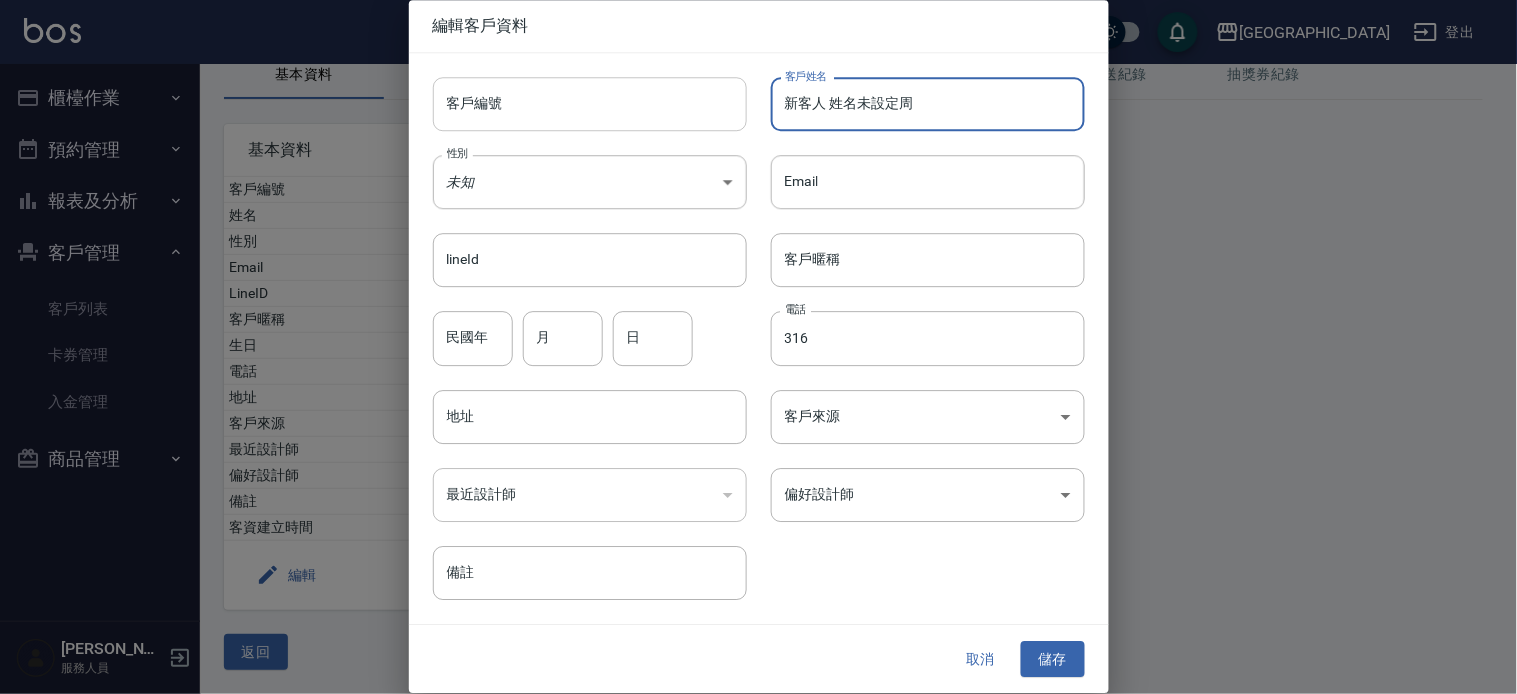 drag, startPoint x: 942, startPoint y: 117, endPoint x: 466, endPoint y: 107, distance: 476.10504 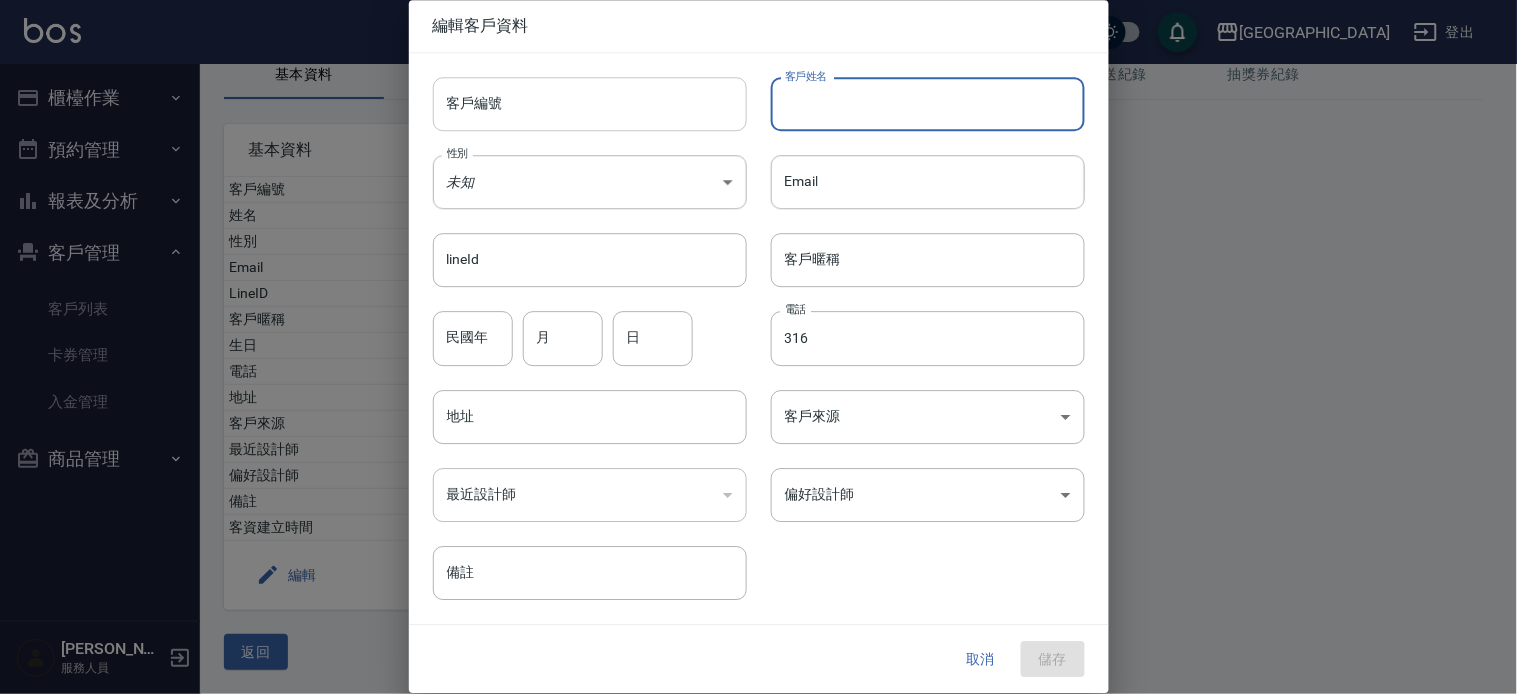 type 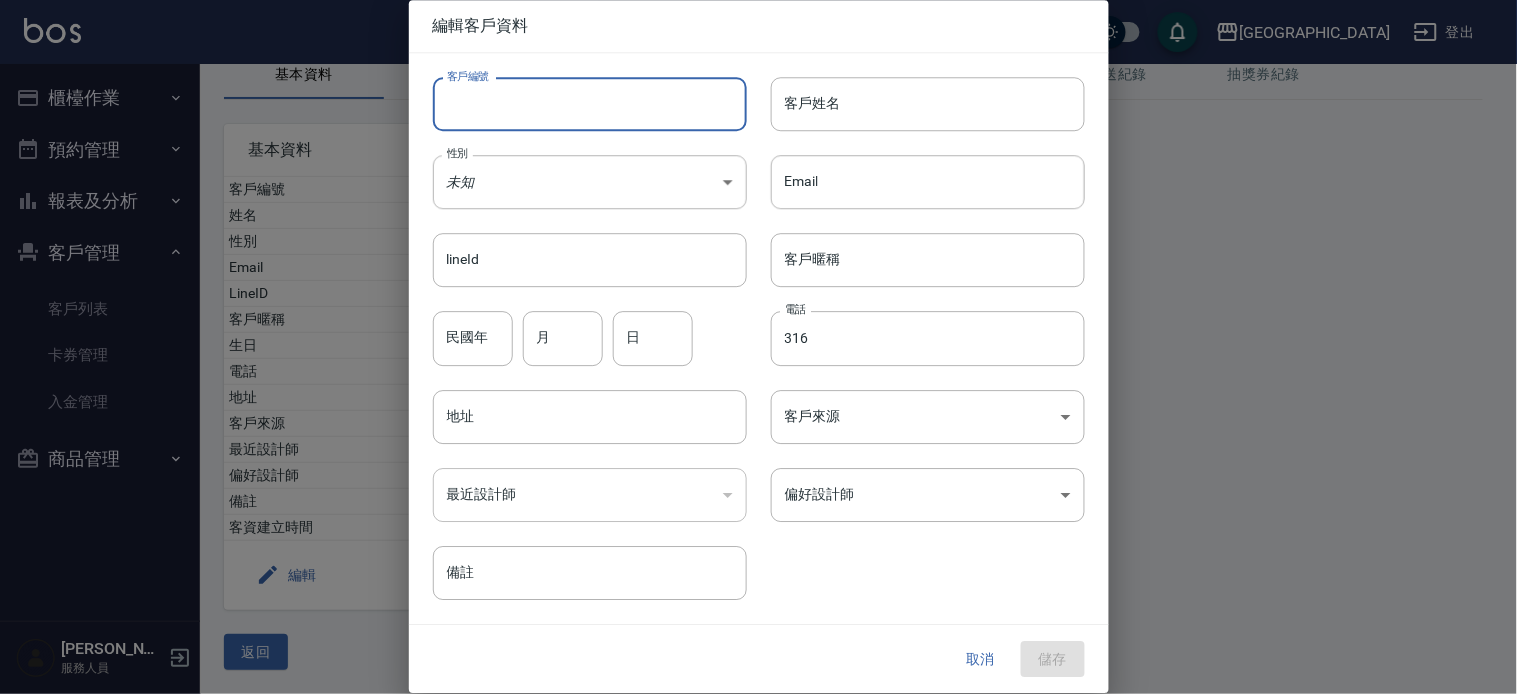 click on "客戶編號" at bounding box center [590, 104] 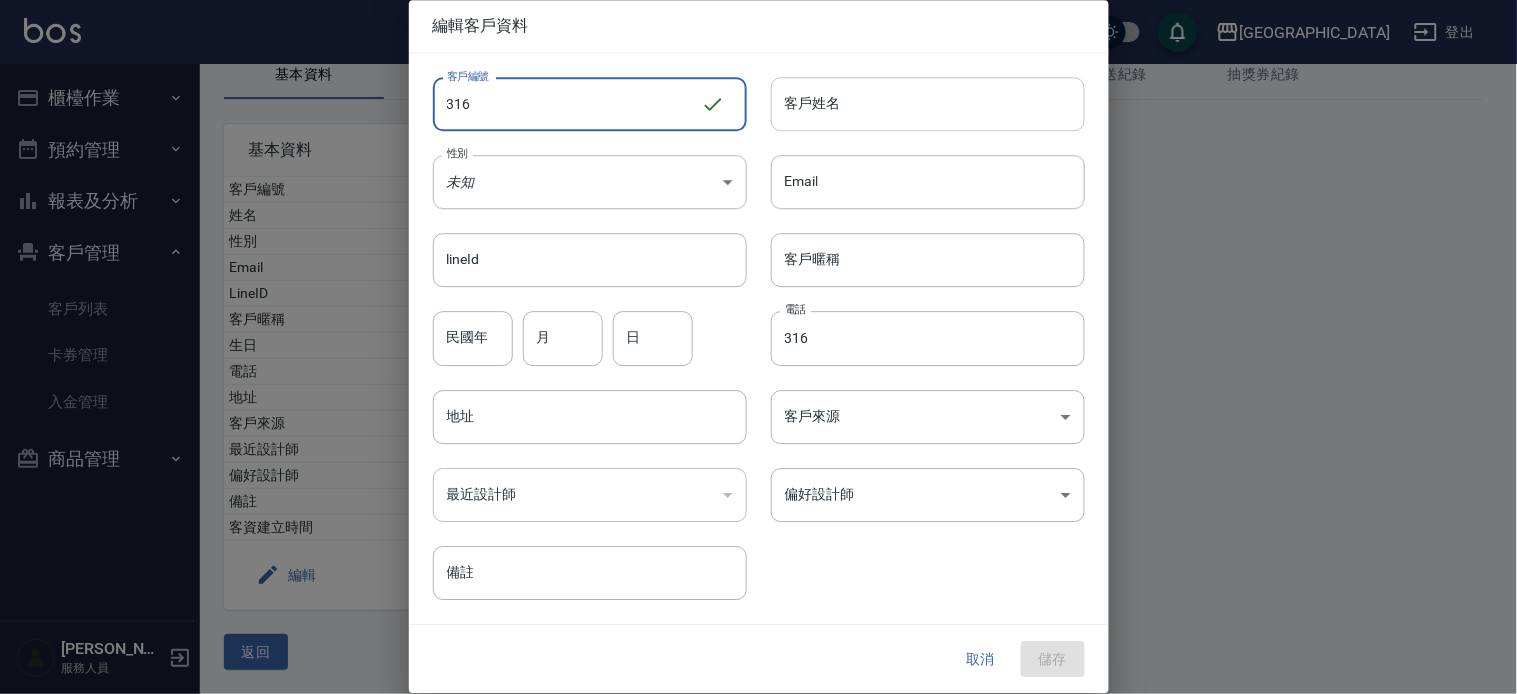 type on "316" 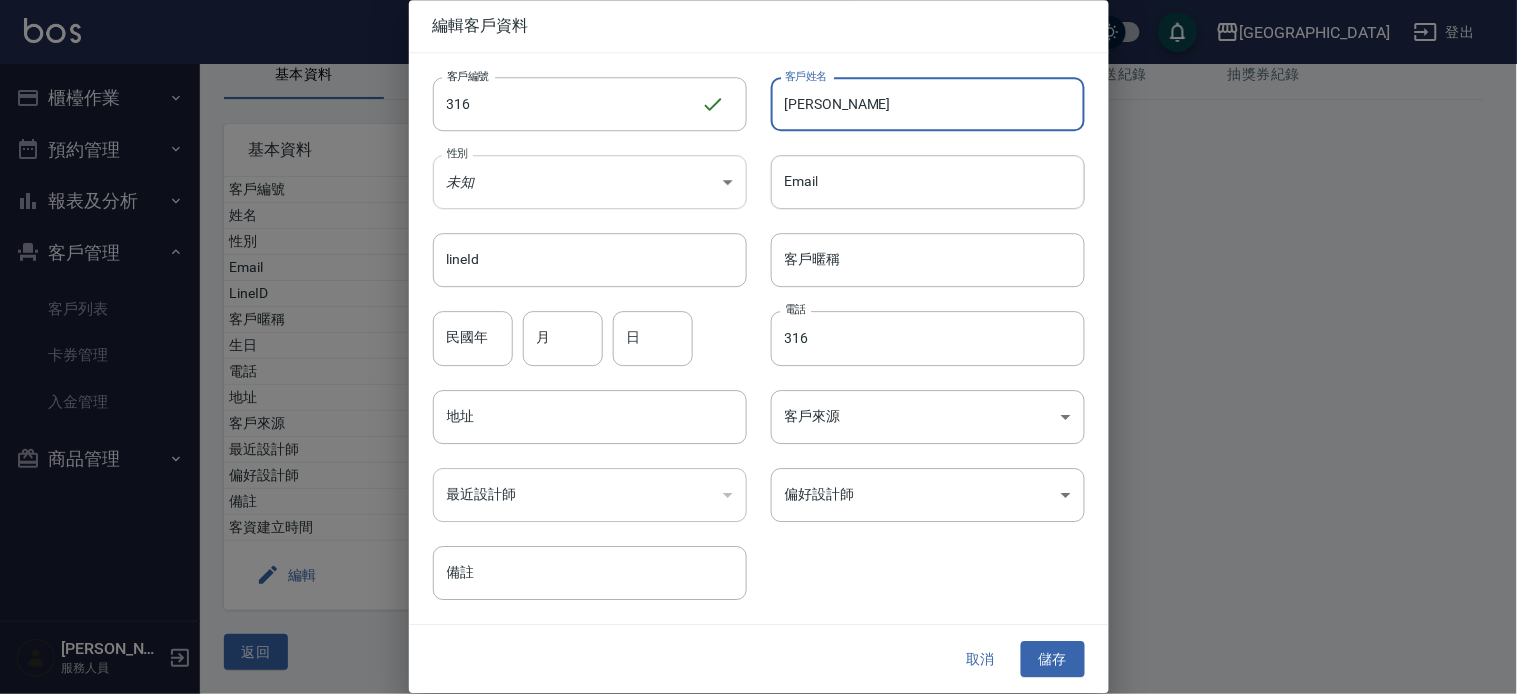 type on "[PERSON_NAME]" 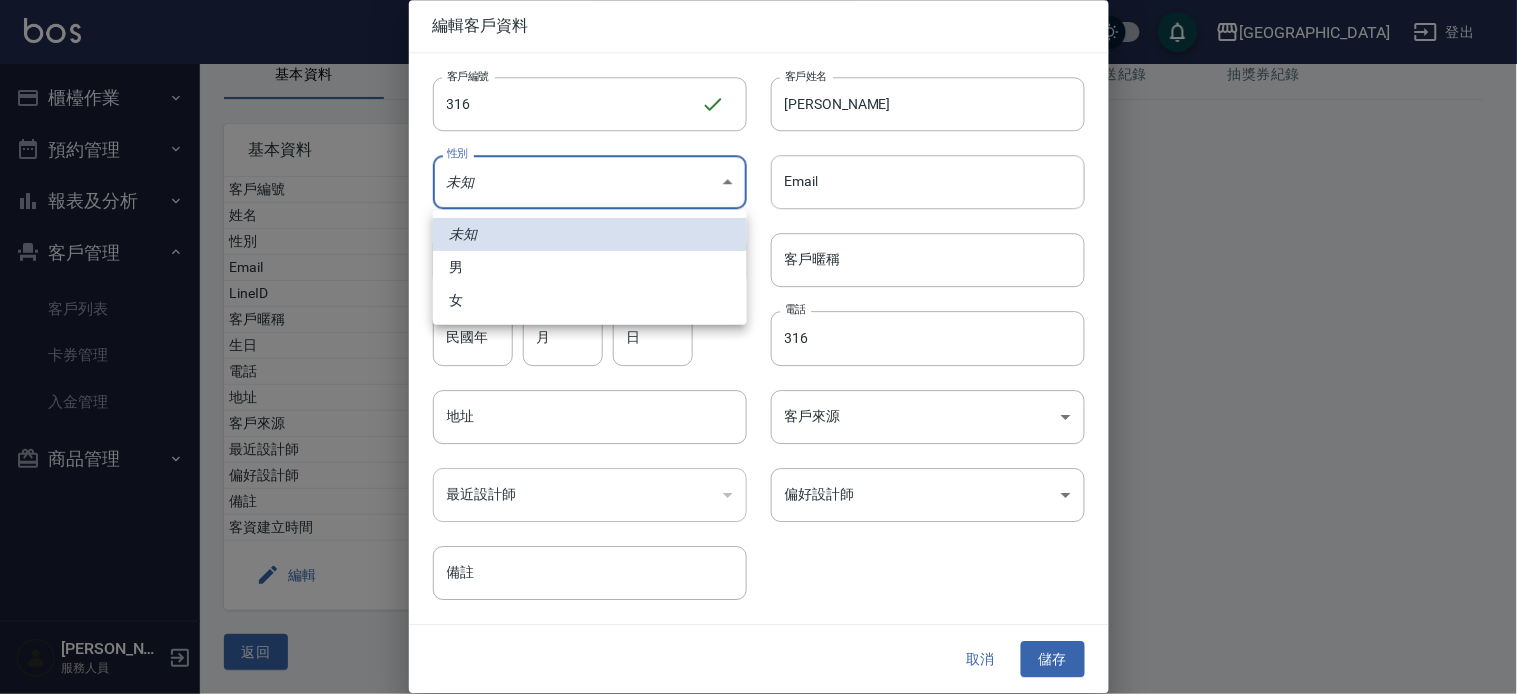 click on "女" at bounding box center [590, 300] 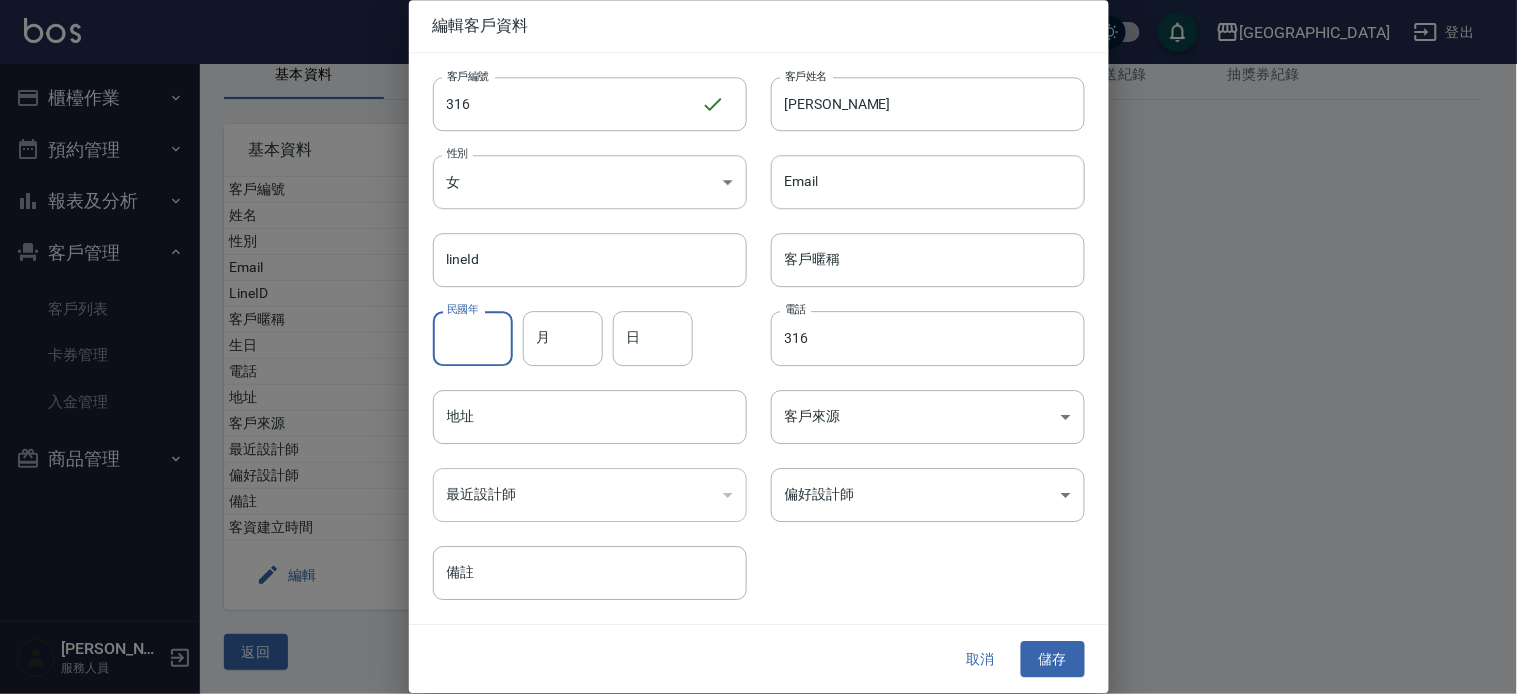 click on "民國年" at bounding box center (473, 339) 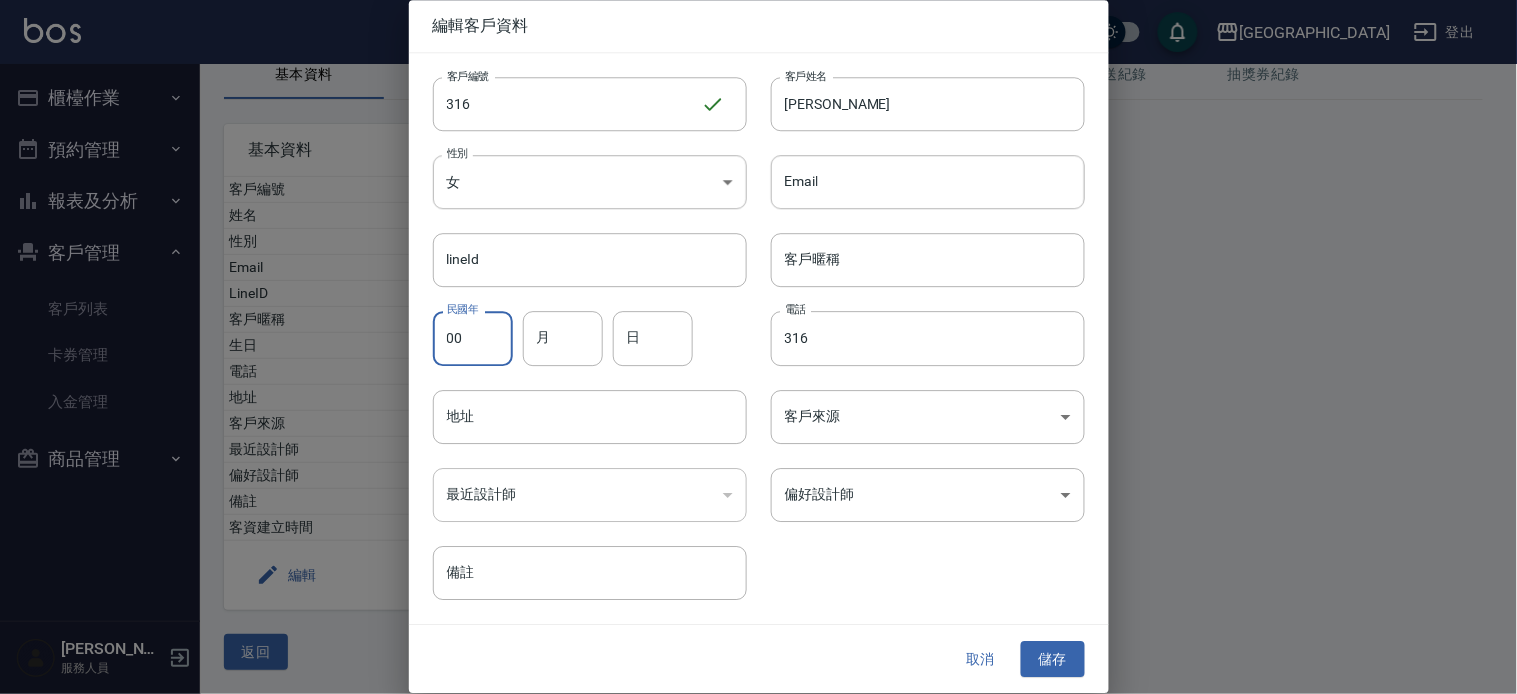 type on "00" 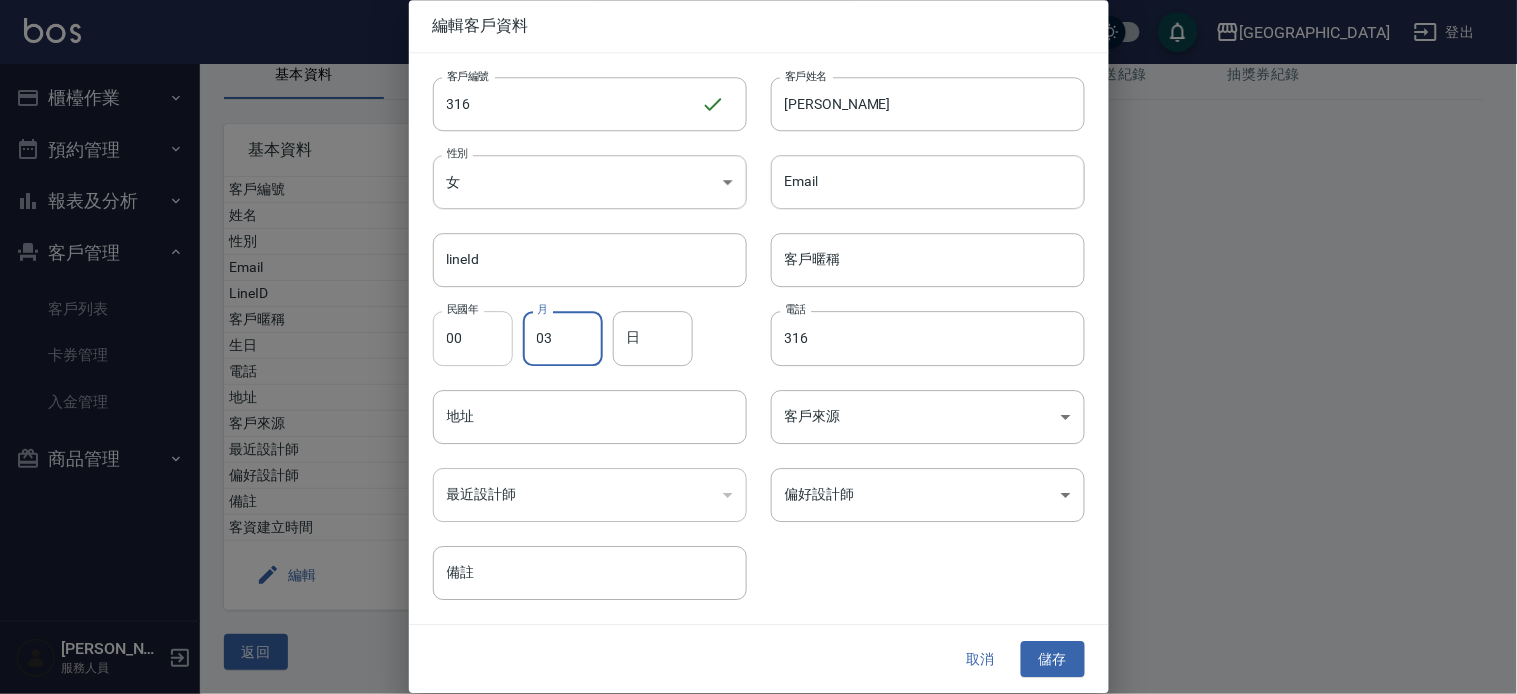 type on "03" 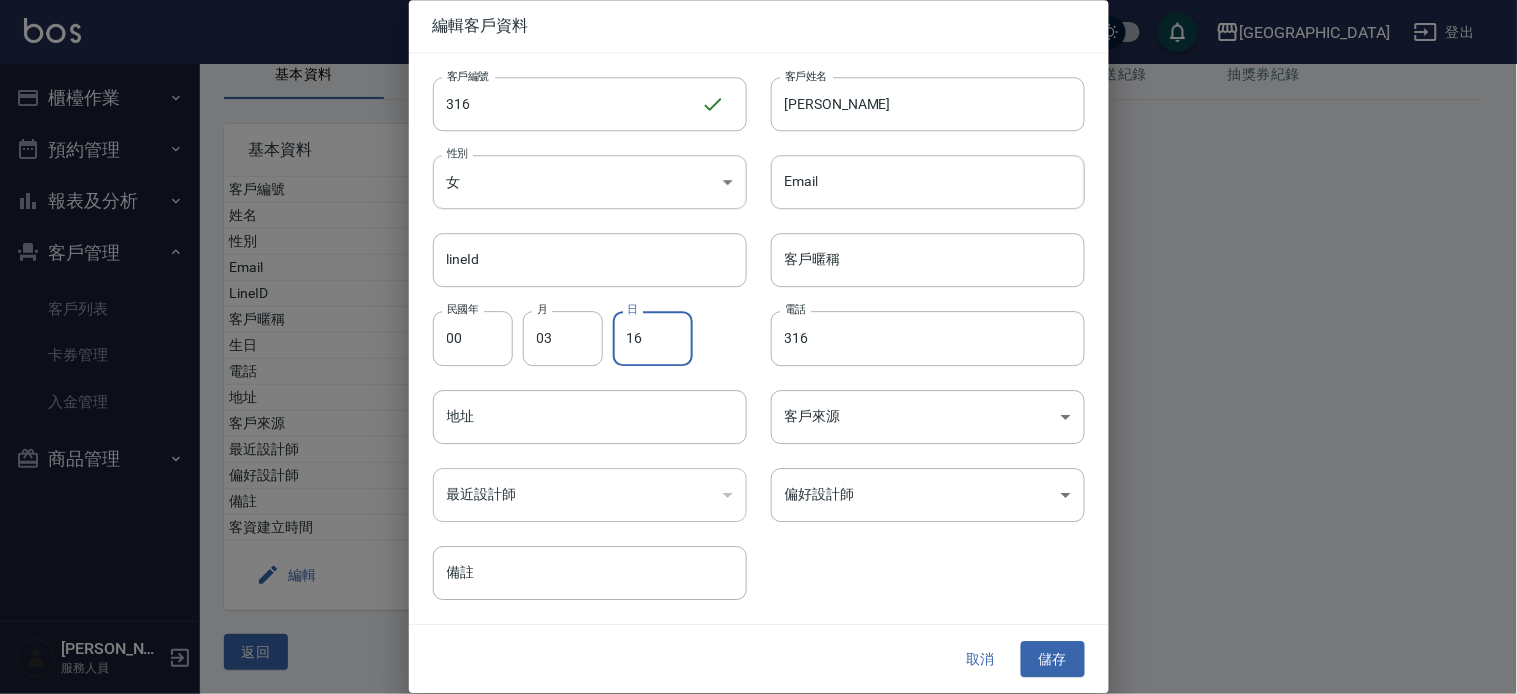 type on "16" 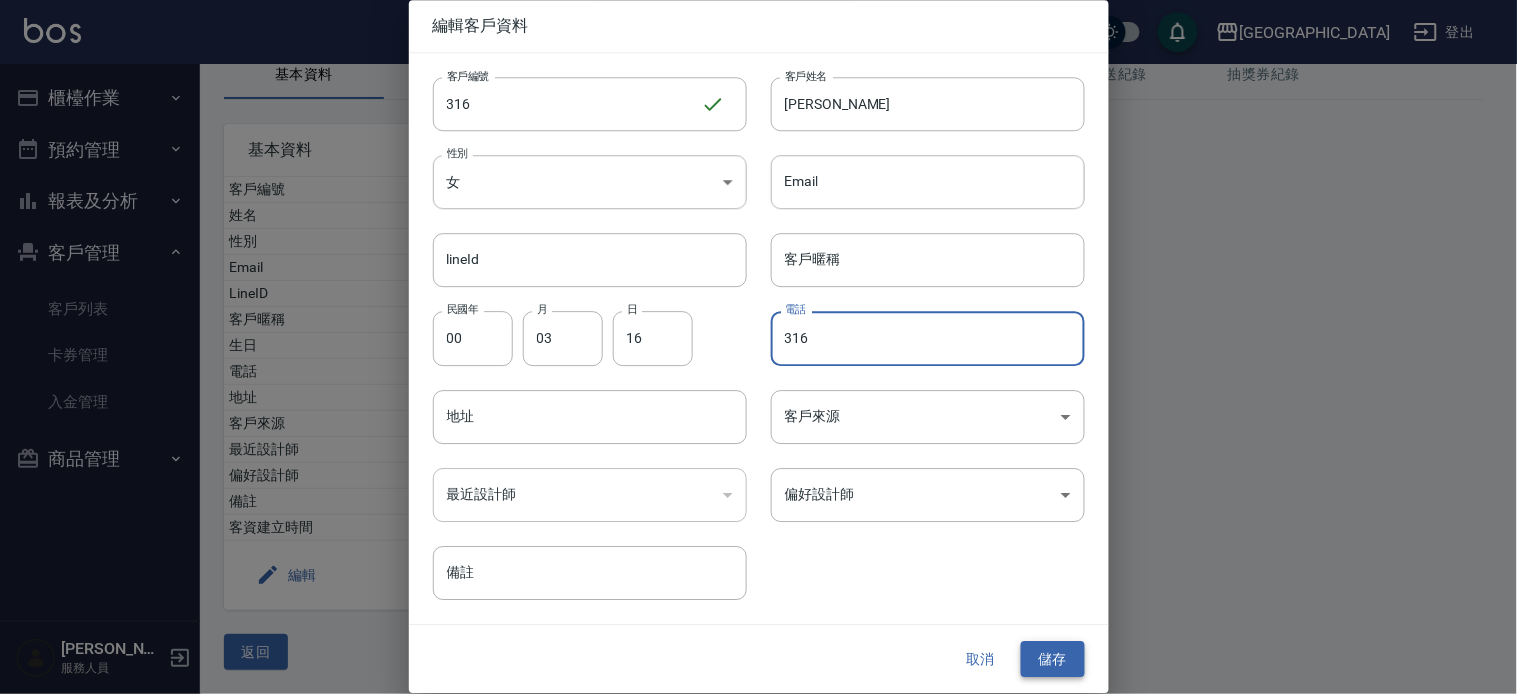 click on "儲存" at bounding box center (1053, 659) 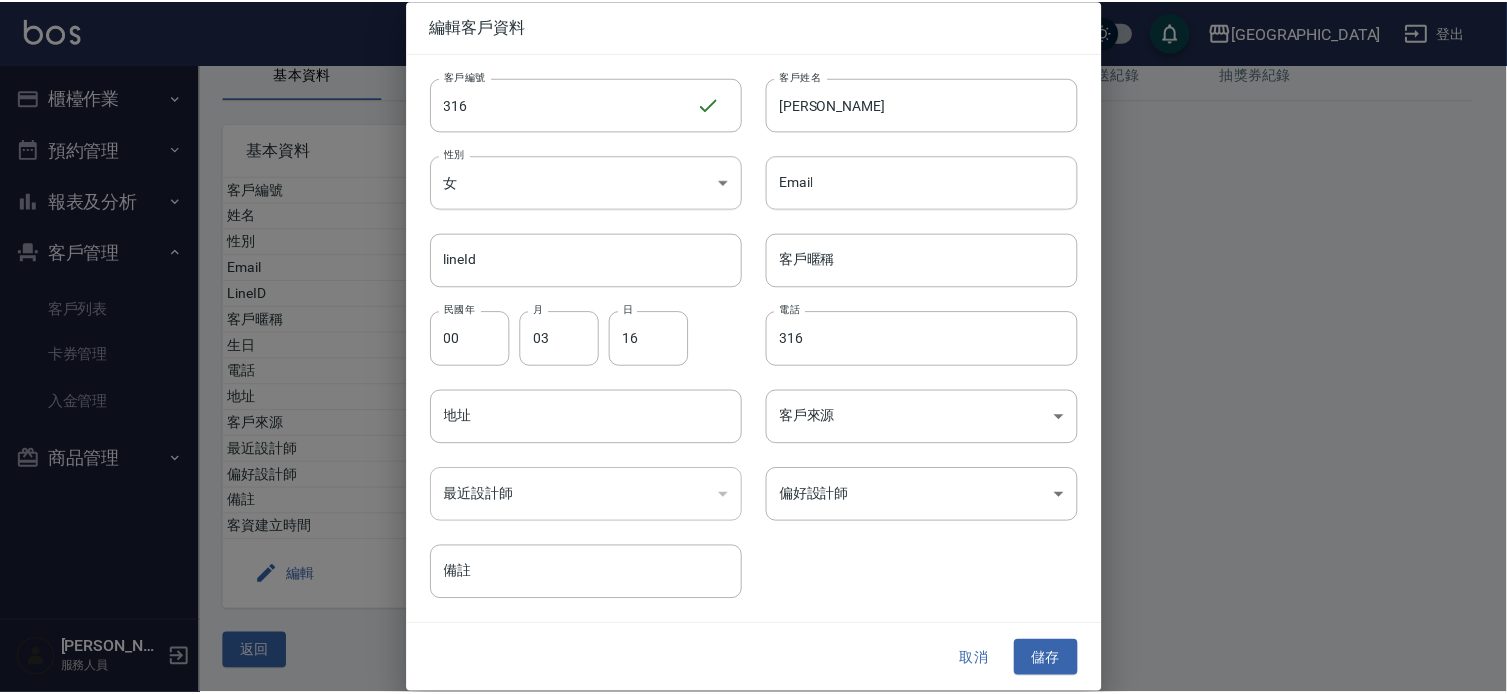 scroll, scrollTop: 0, scrollLeft: 0, axis: both 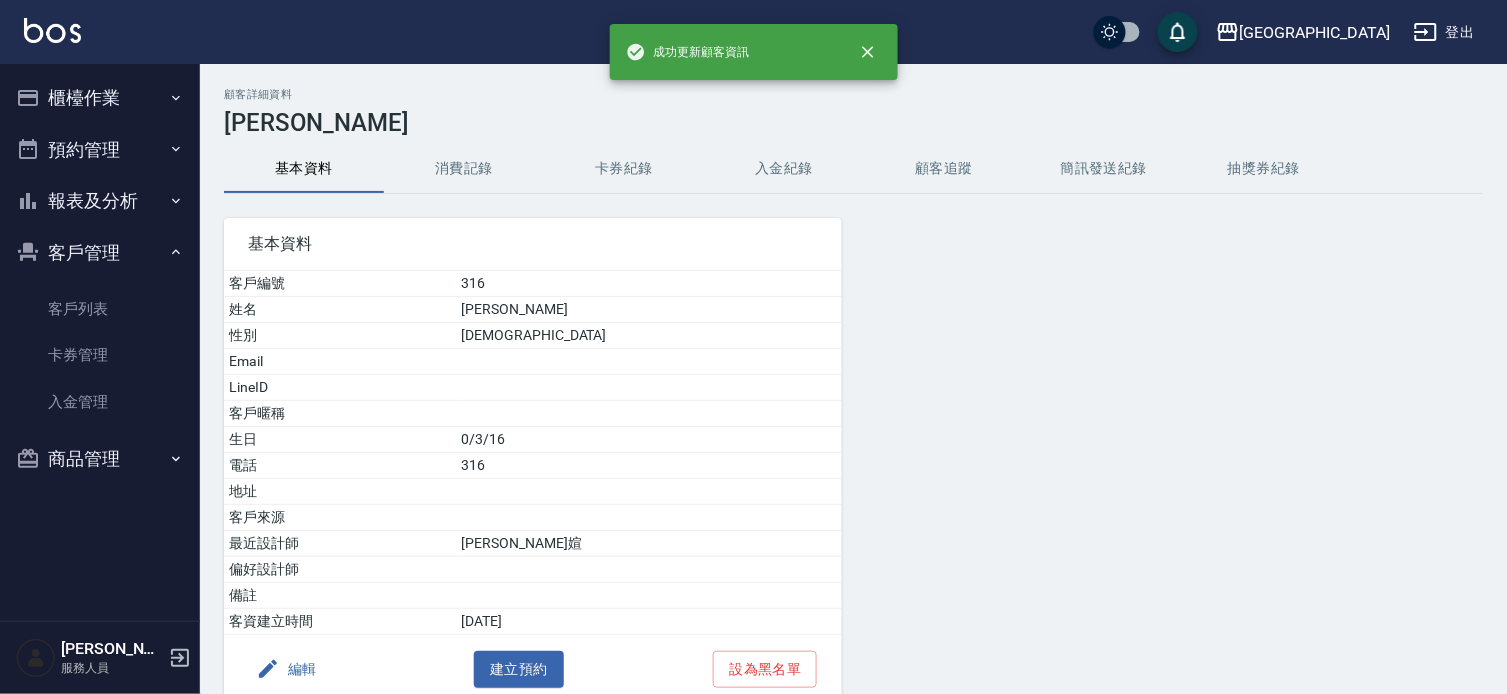 click on "櫃檯作業" at bounding box center [100, 98] 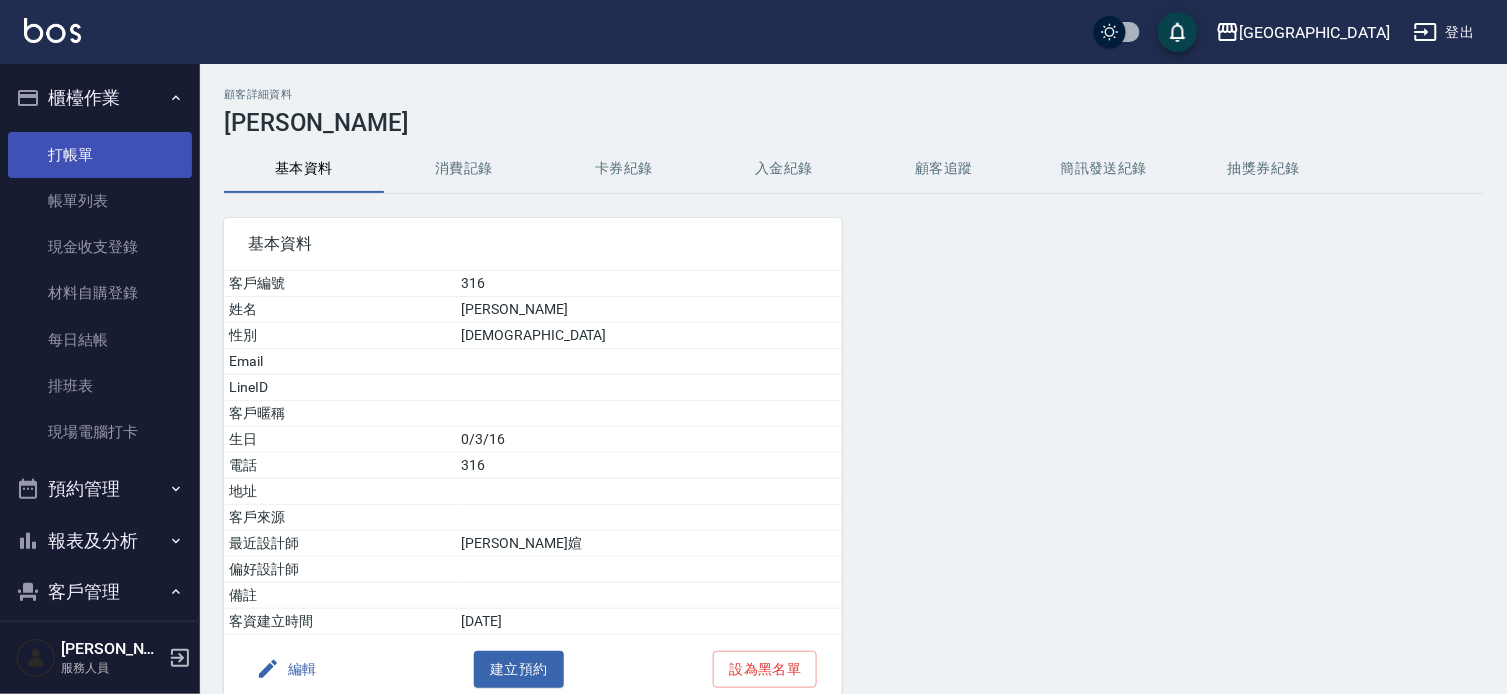 drag, startPoint x: 103, startPoint y: 152, endPoint x: 151, endPoint y: 146, distance: 48.373547 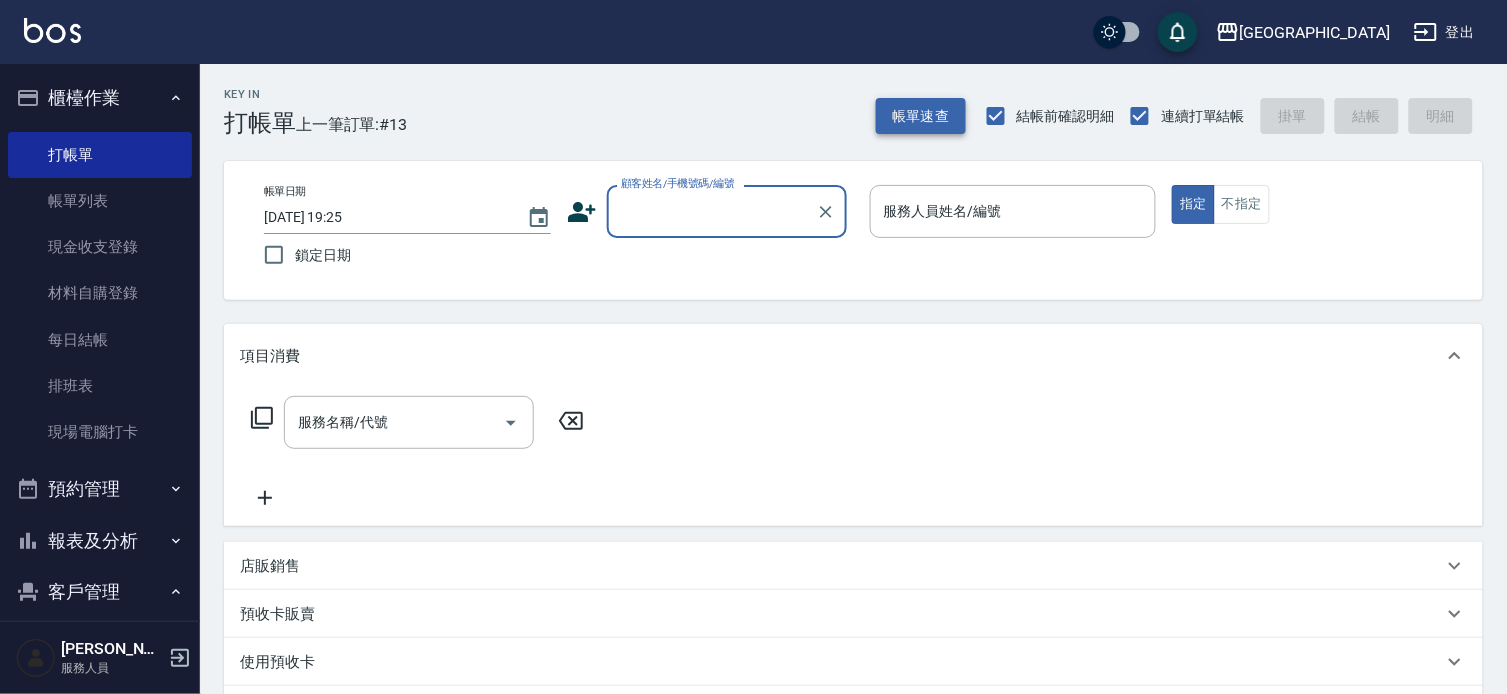 click on "帳單速查" at bounding box center [921, 116] 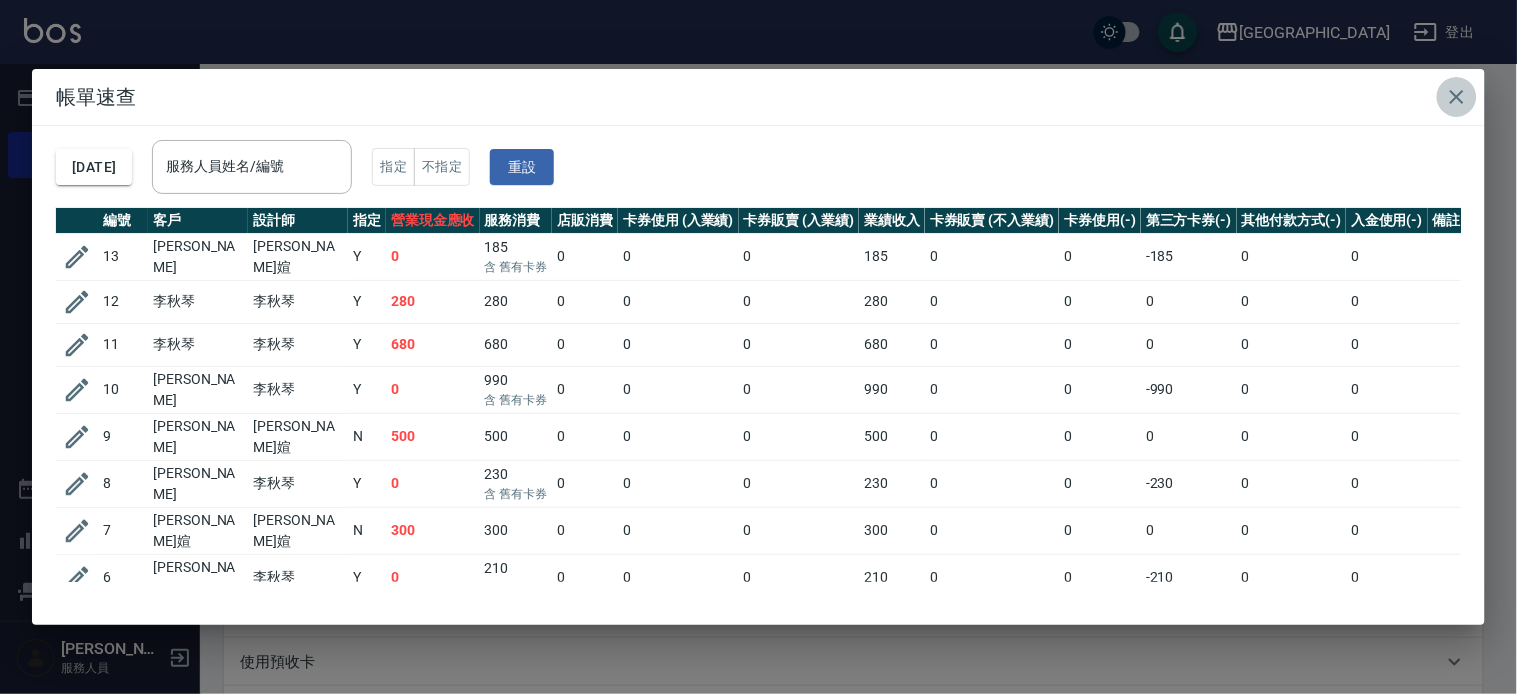 click 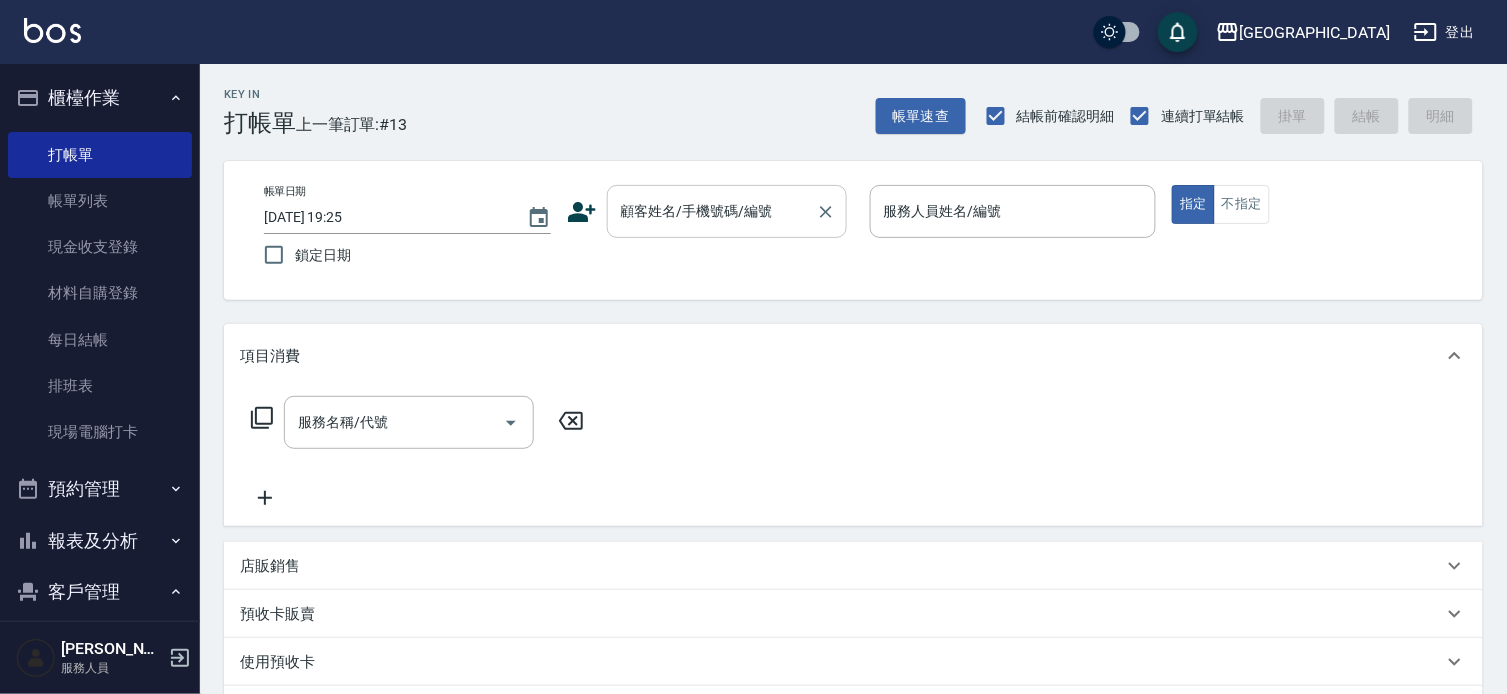 click on "顧客姓名/手機號碼/編號" at bounding box center [712, 211] 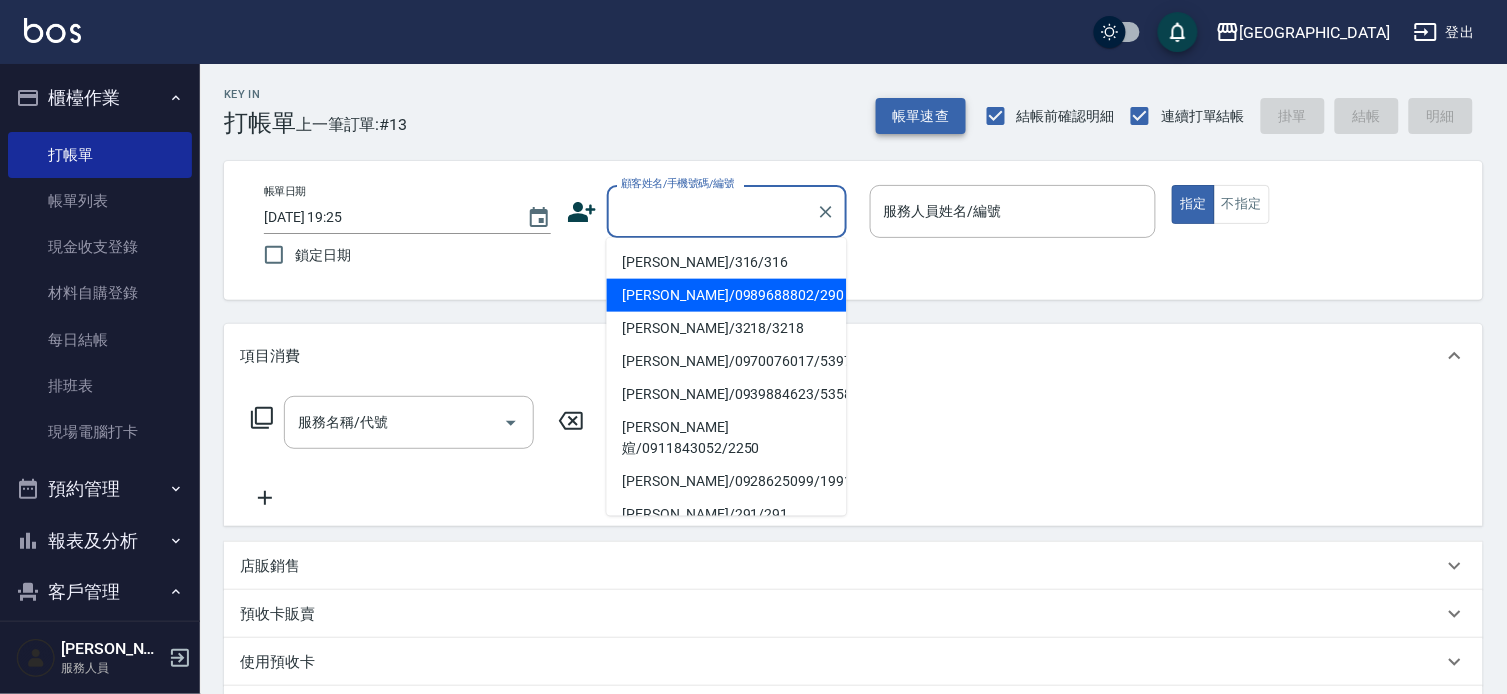 click on "帳單速查" at bounding box center (921, 116) 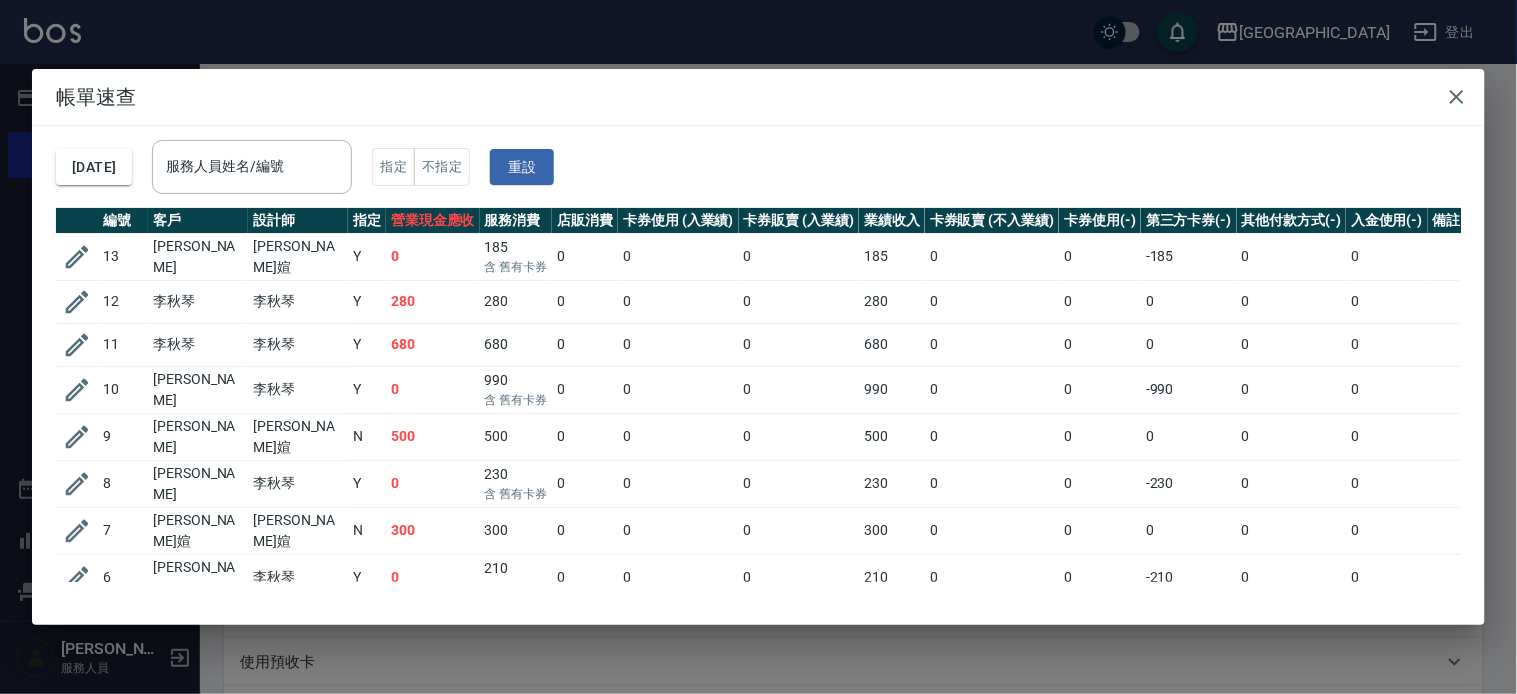 drag, startPoint x: 1474, startPoint y: 87, endPoint x: 1427, endPoint y: 96, distance: 47.853943 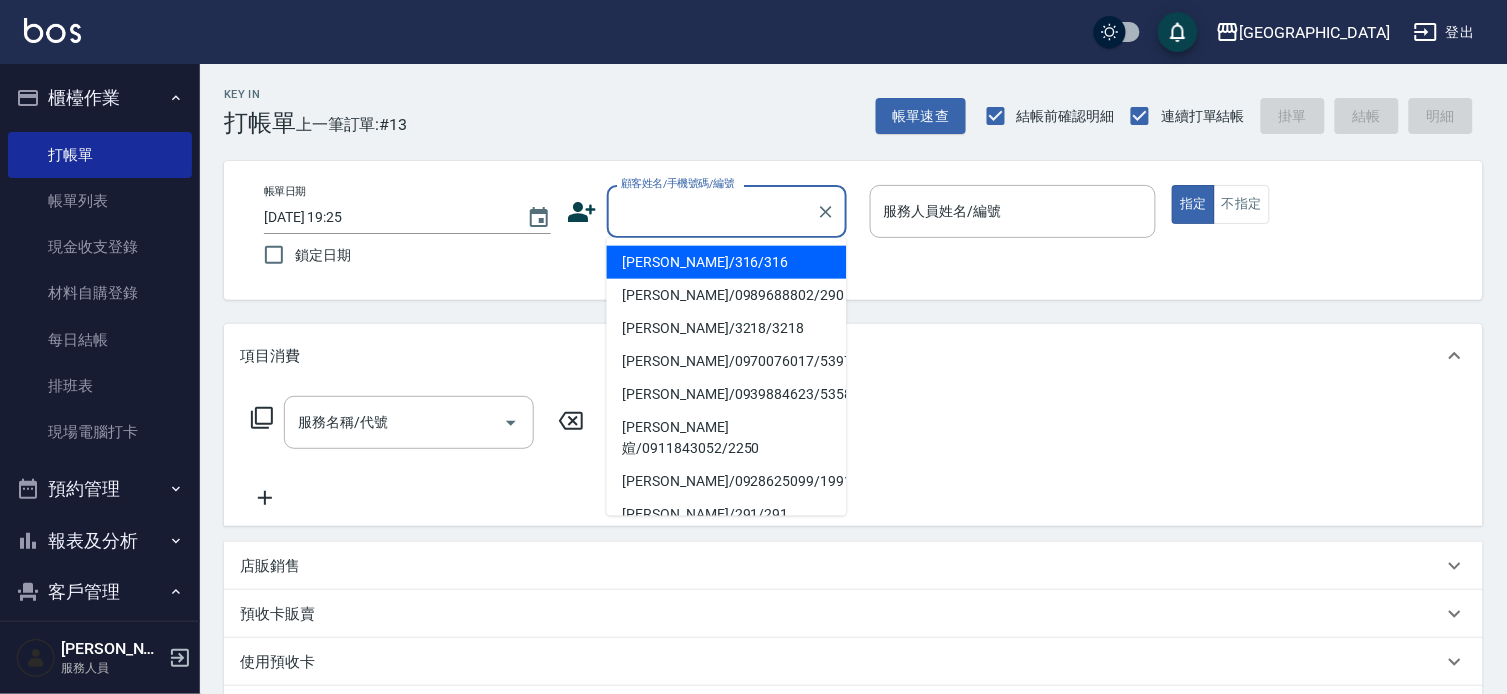 drag, startPoint x: 682, startPoint y: 227, endPoint x: 668, endPoint y: 222, distance: 14.866069 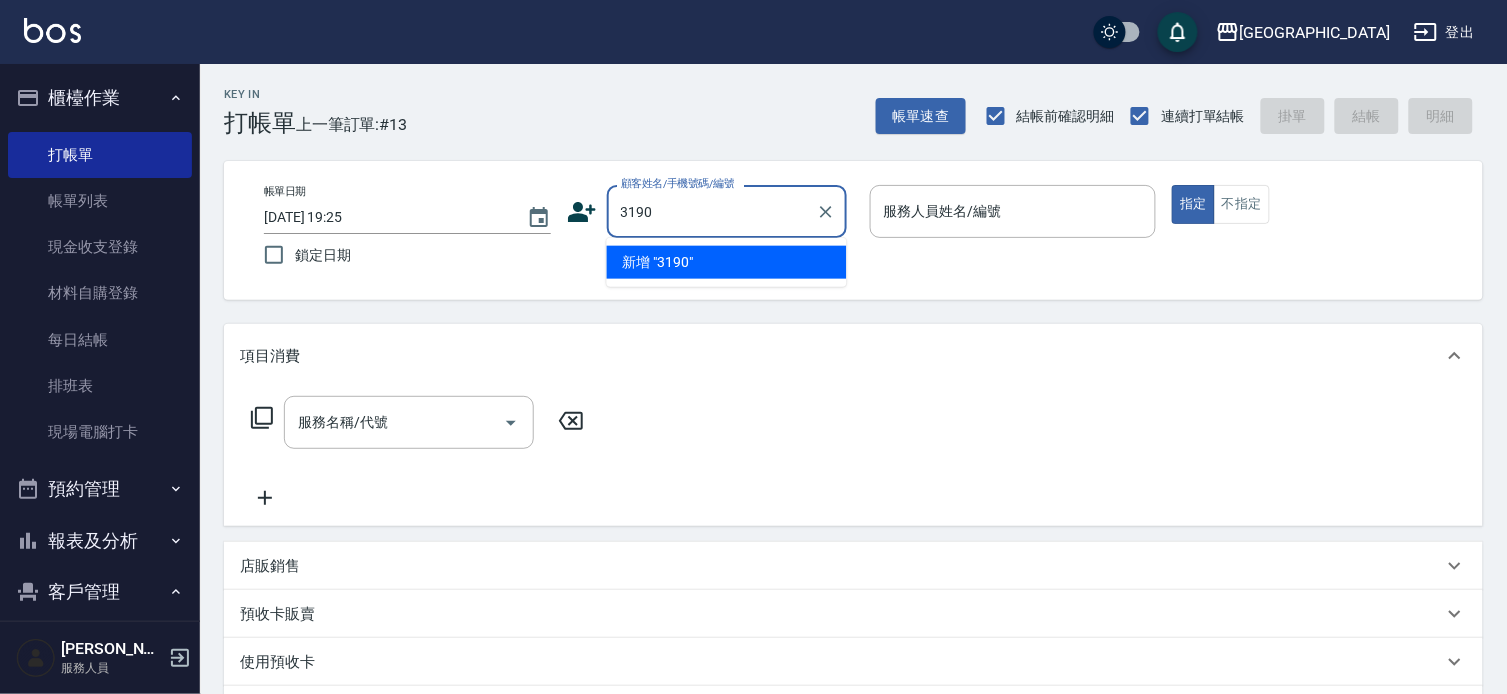 type on "3190" 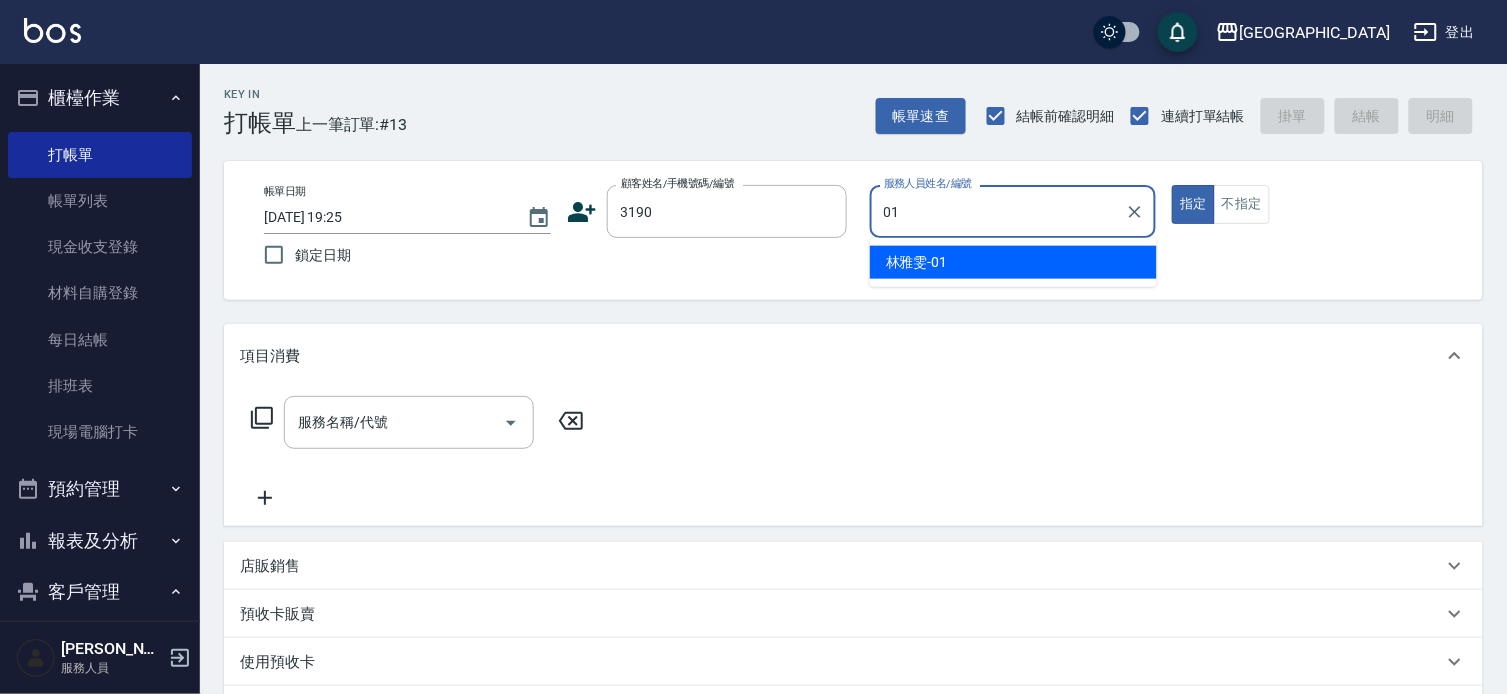 type on "01" 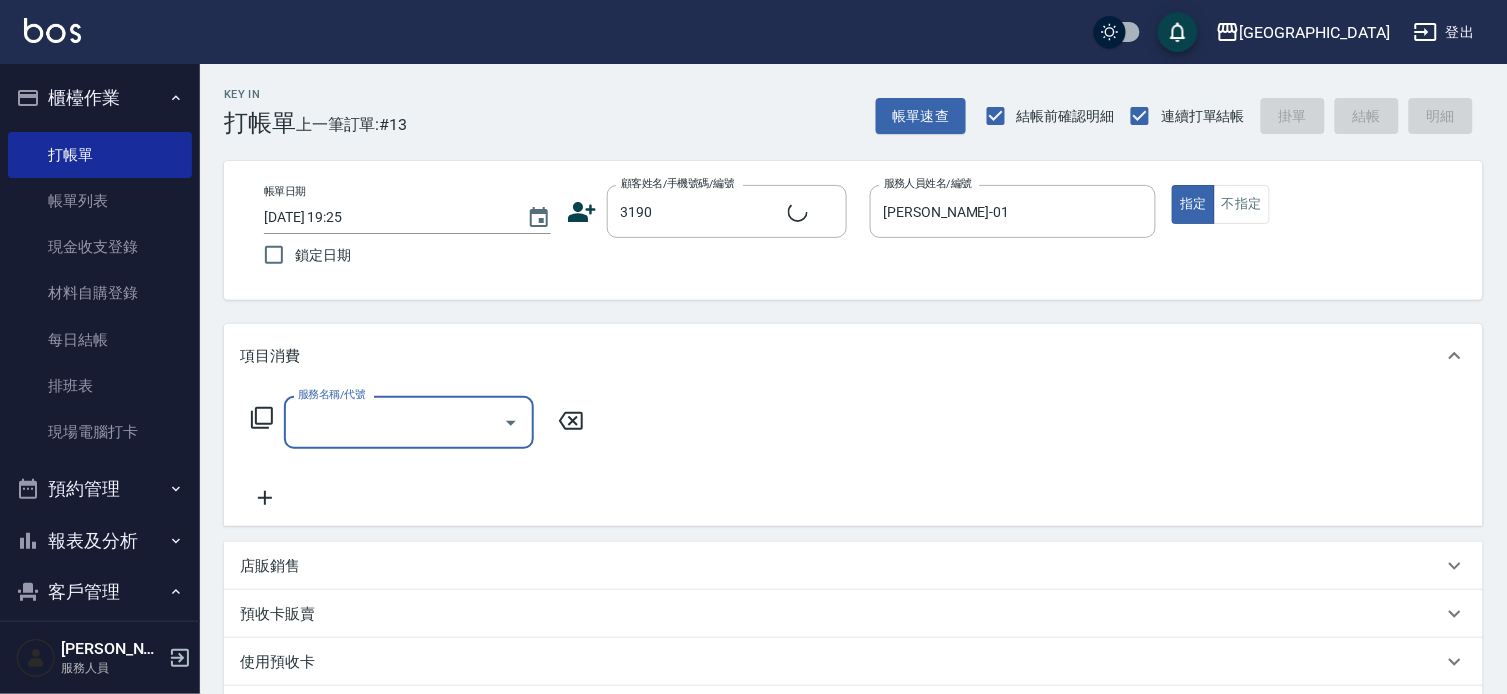 type on "[PERSON_NAME]/0920771339/3190" 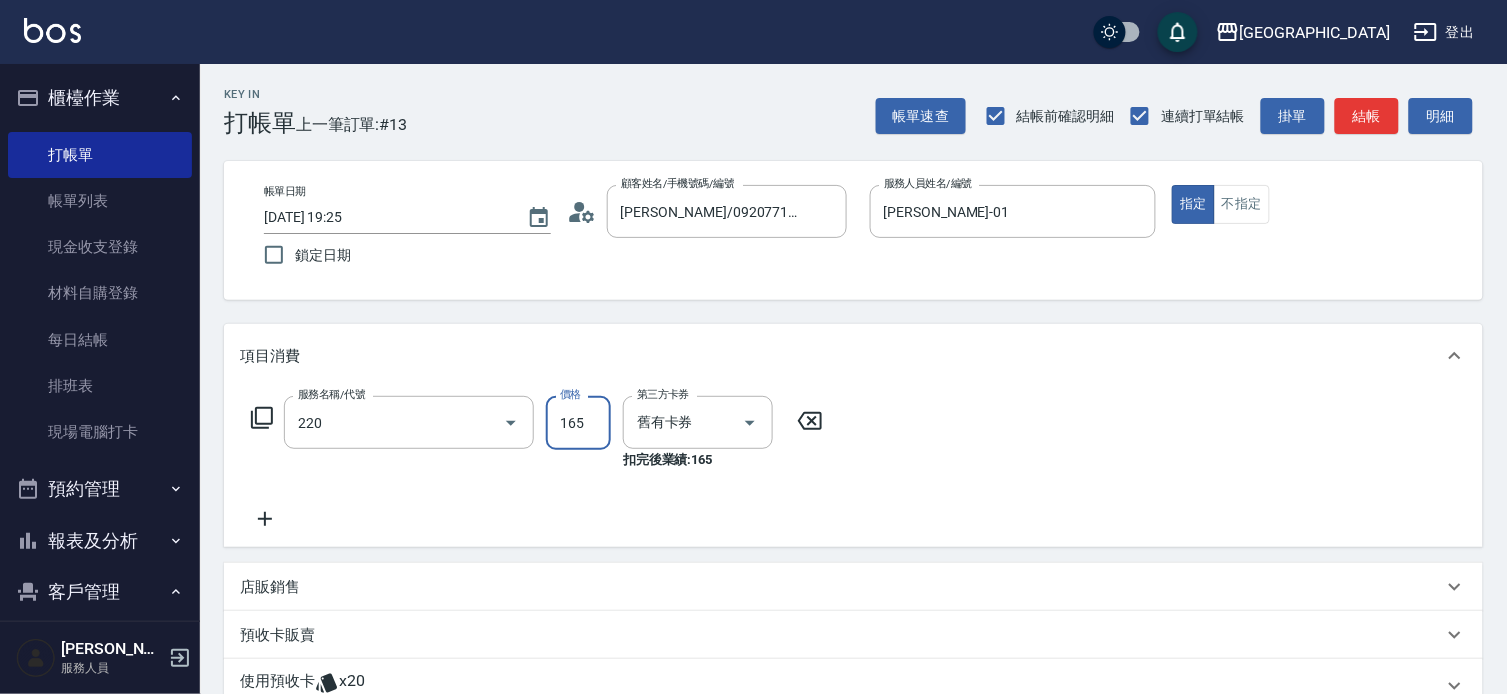 type on "洗髮卡券(165)(220)" 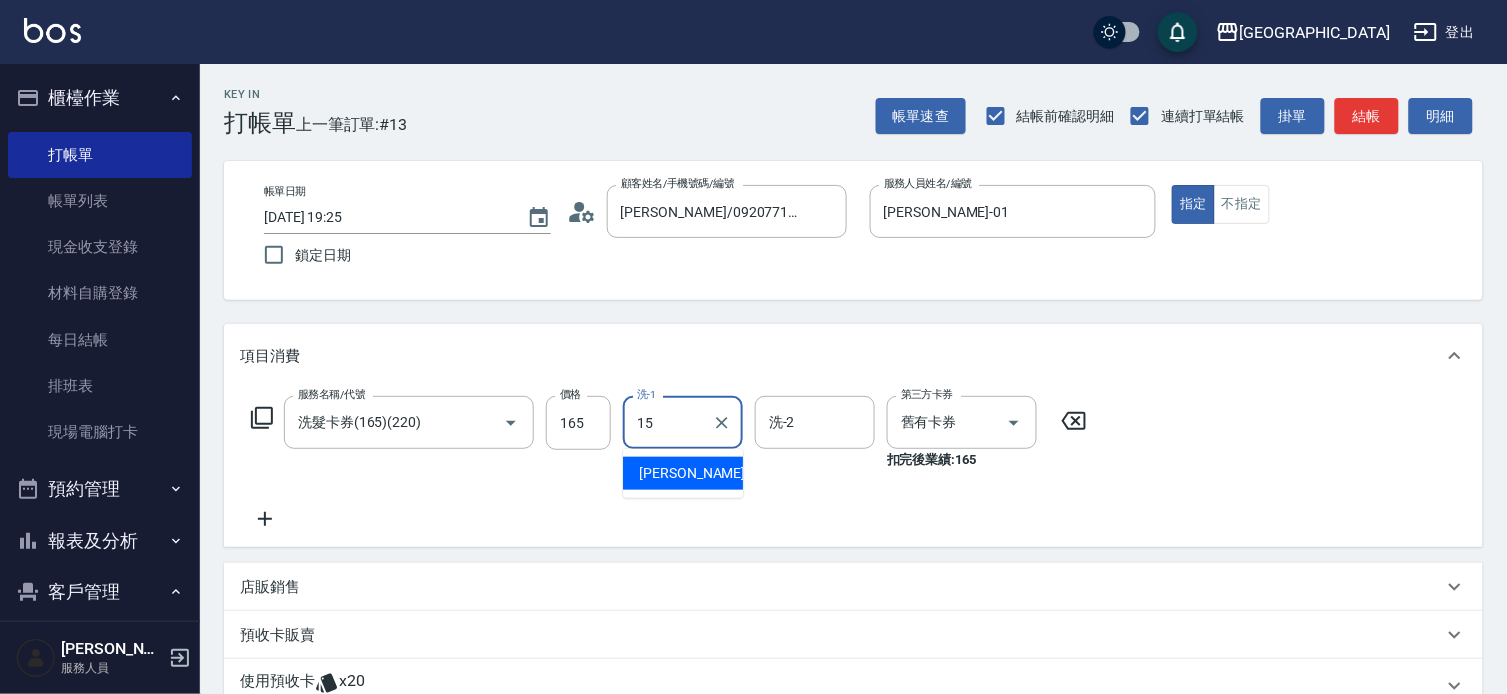 type on "[PERSON_NAME]-15" 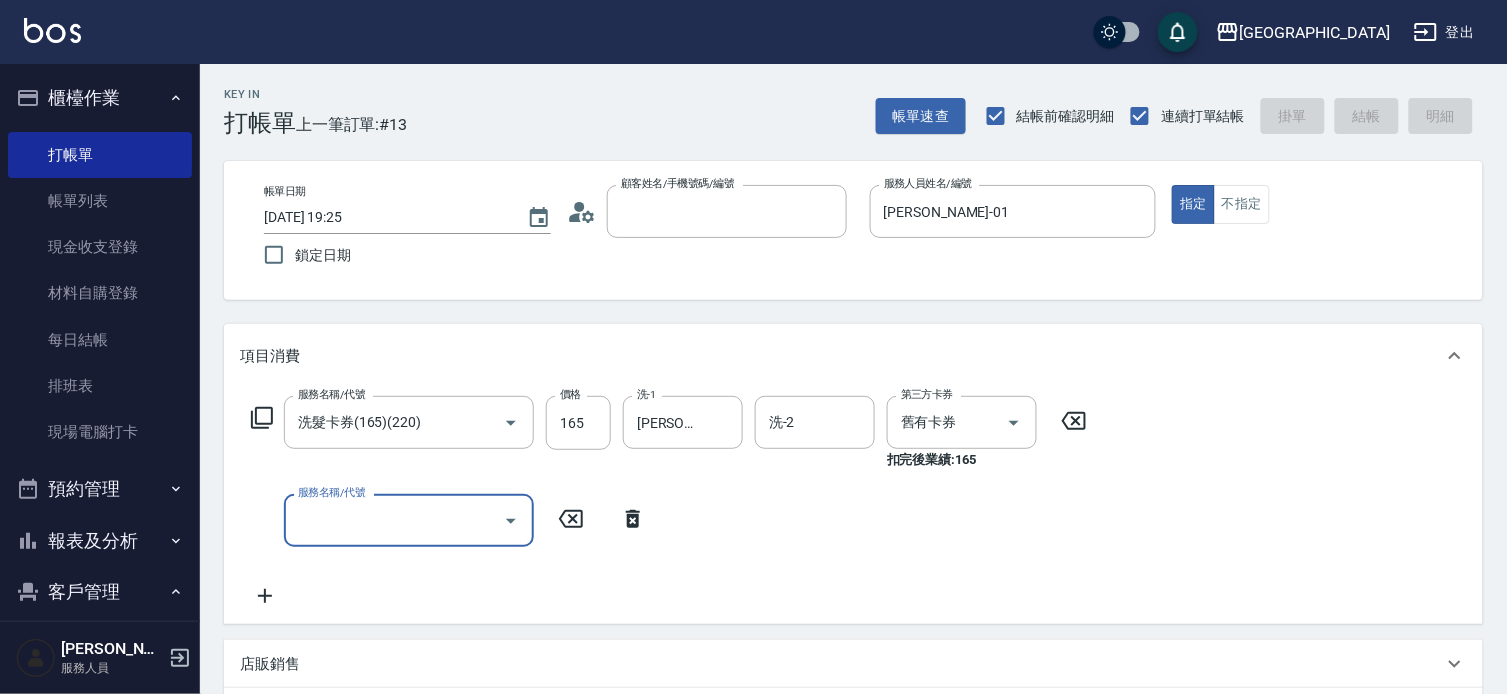 type on "2" 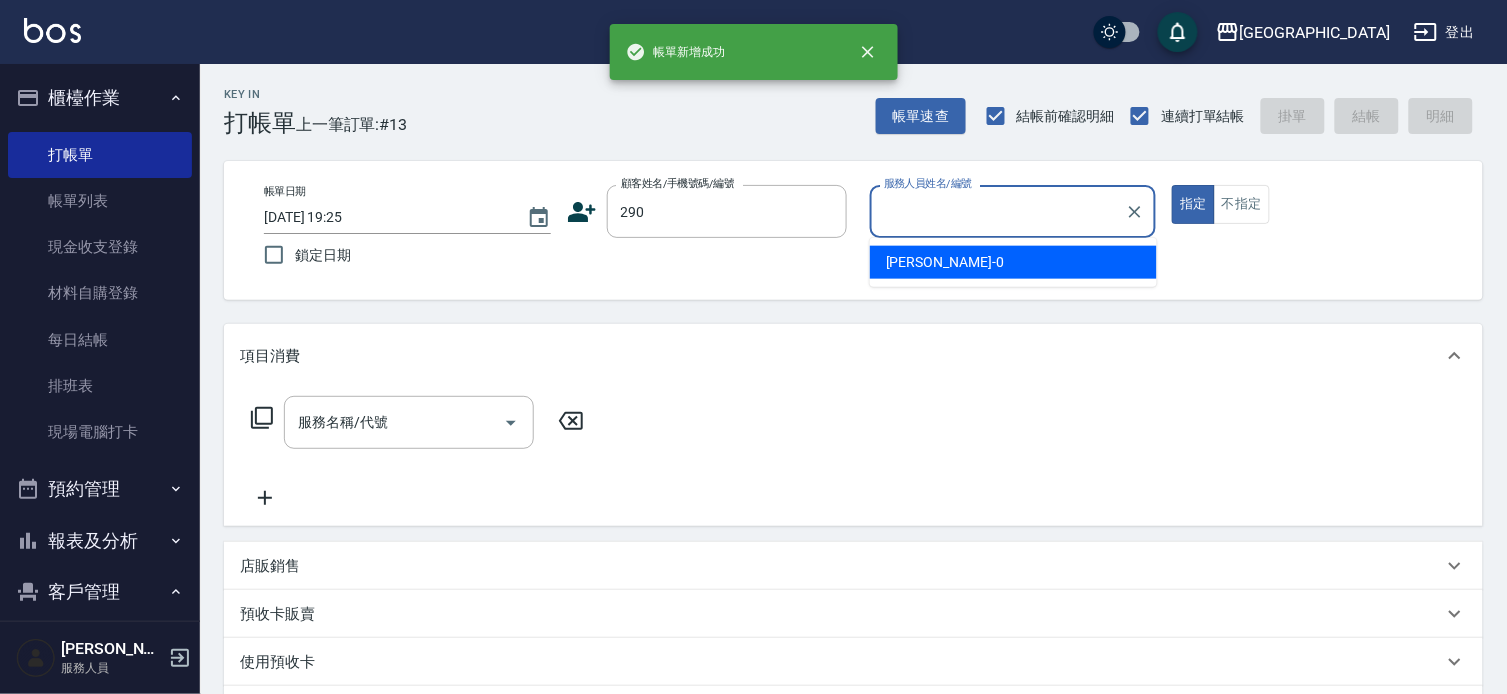 type on "290" 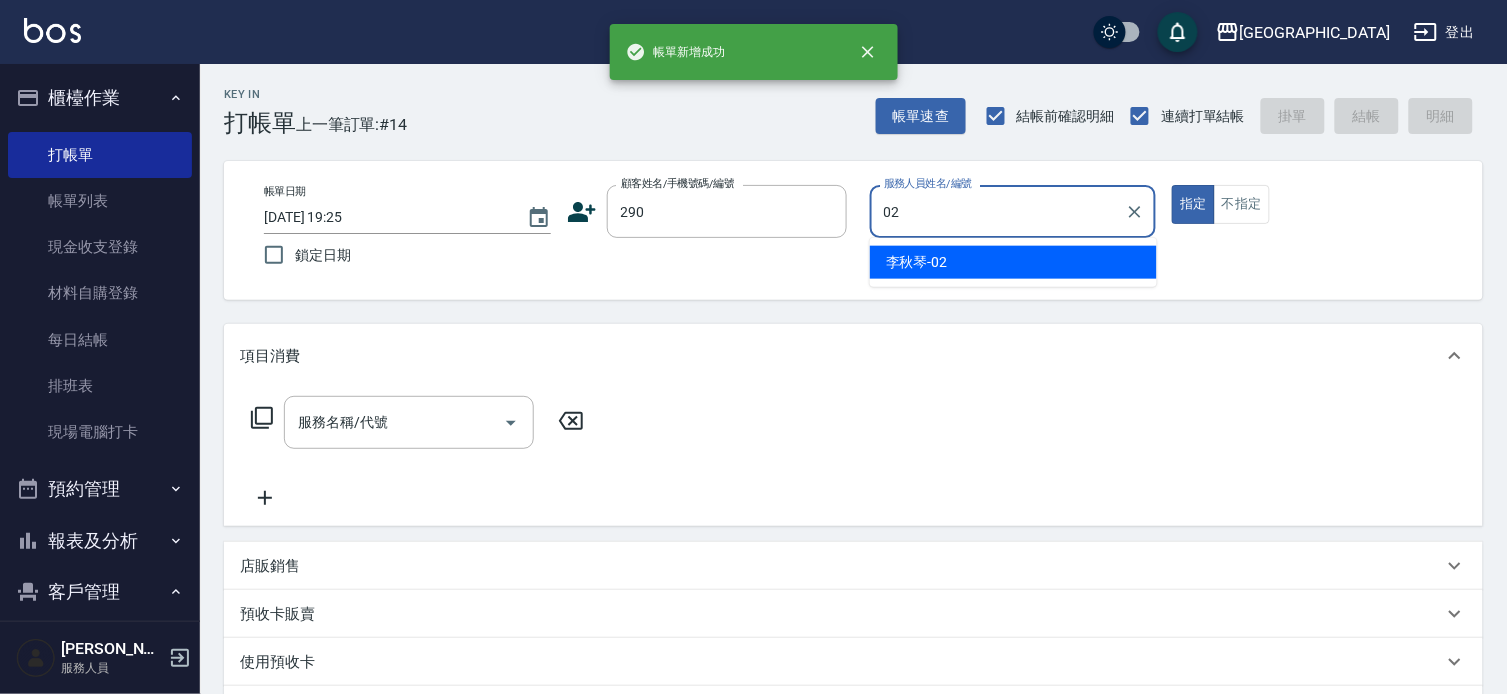 type on "[PERSON_NAME]-02" 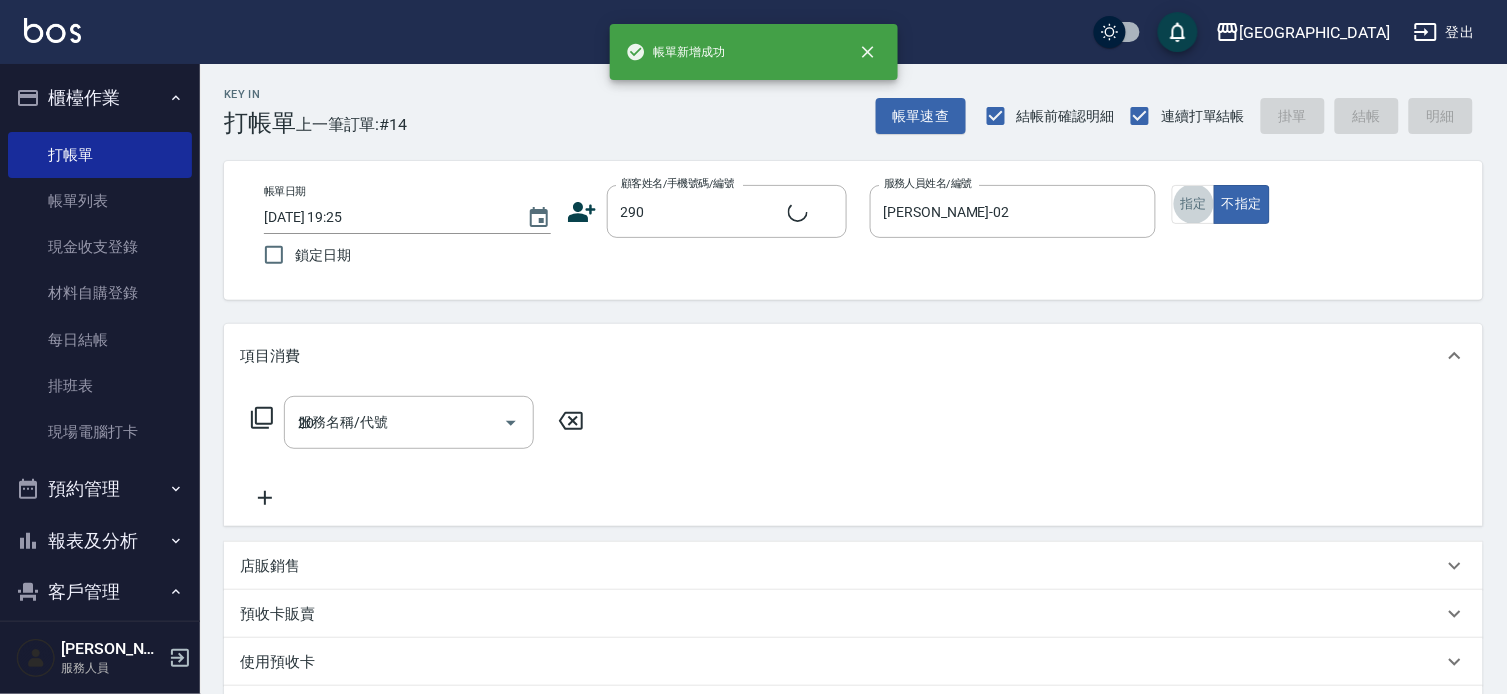type on "202" 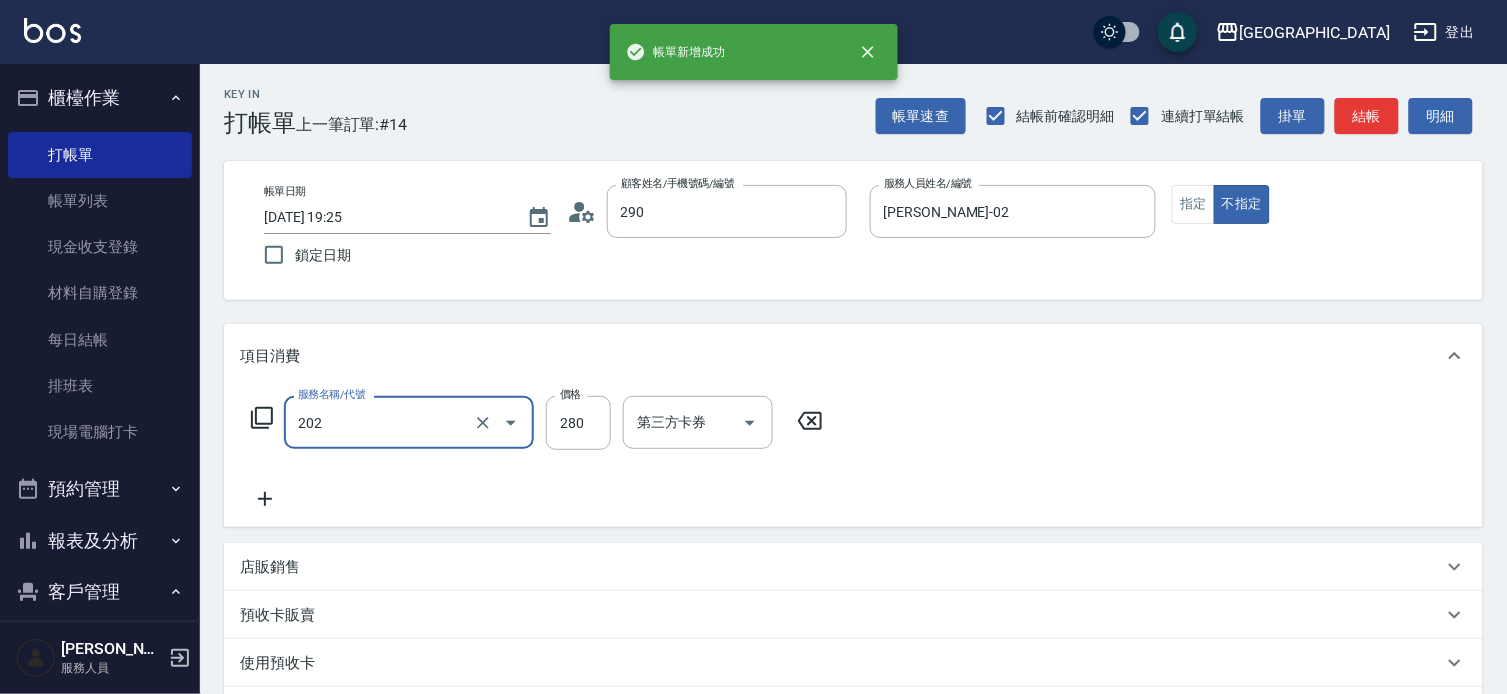 type on "[PERSON_NAME]/0989688802/290" 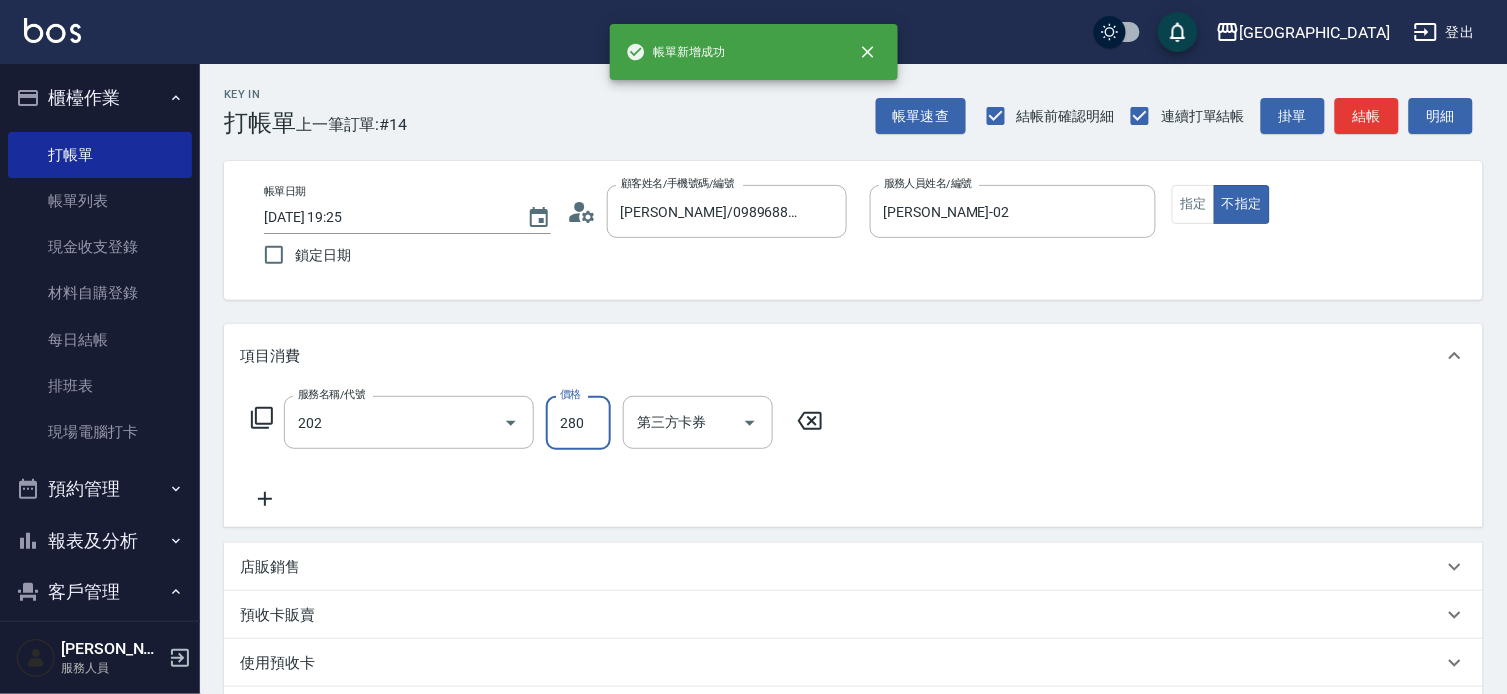 type on "洗髮[280](202)" 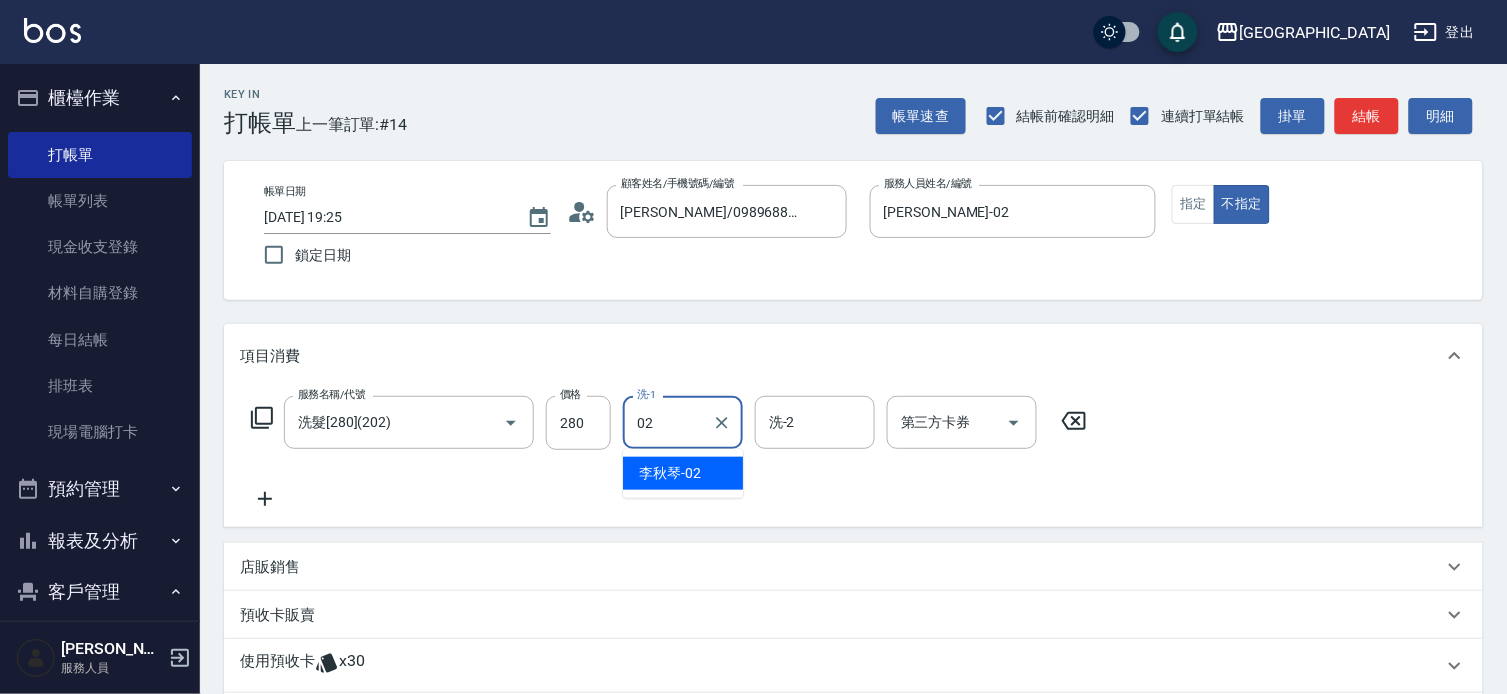 type on "[PERSON_NAME]-02" 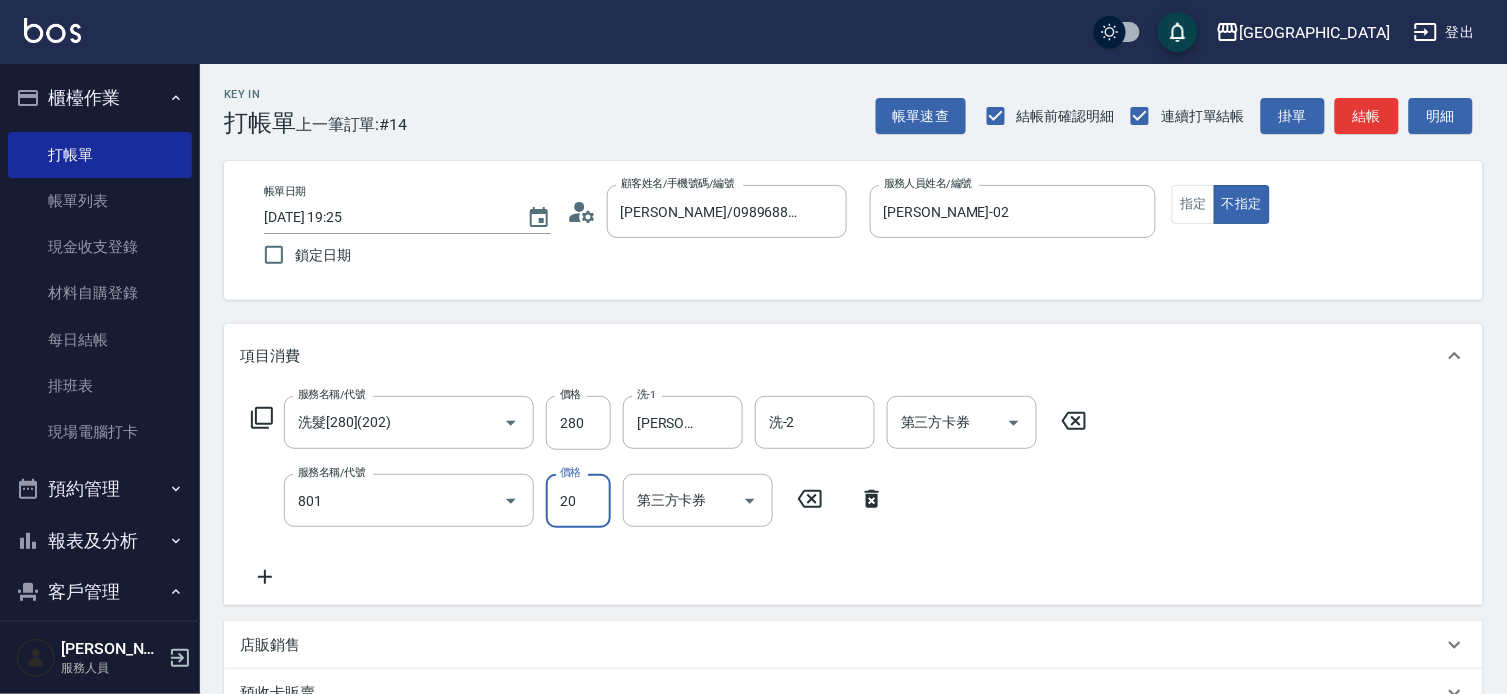 type on "潤絲(801)" 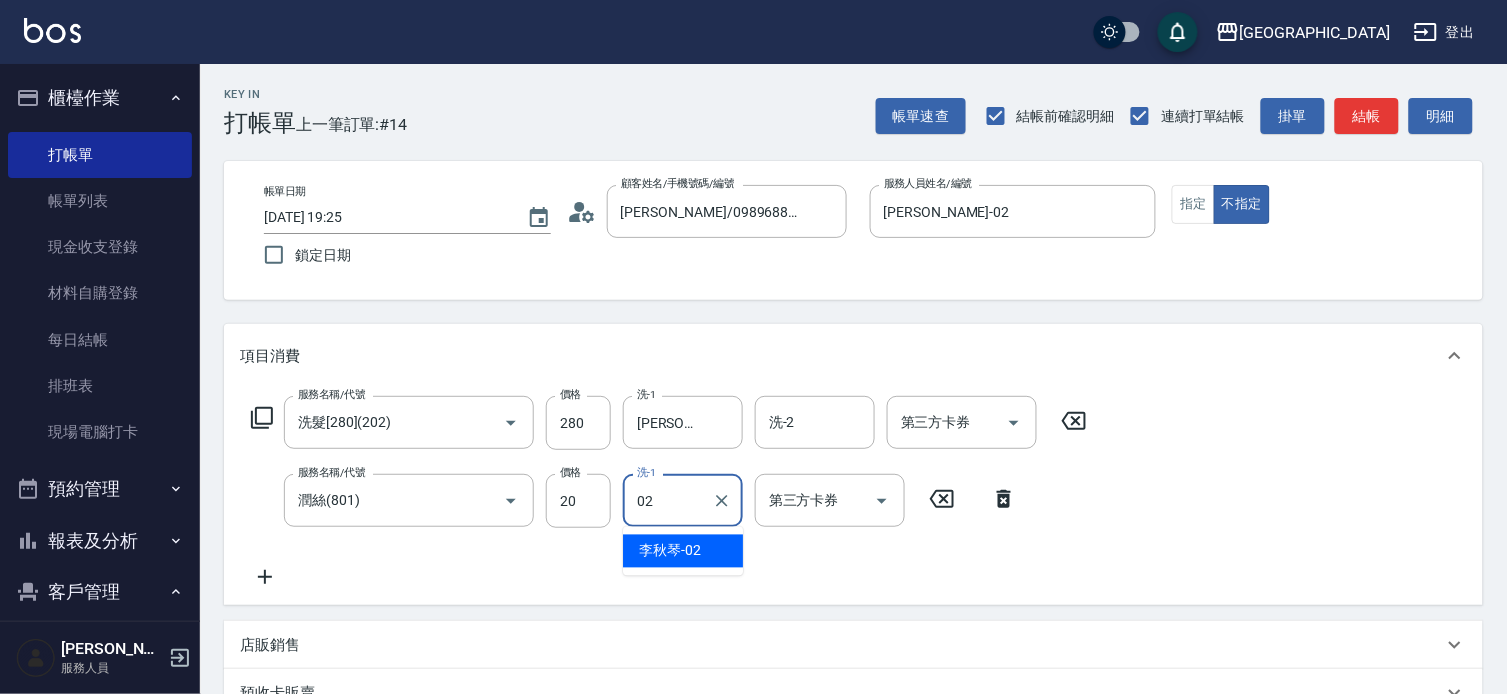 type on "[PERSON_NAME]-02" 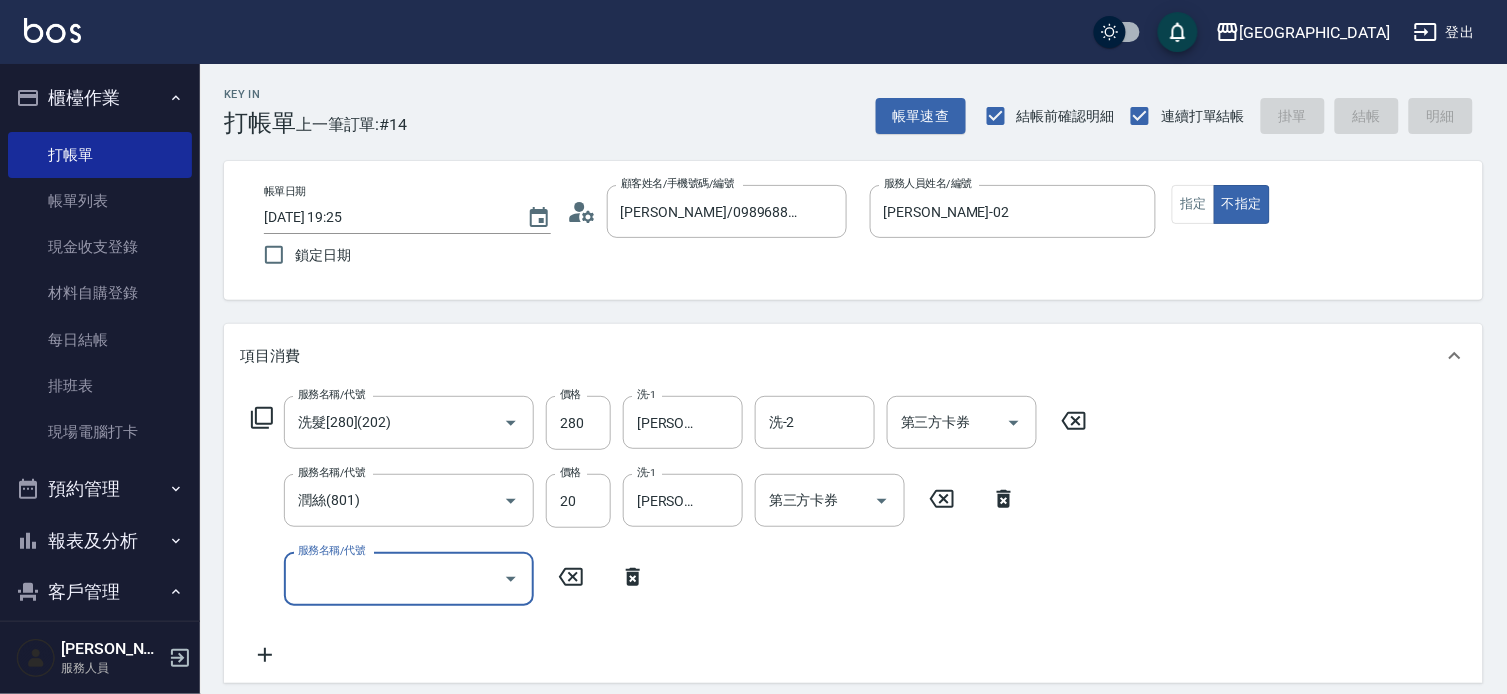 type 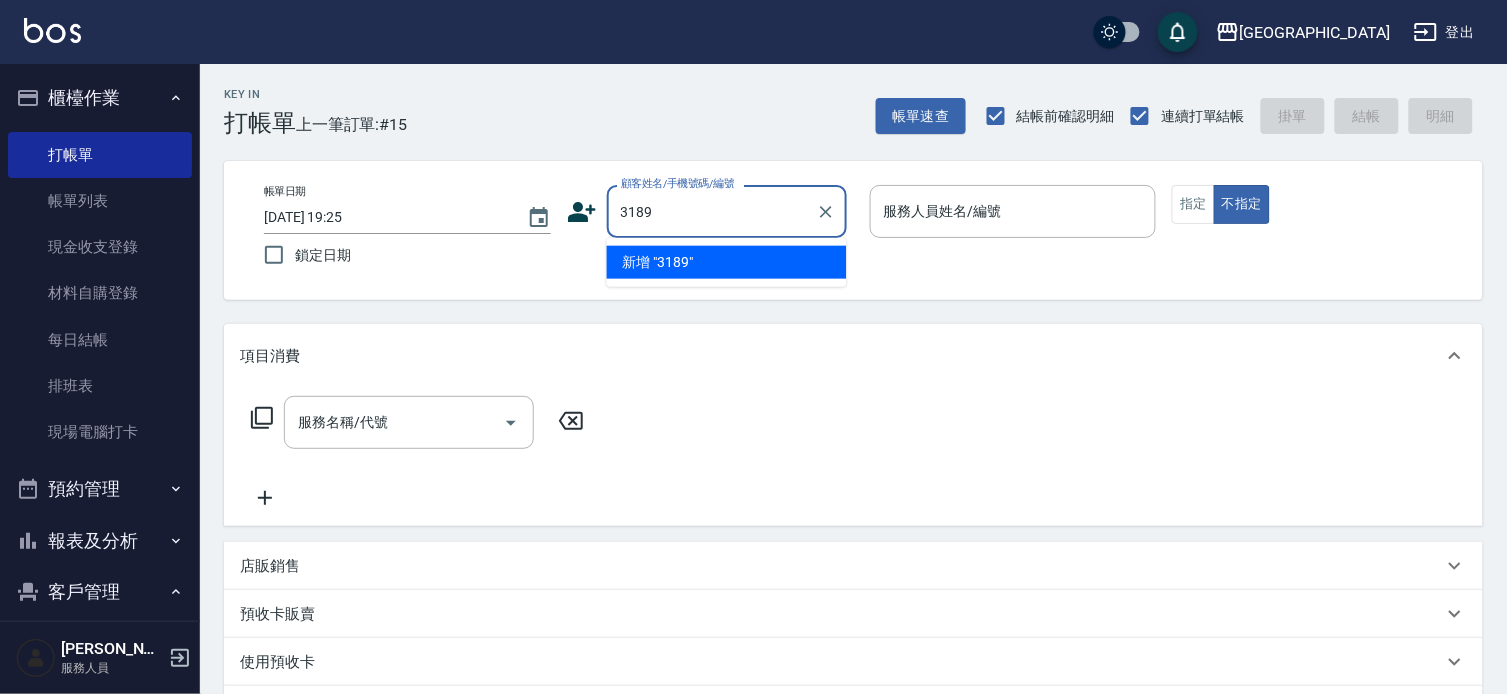 type on "3189" 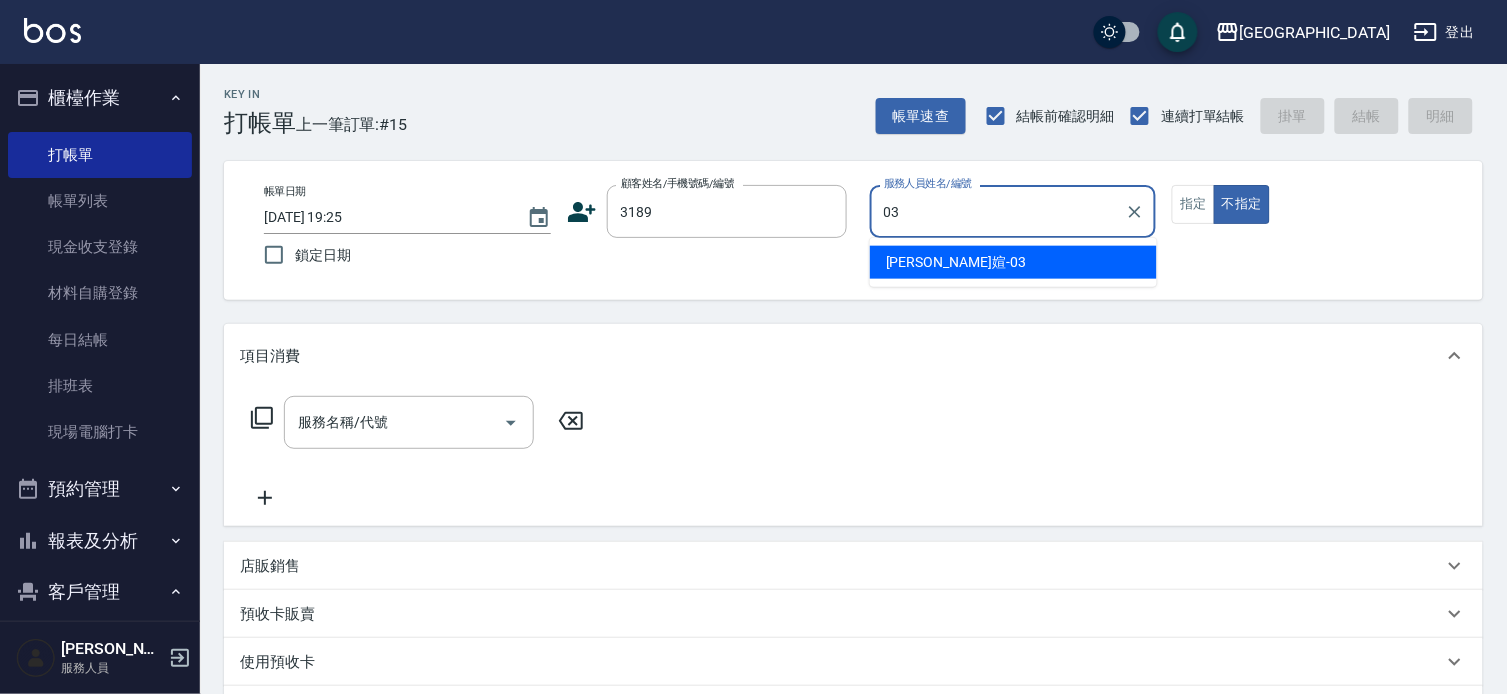 type on "[PERSON_NAME]媗-03" 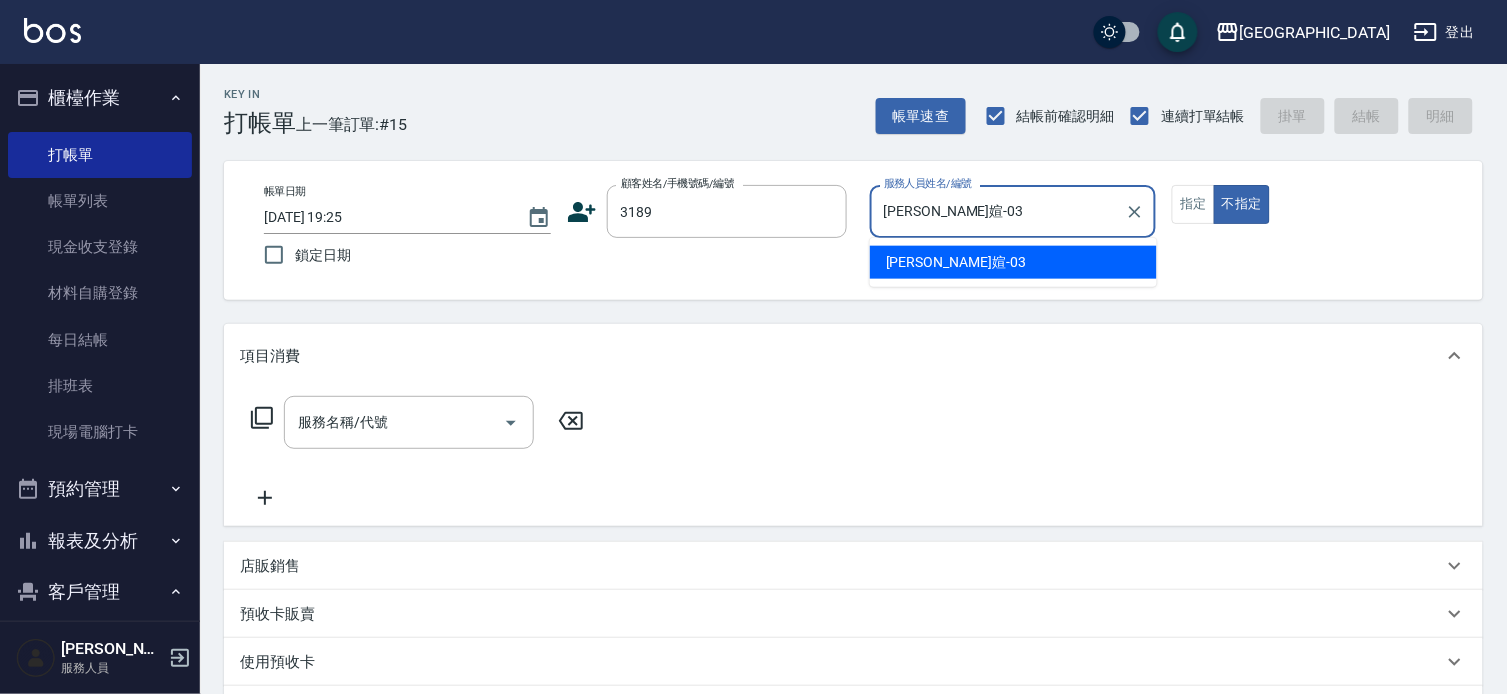 type on "false" 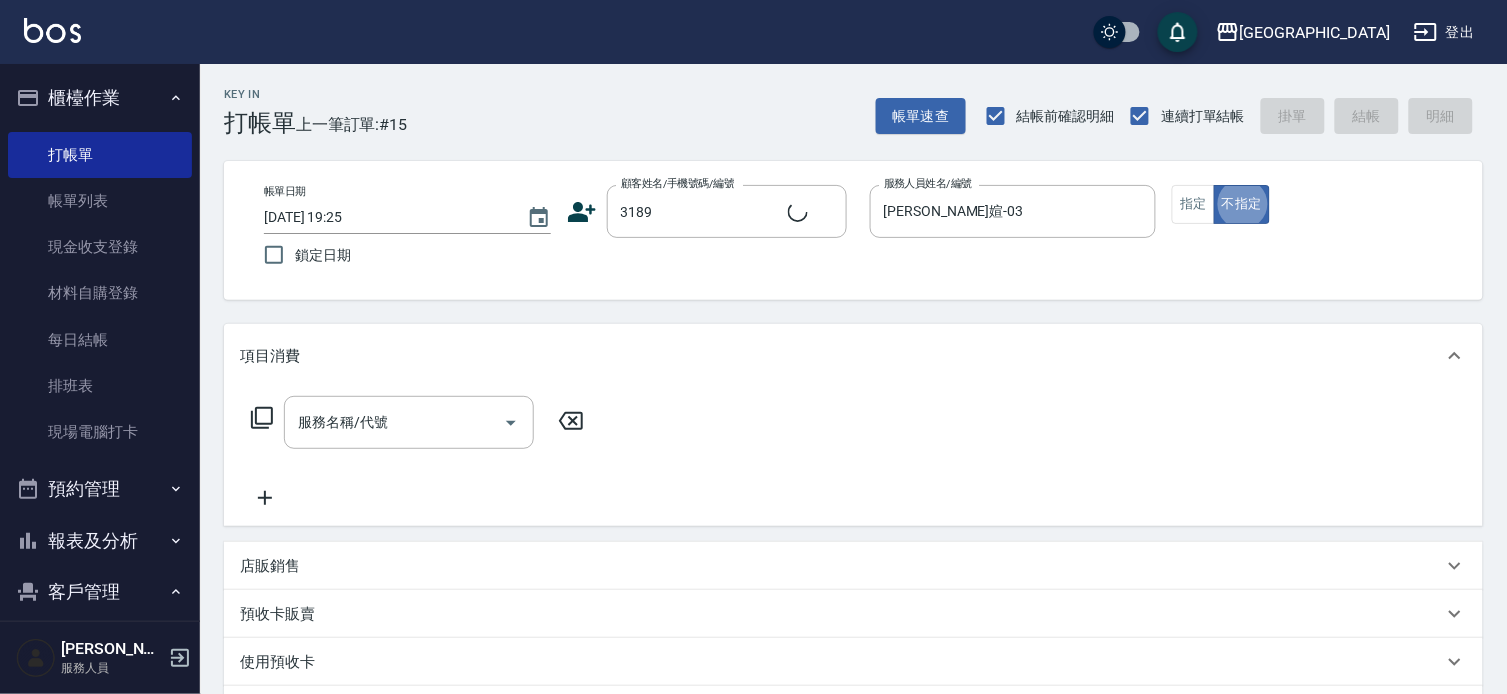 type on "[PERSON_NAME]/0931382168/3189" 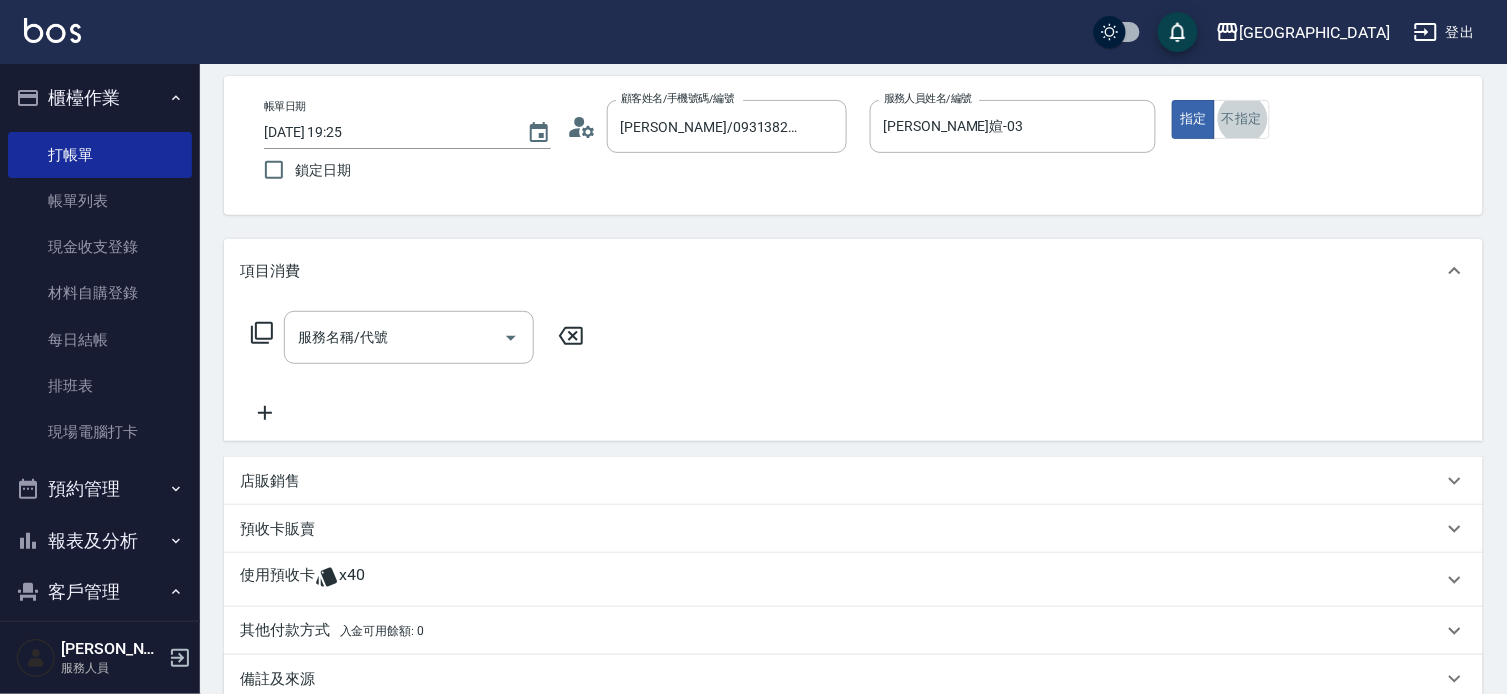 scroll, scrollTop: 86, scrollLeft: 0, axis: vertical 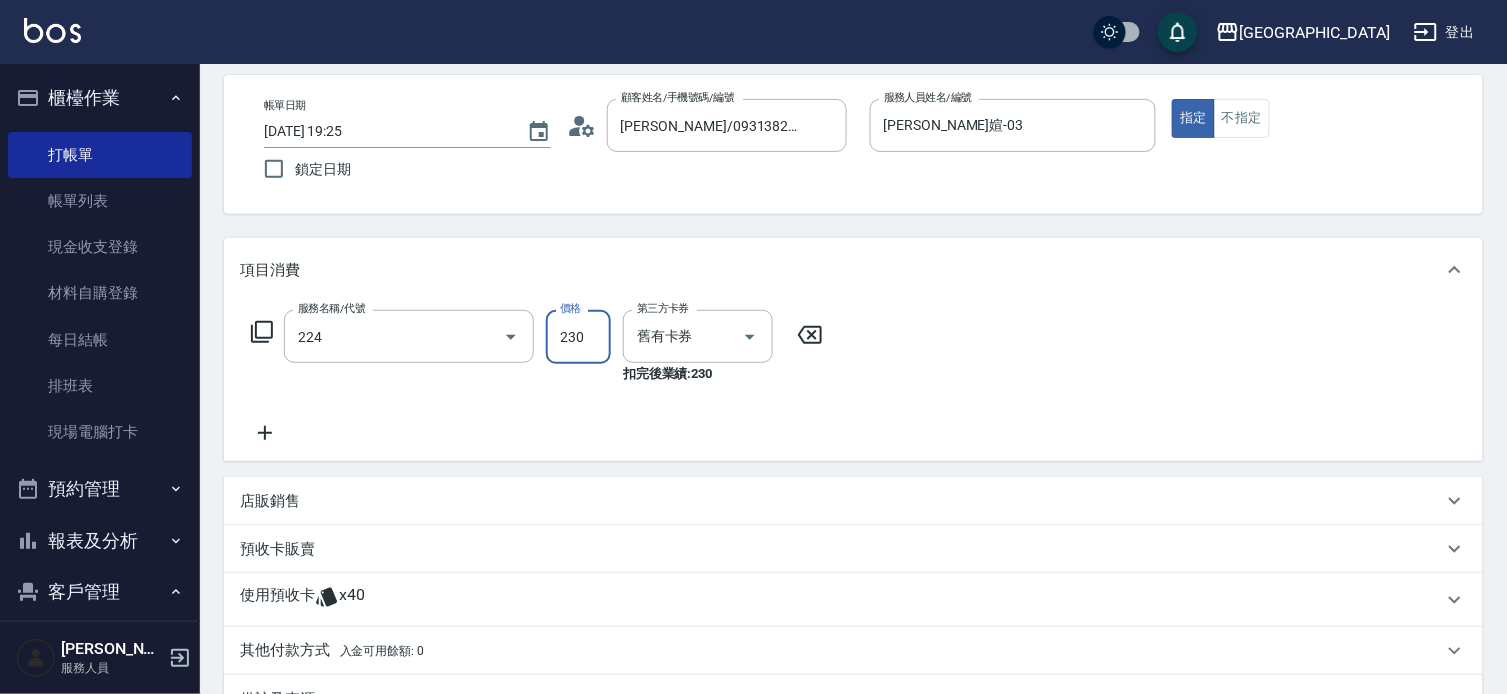 type on "洗髮(卡)230(224)" 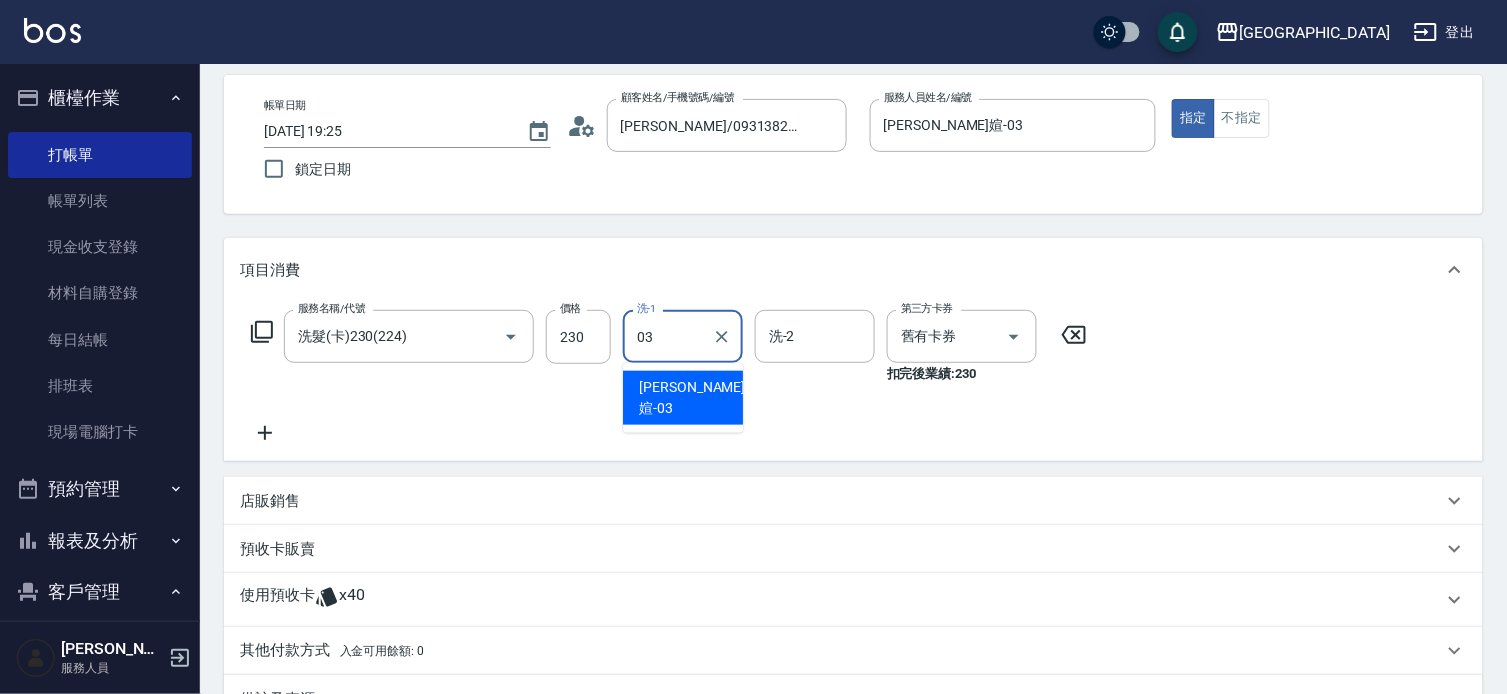 type on "[PERSON_NAME]媗-03" 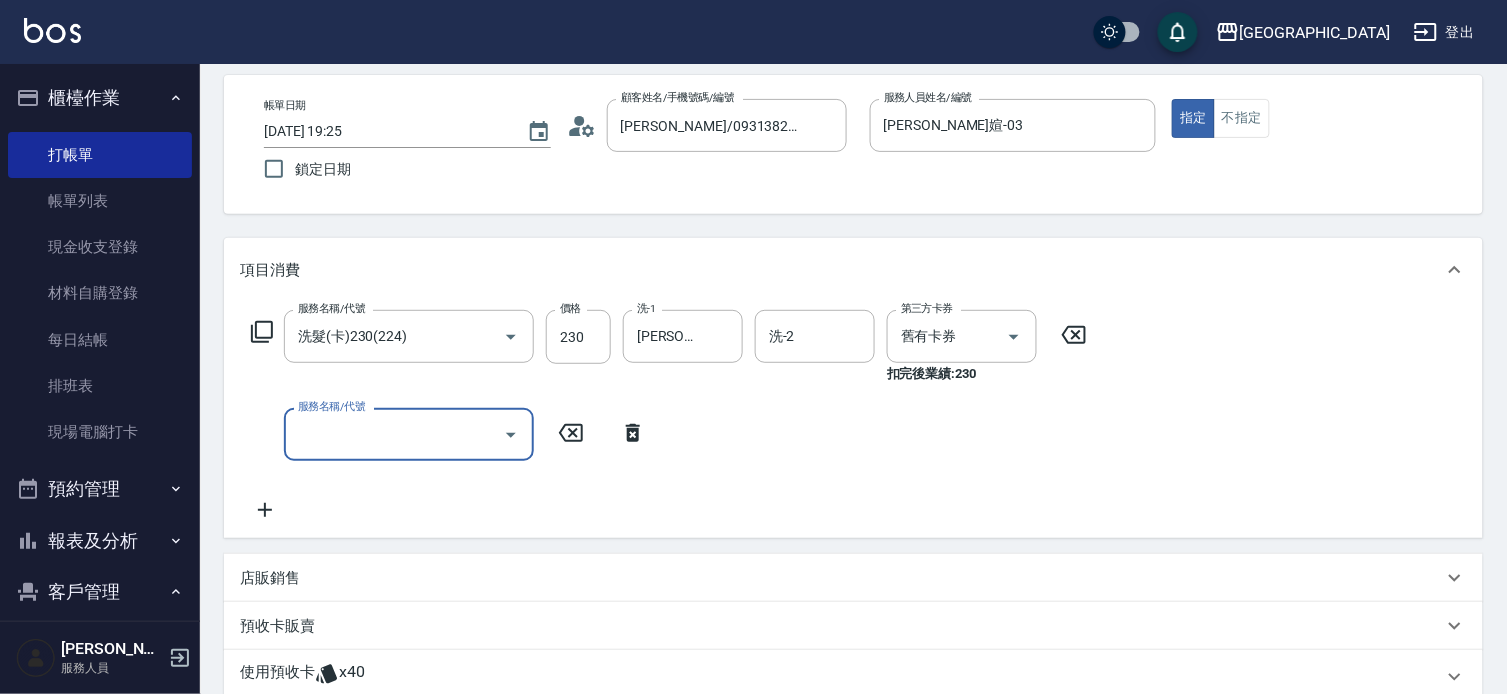 type on "[DATE] 19:26" 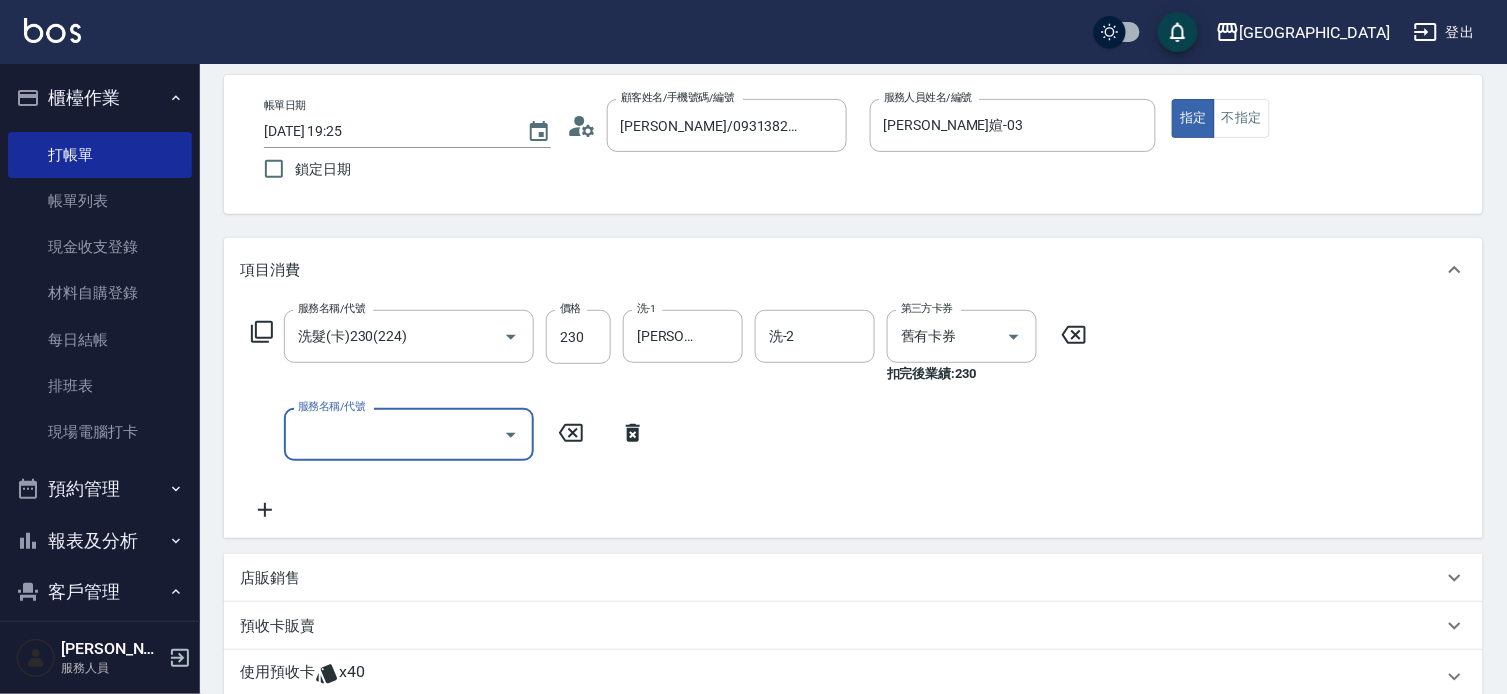 type 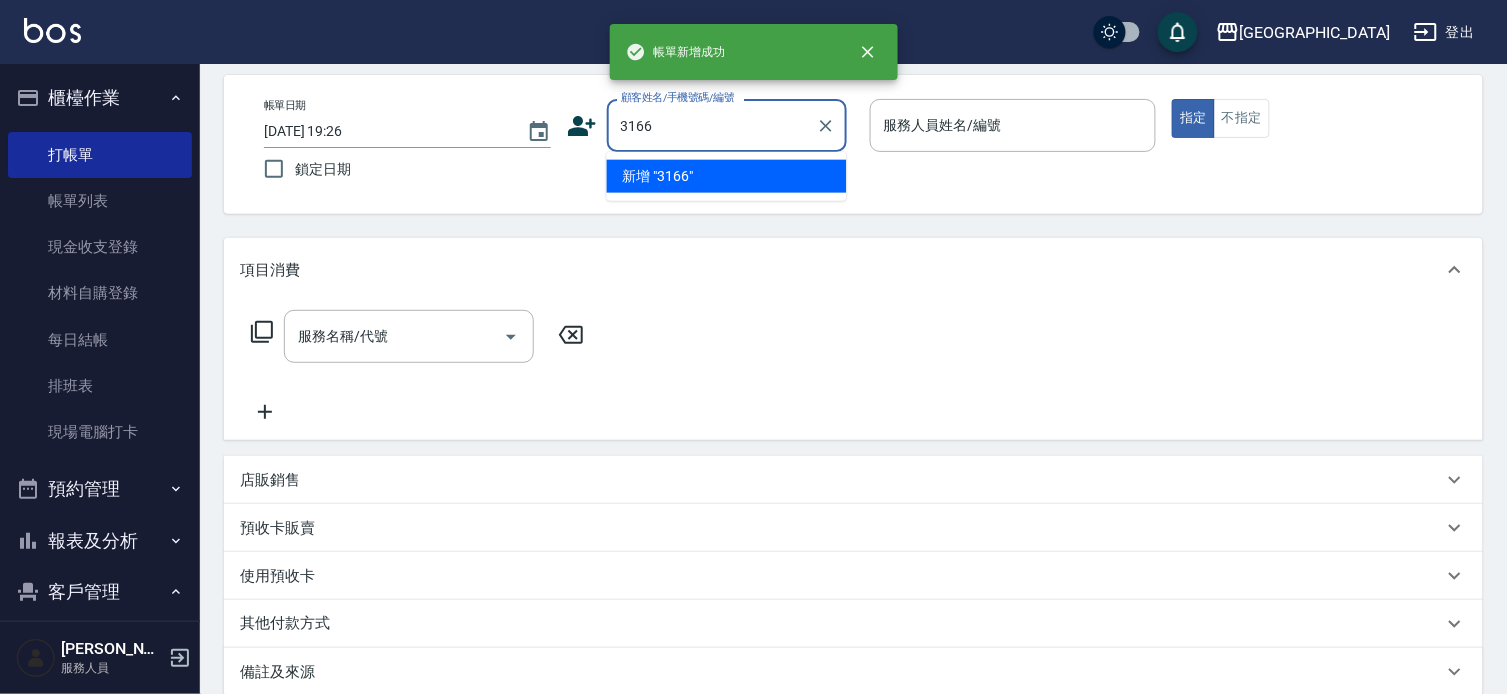 type on "3166" 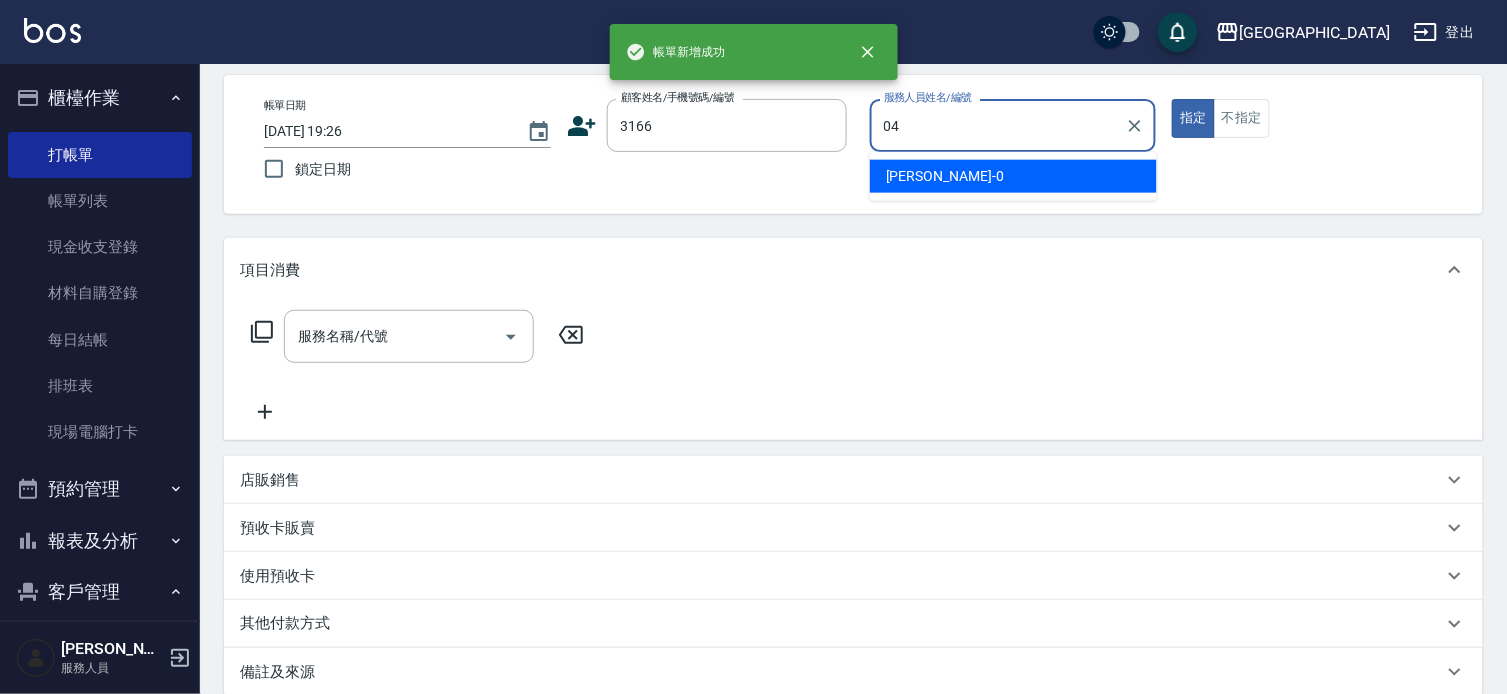 type on "[PERSON_NAME]-04" 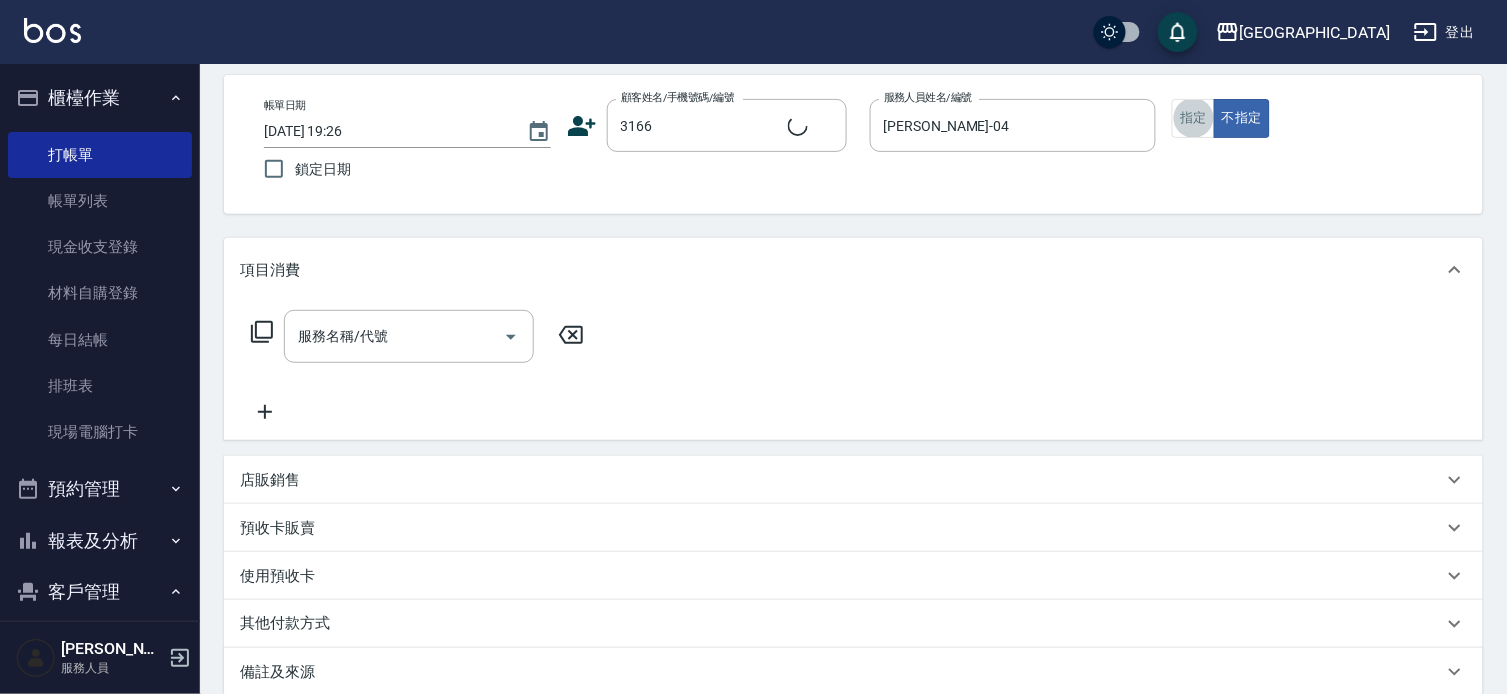 type on "[PERSON_NAME]/0919382137/3166" 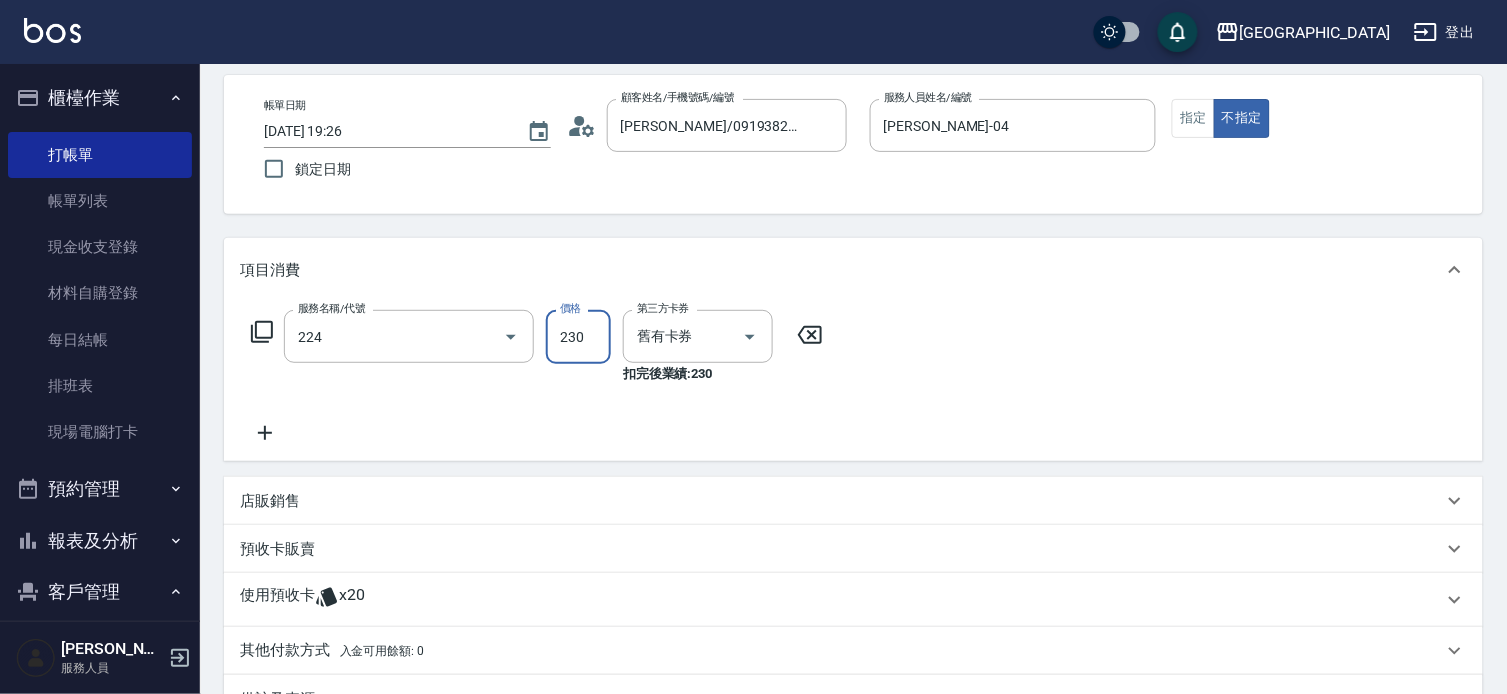 type on "洗髮(卡)230(224)" 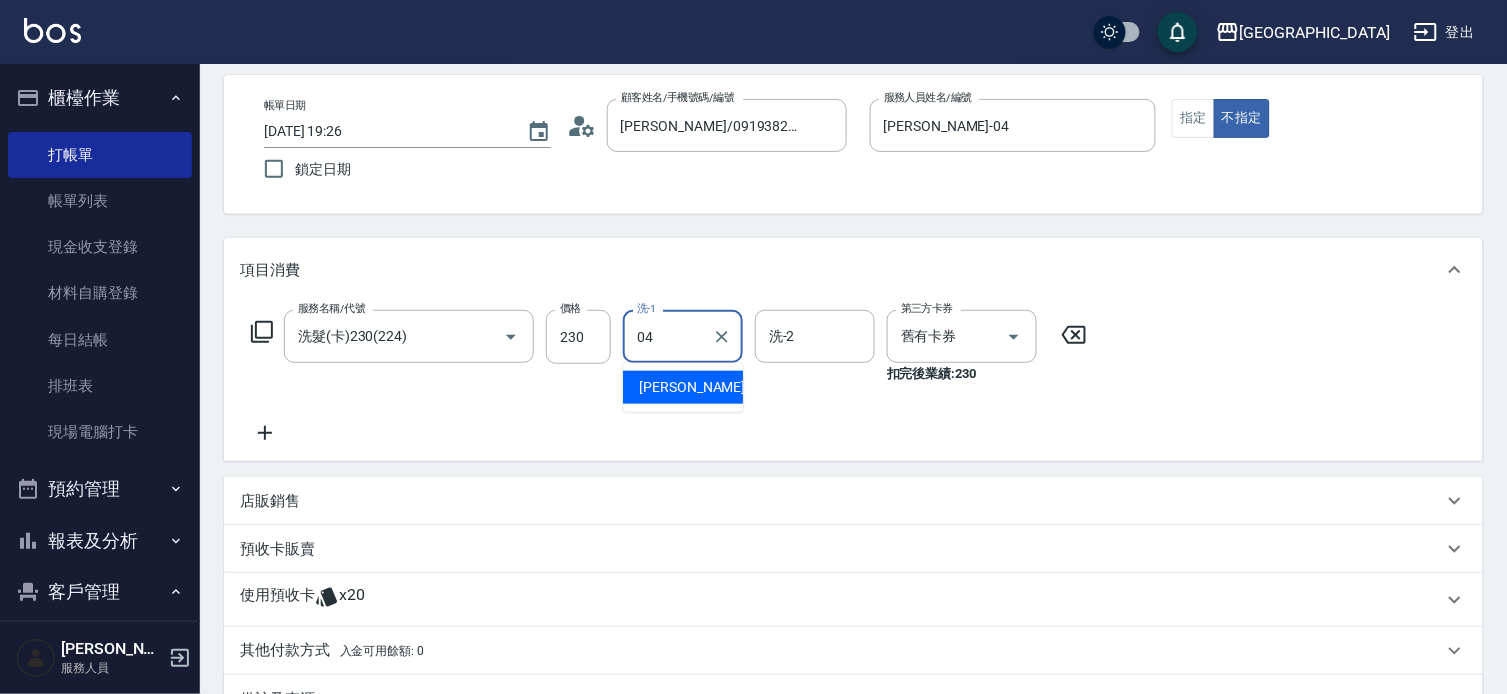 type on "[PERSON_NAME]-04" 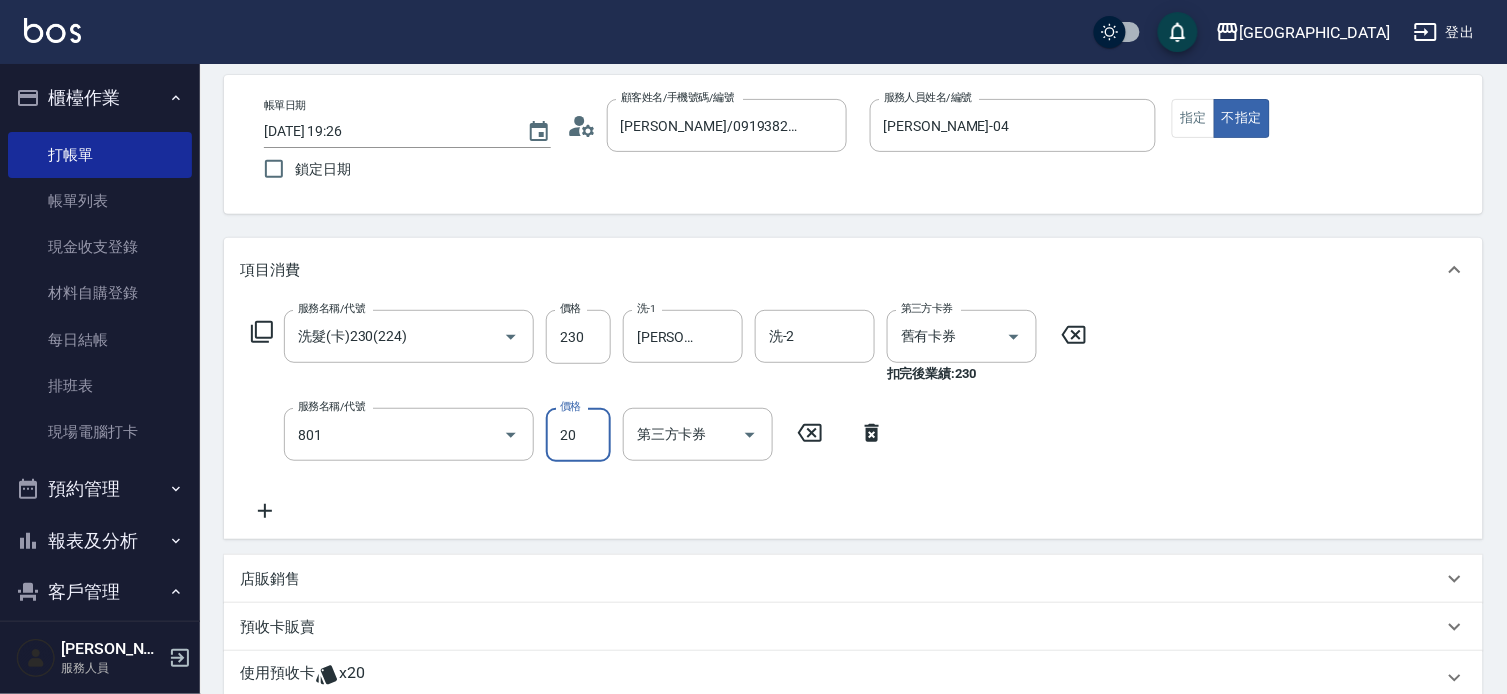 type on "潤絲(801)" 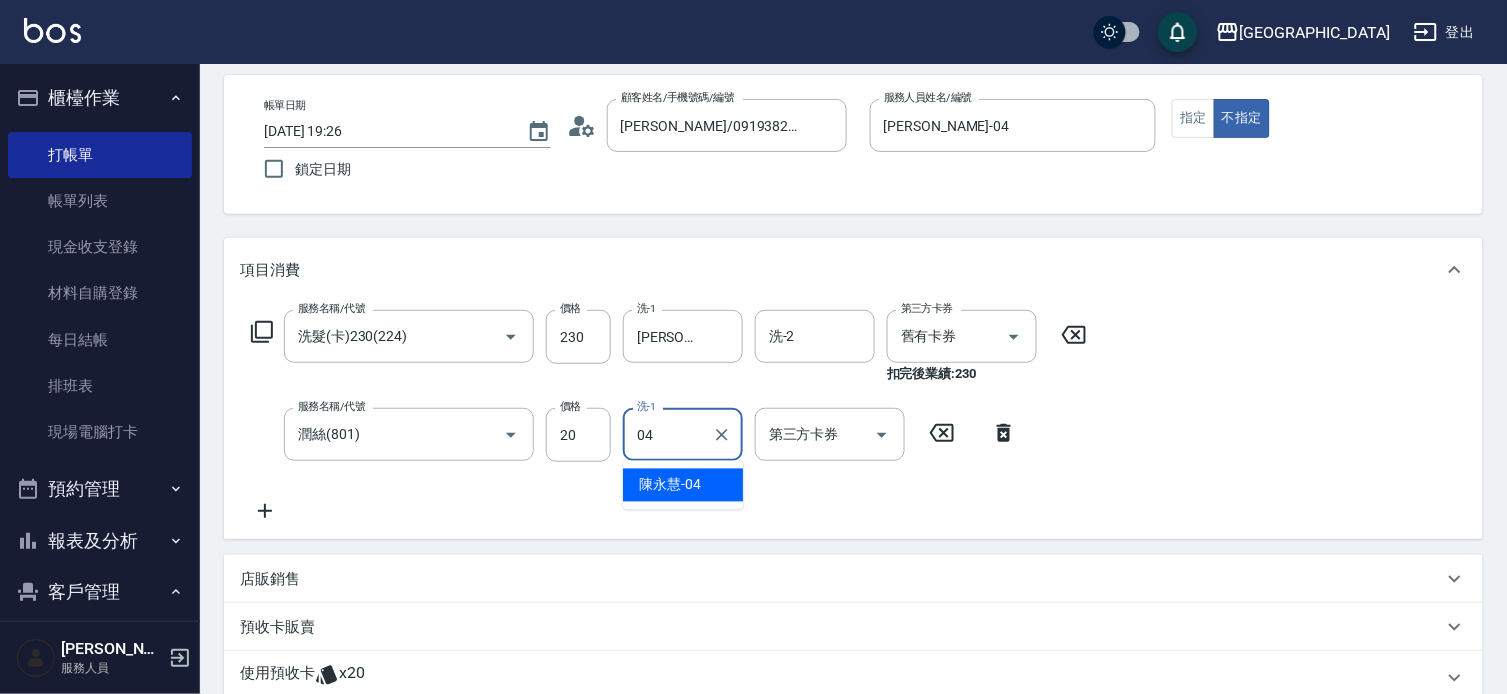 type on "[PERSON_NAME]-04" 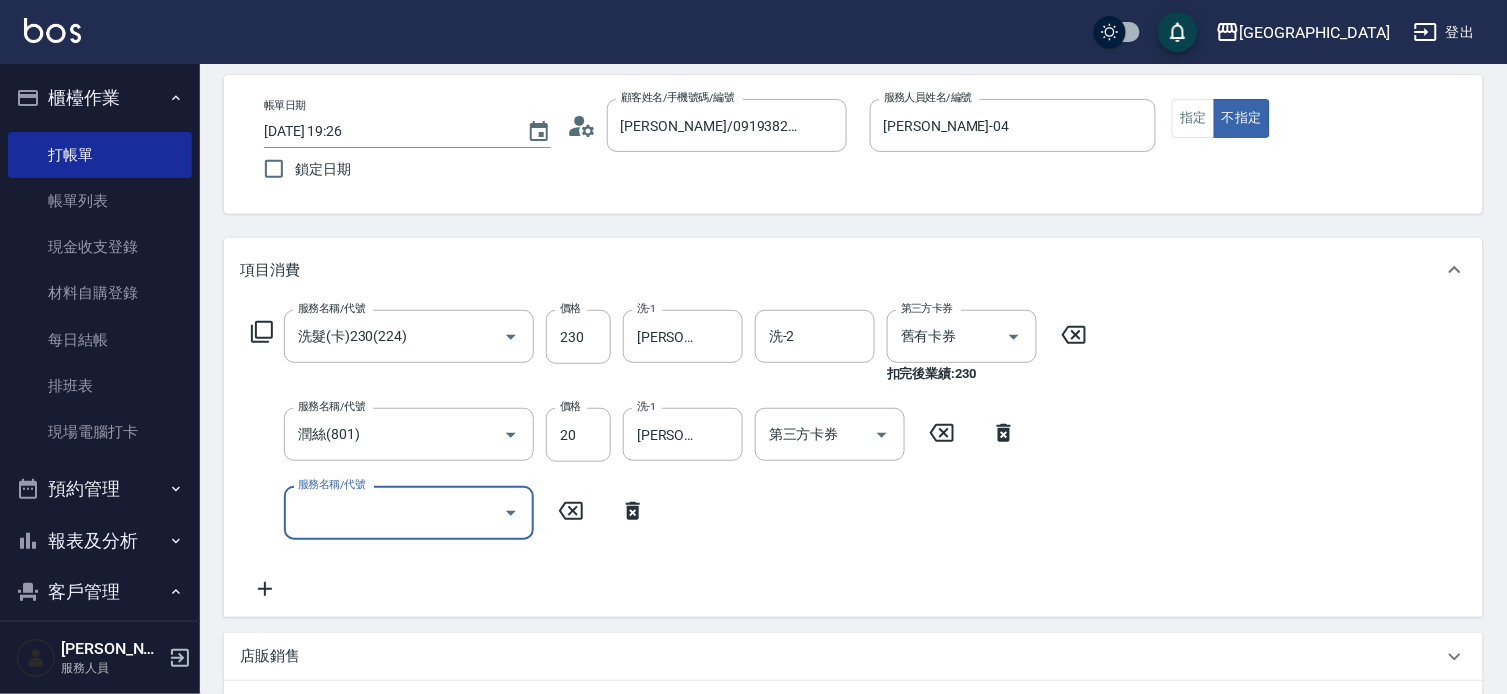 type 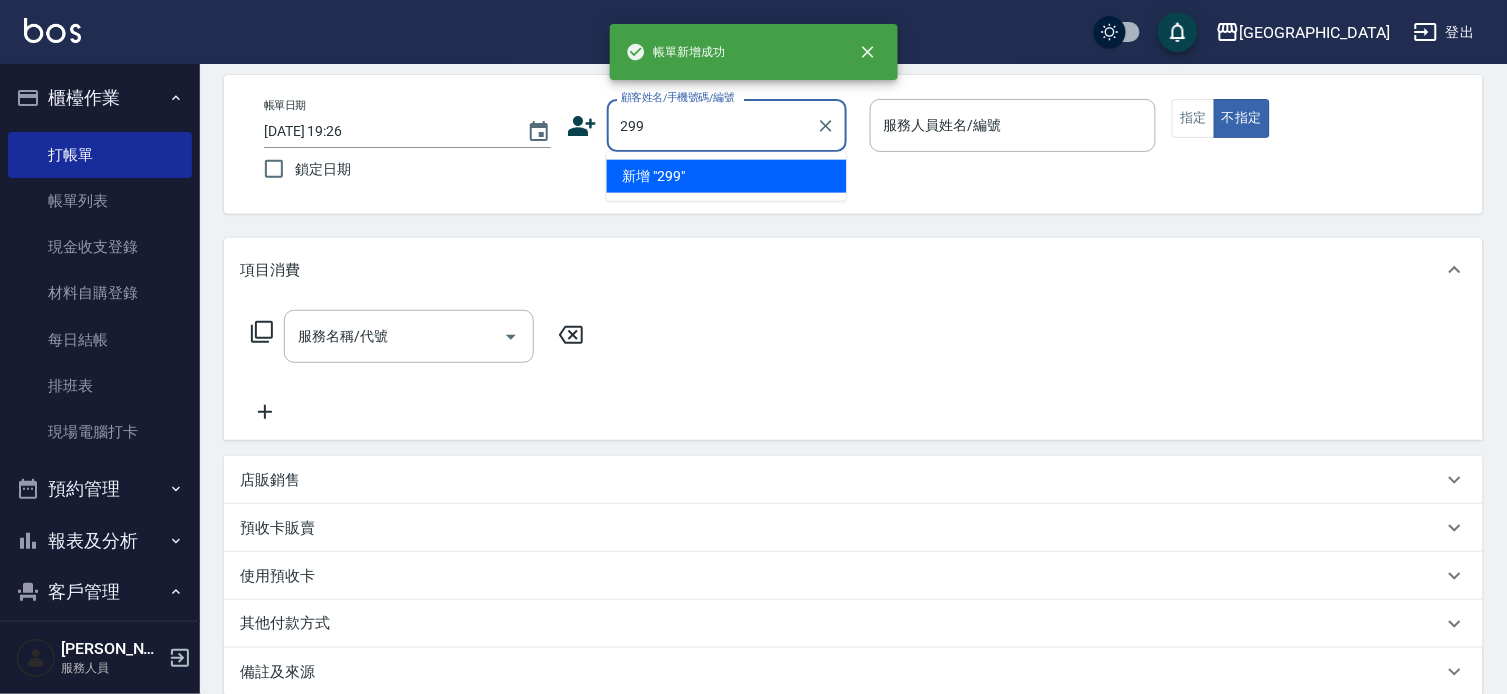 type on "299" 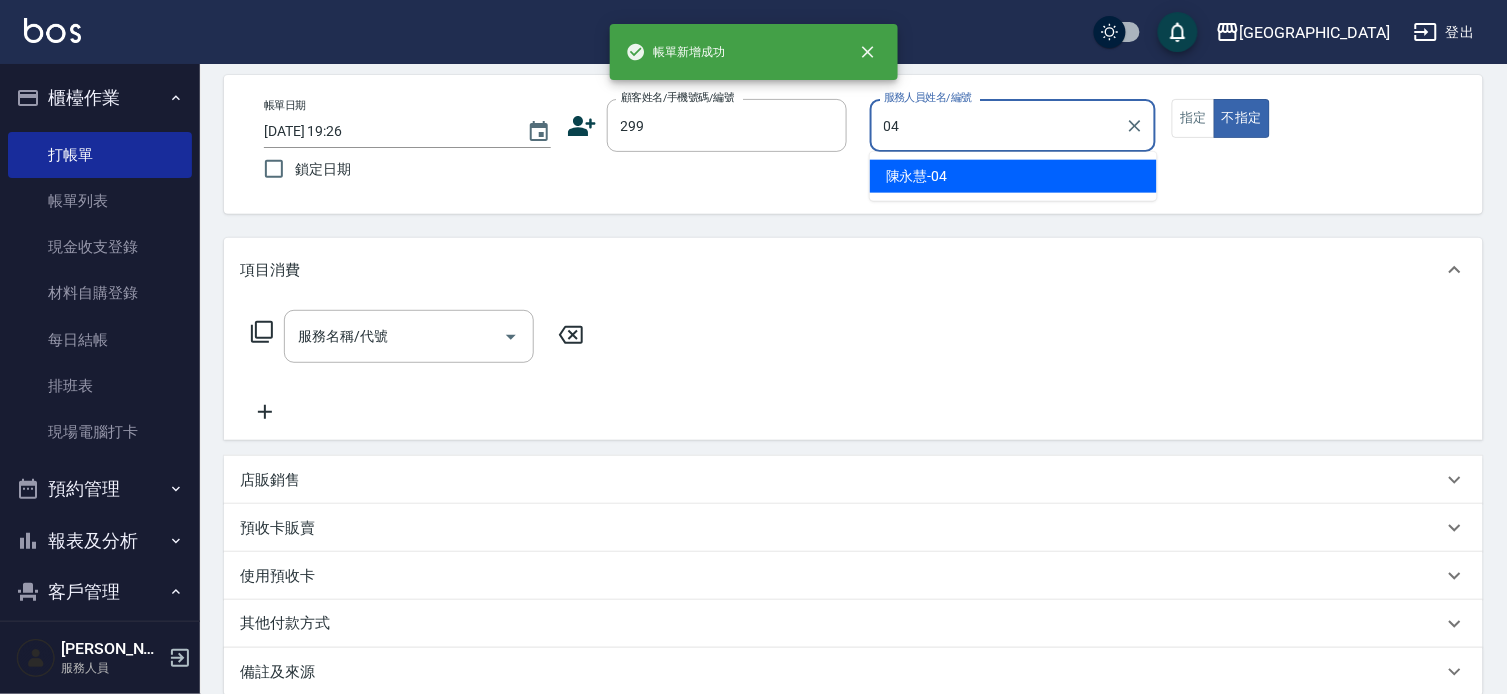 type on "[PERSON_NAME]-04" 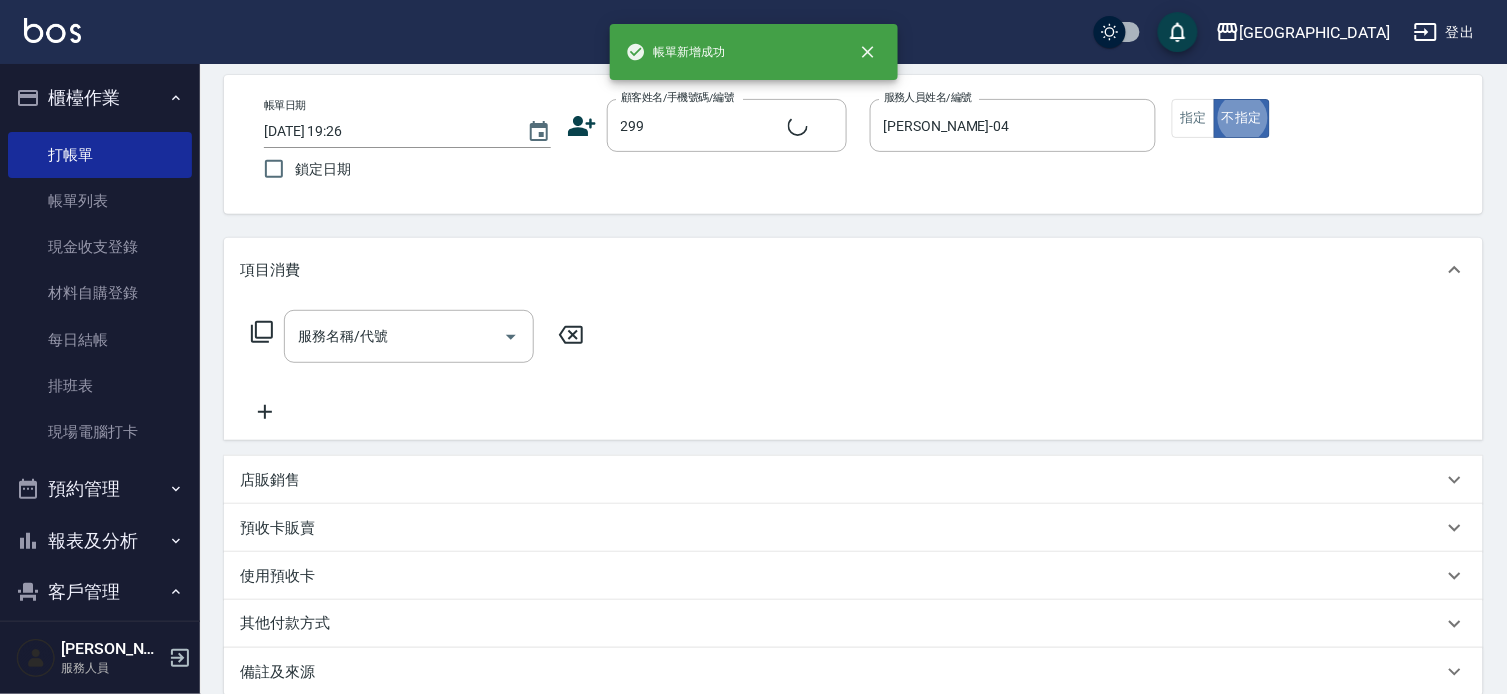 type on "[PERSON_NAME]/0916717650/299" 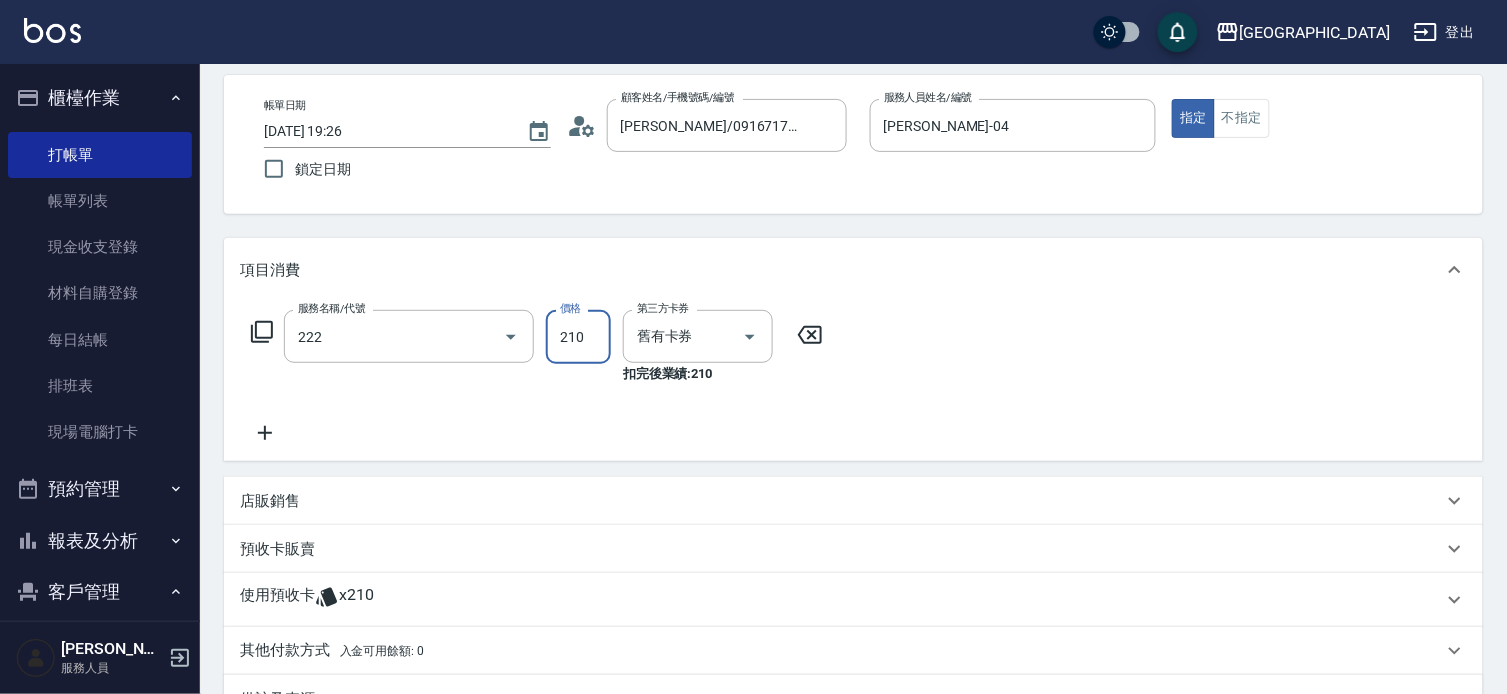 type on "洗髮卡券[210](222)" 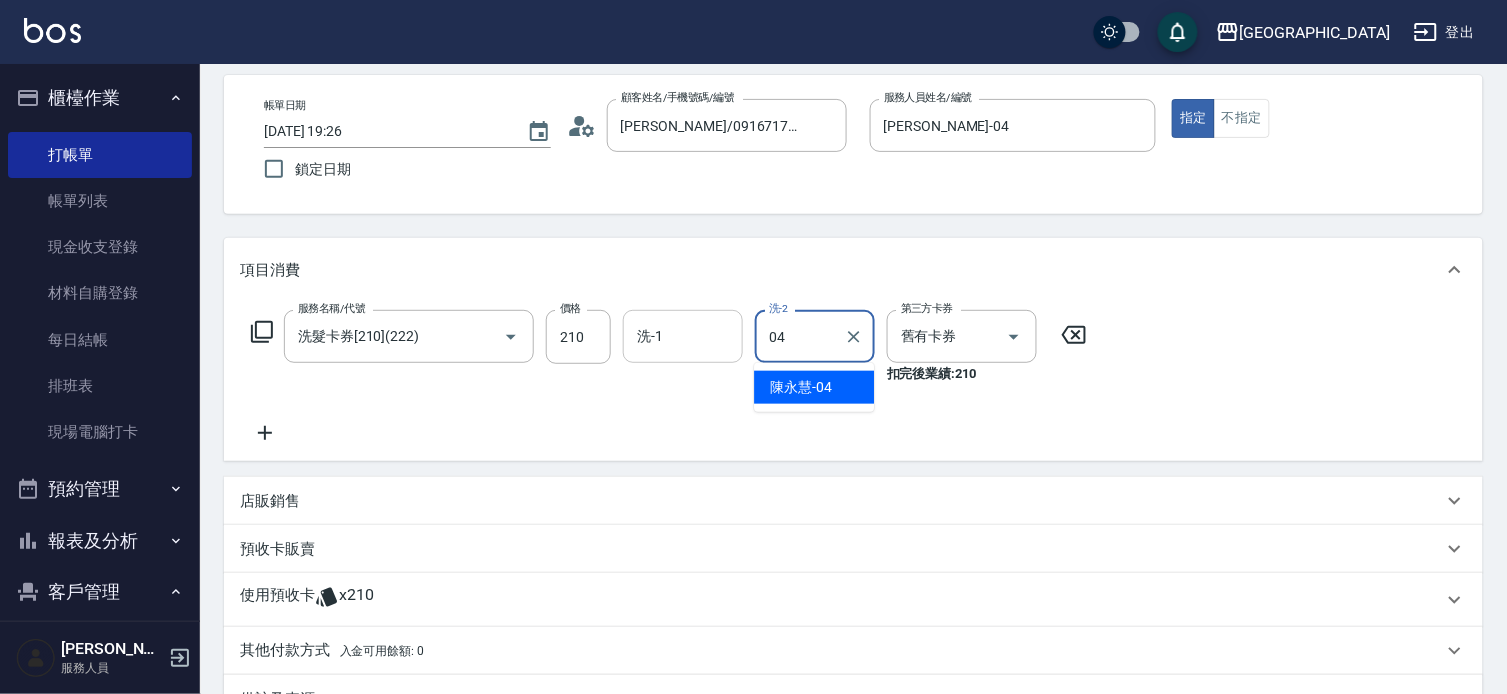 type on "04" 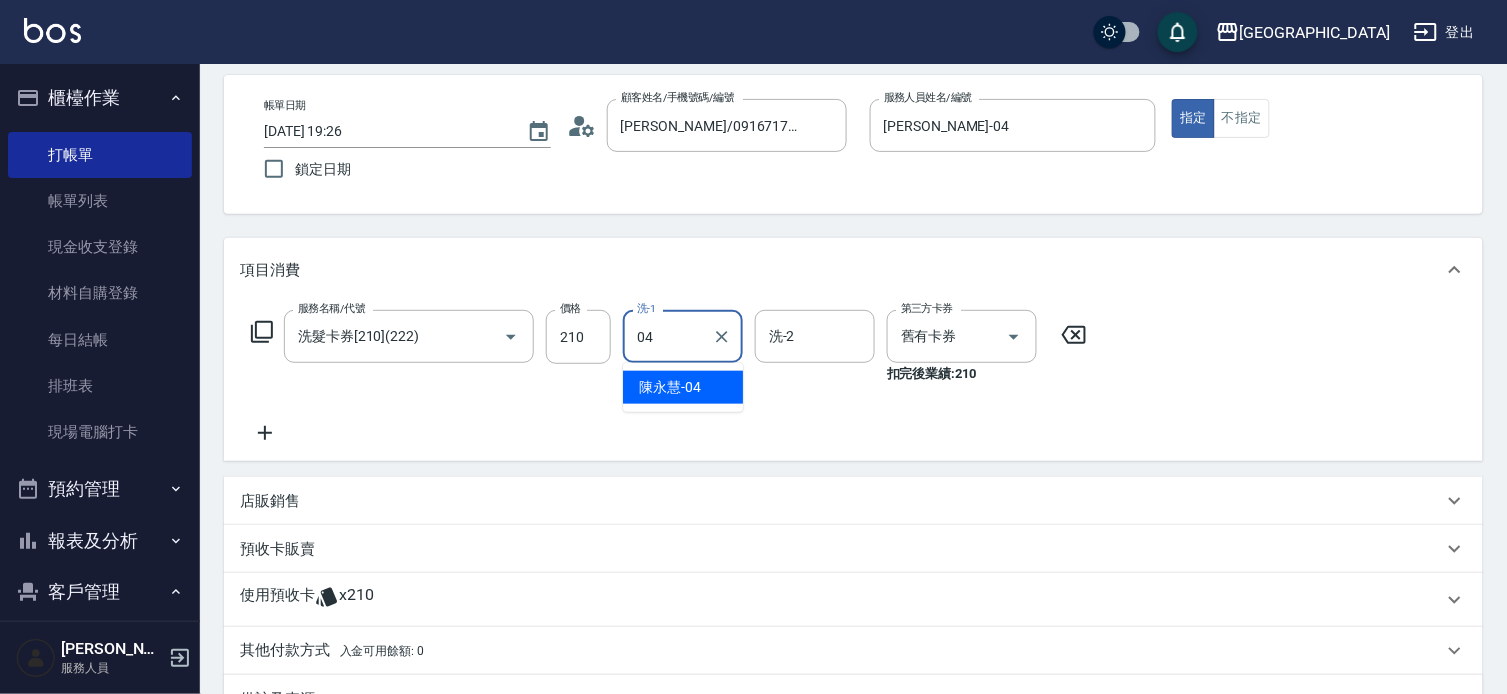 type on "[PERSON_NAME]-04" 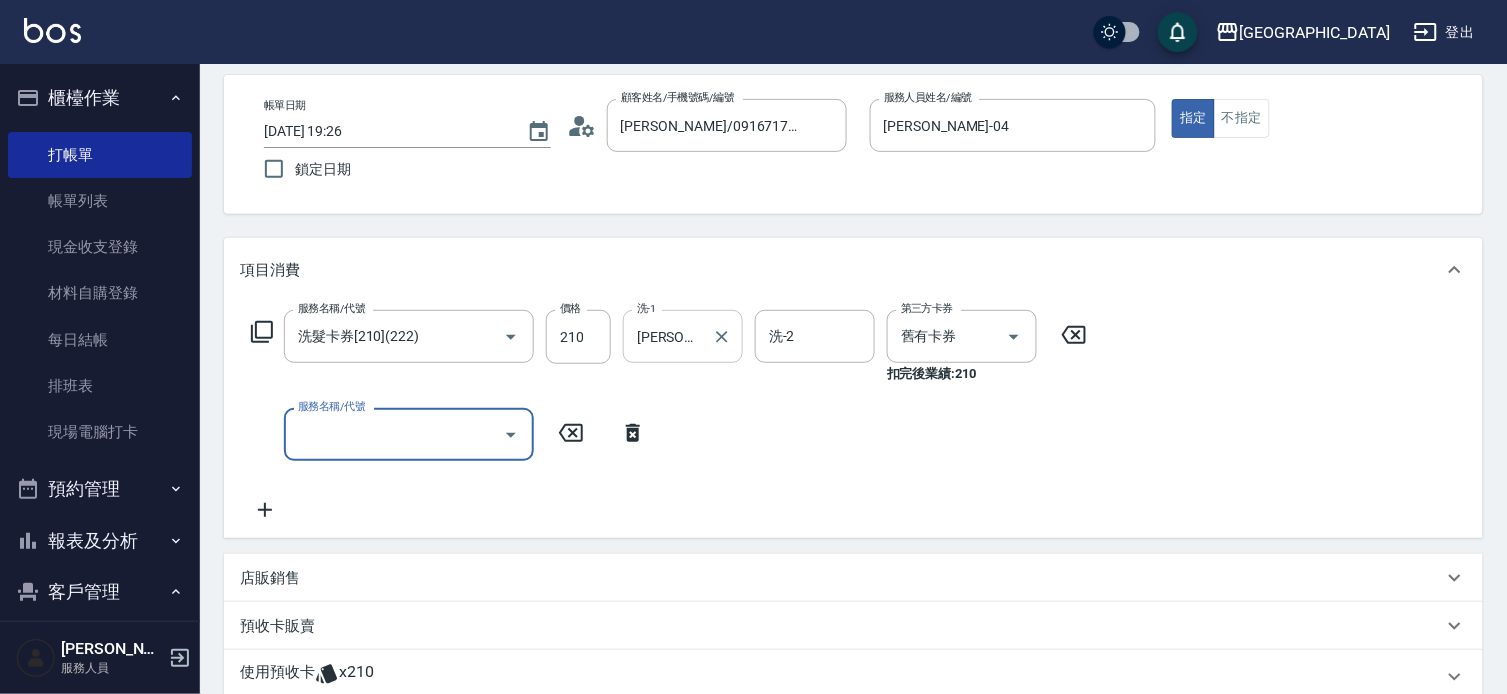 type 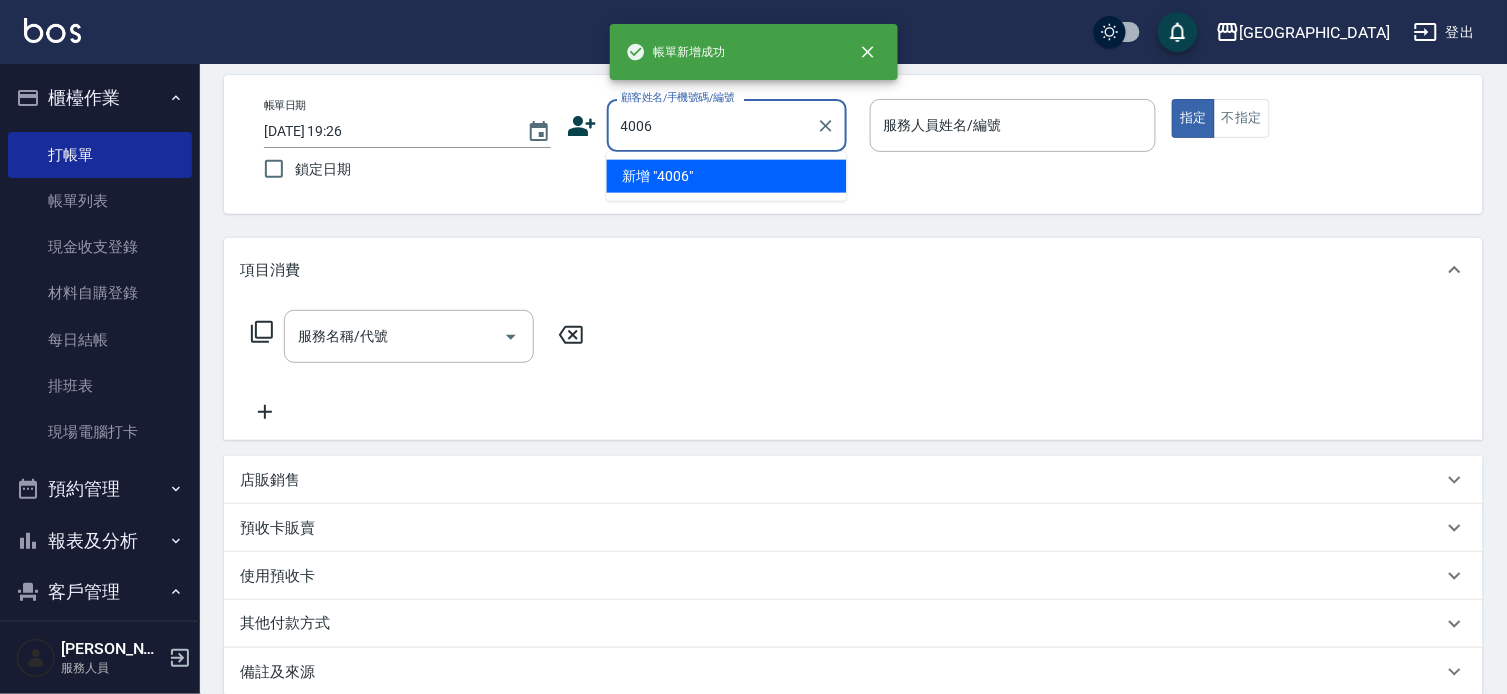 type on "4006" 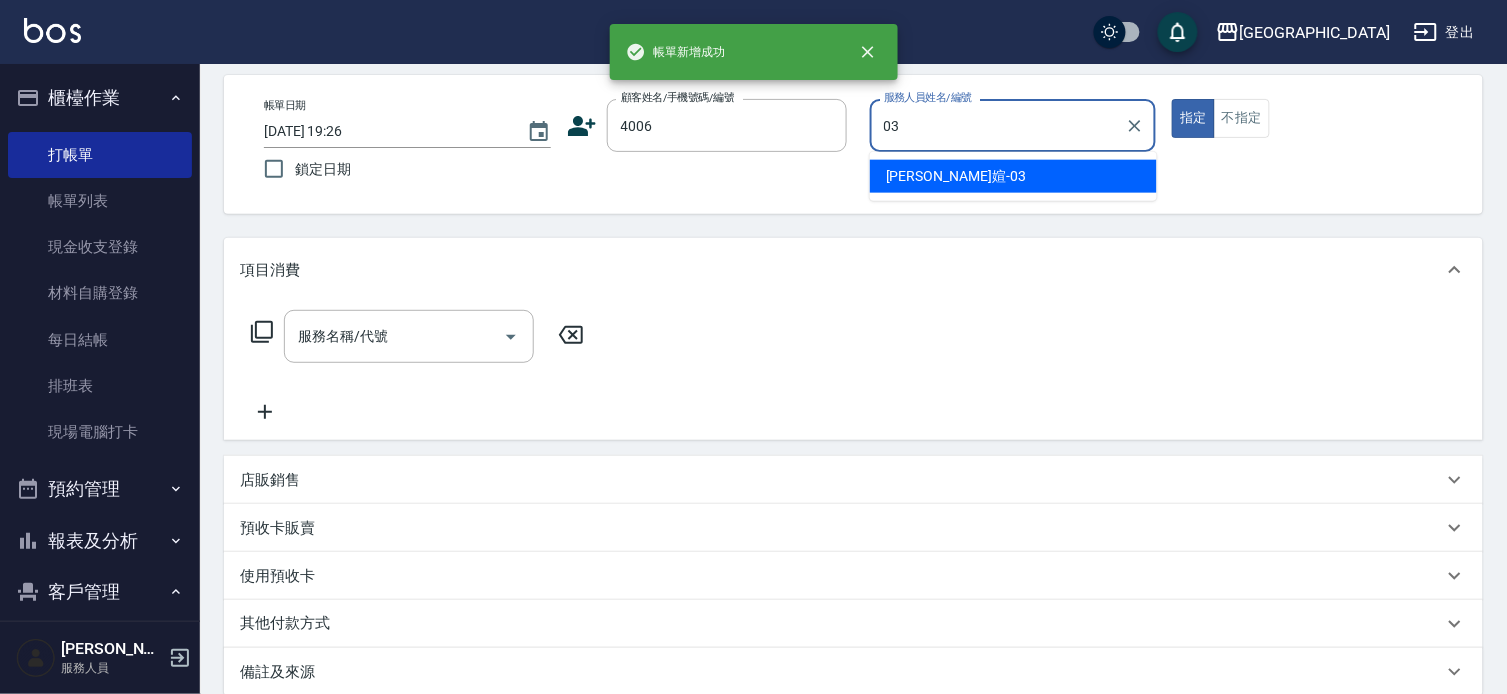 type on "[PERSON_NAME]媗-03" 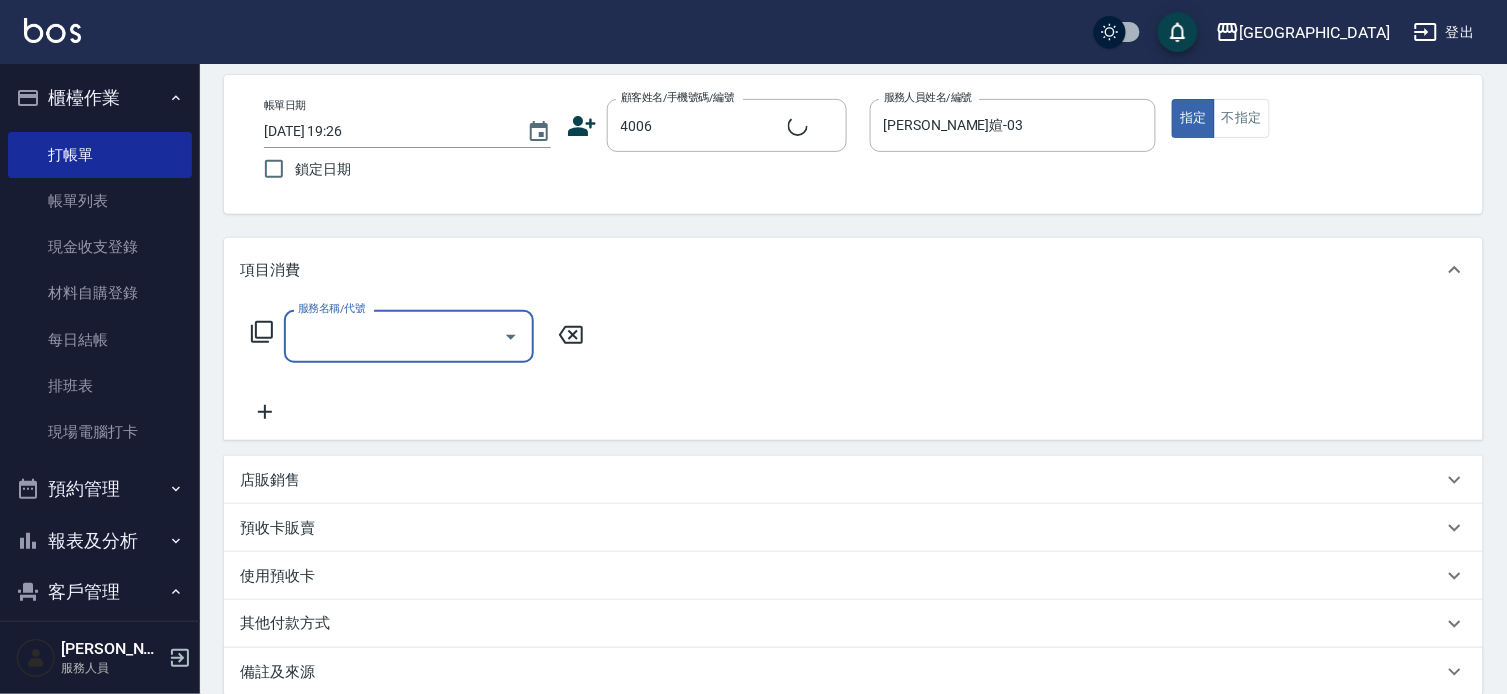 type on "2" 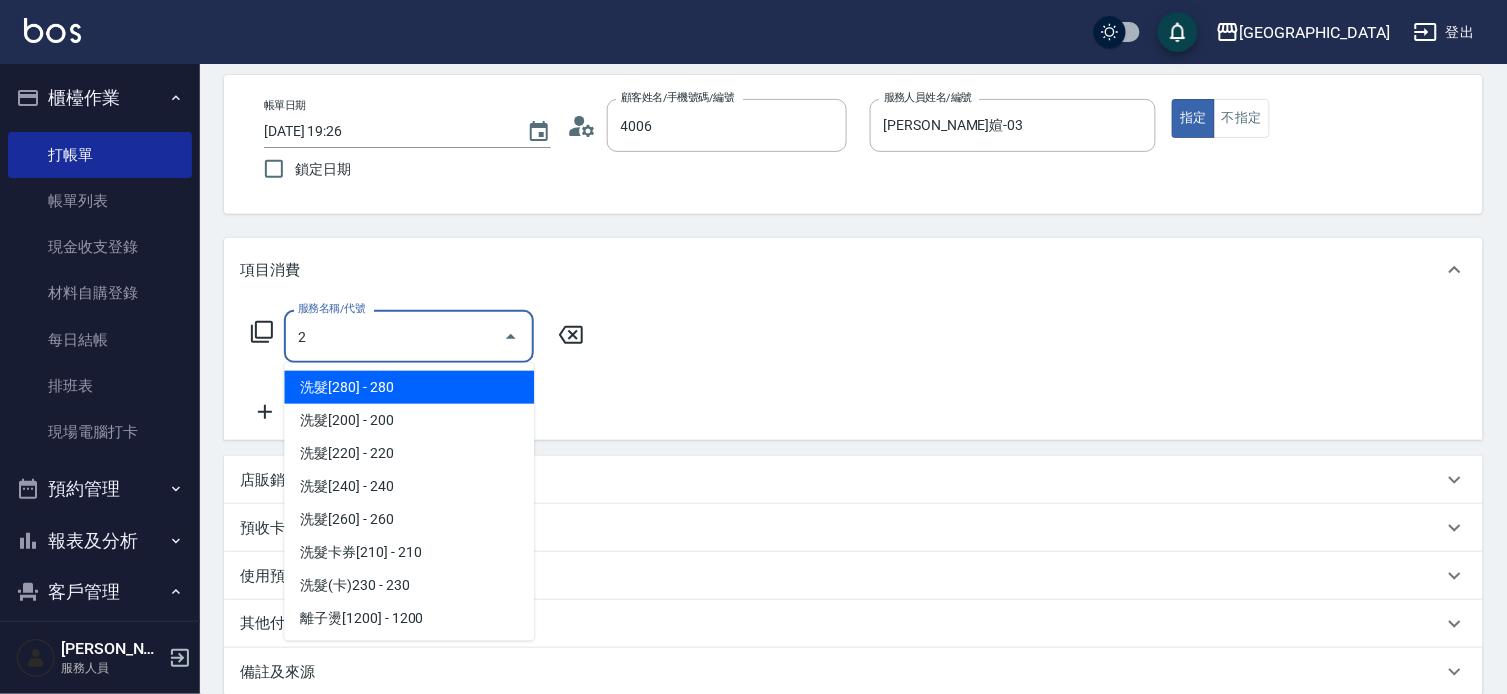 type on "[PERSON_NAME]/0987883504/4006" 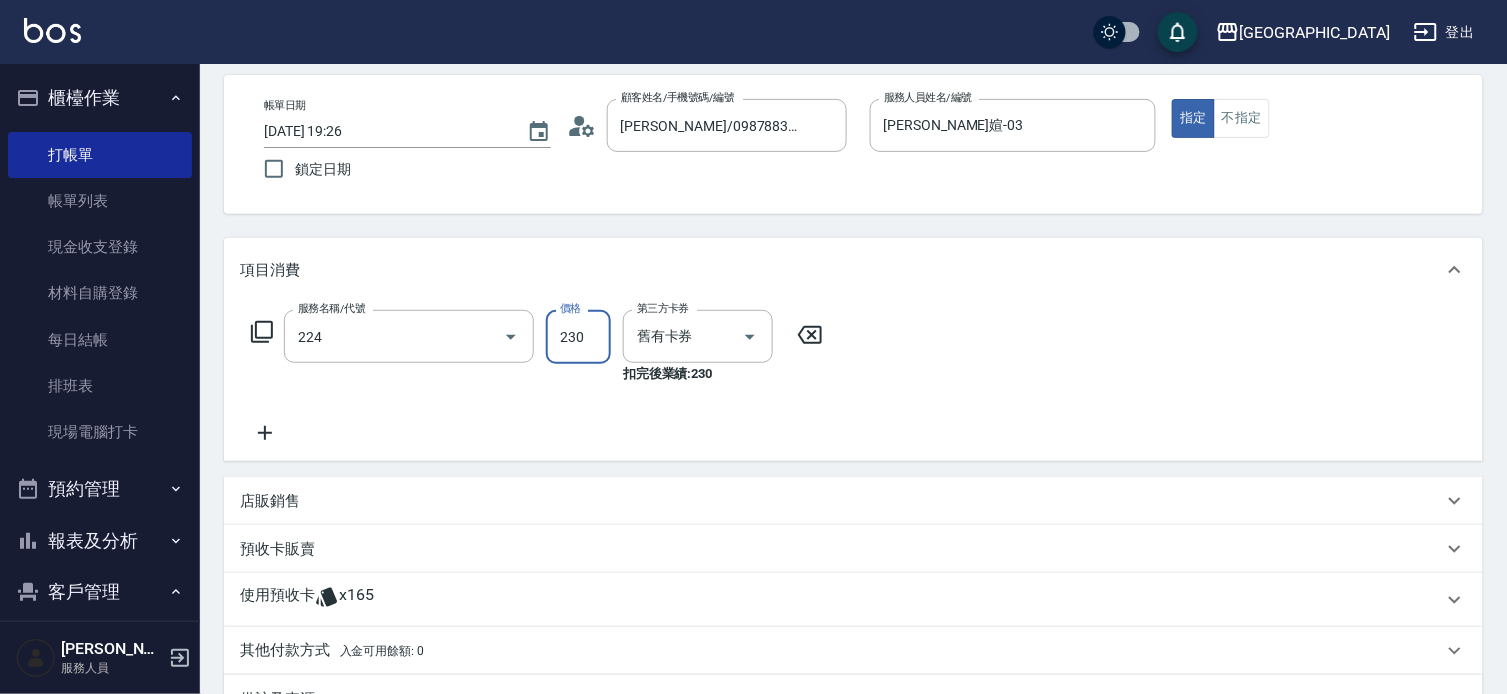 type on "洗髮(卡)230(224)" 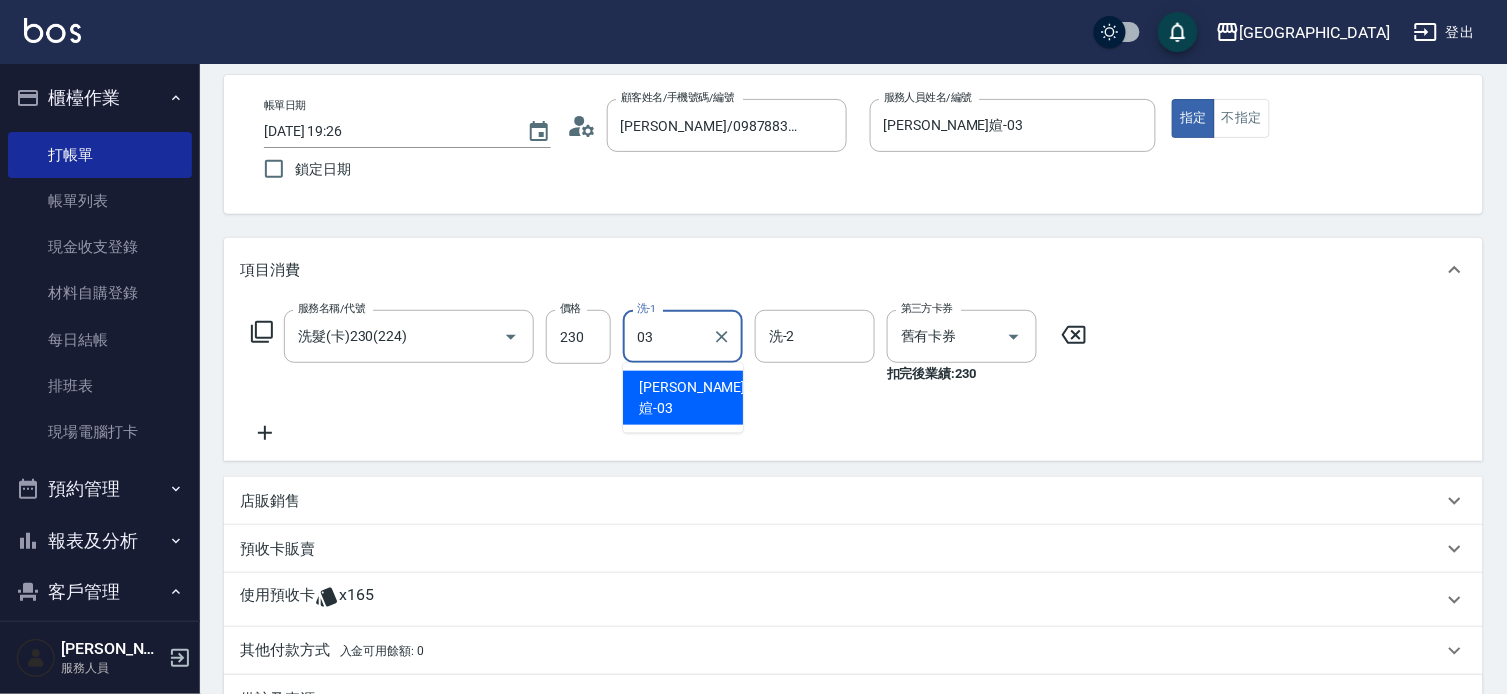 type on "[PERSON_NAME]媗-03" 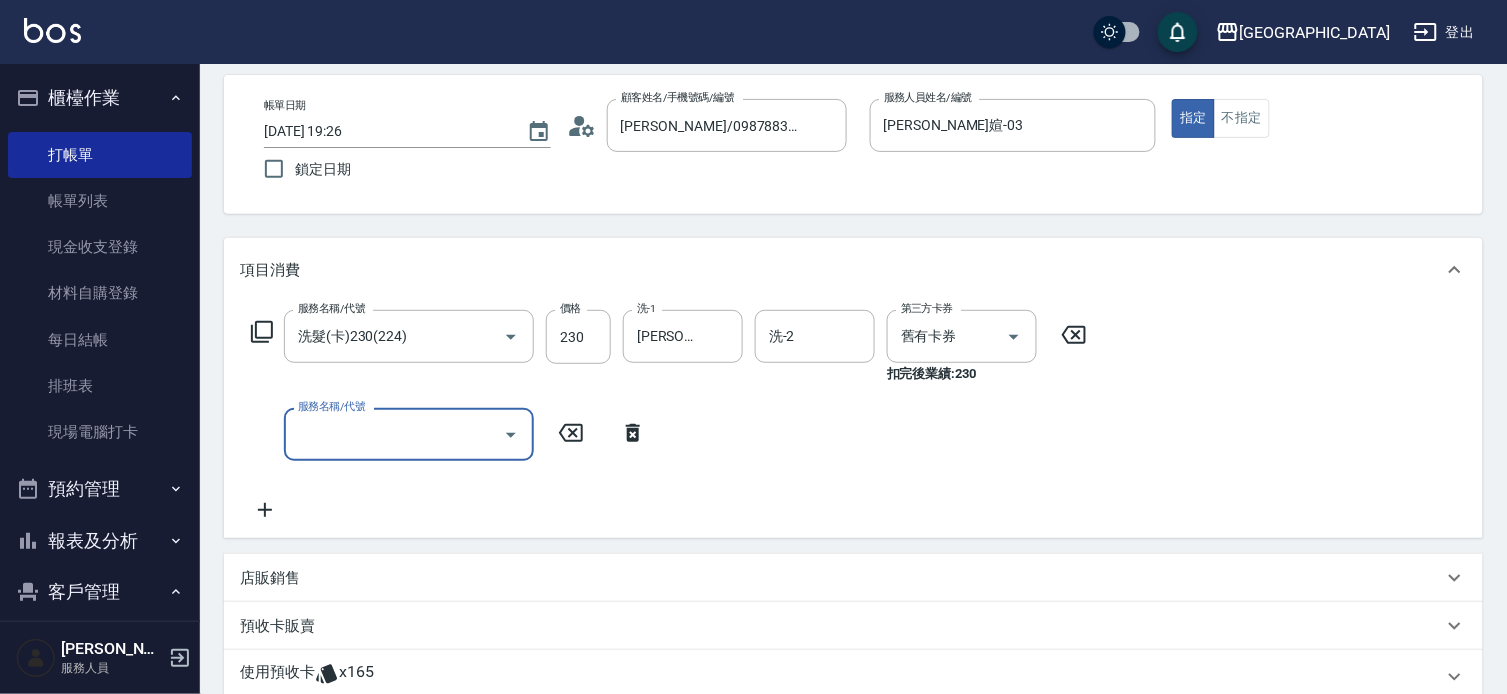 type 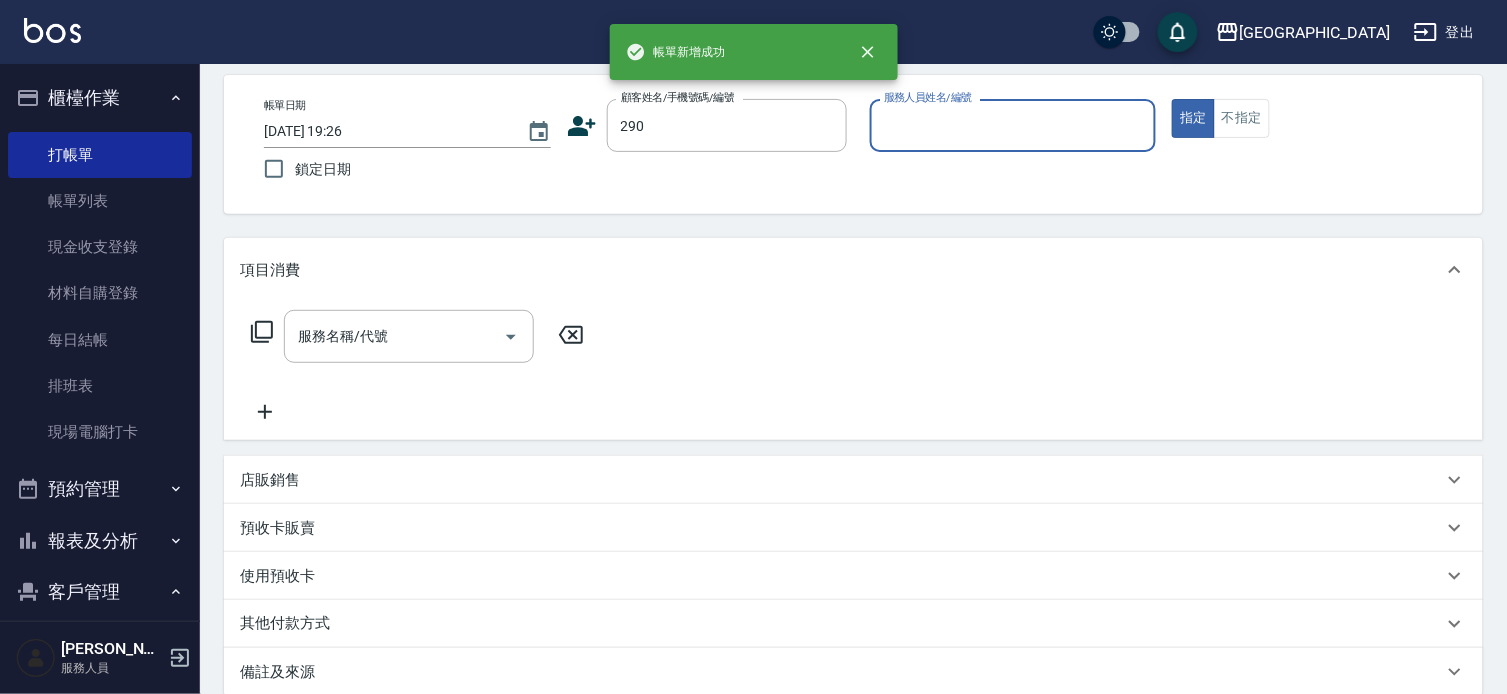 type on "290" 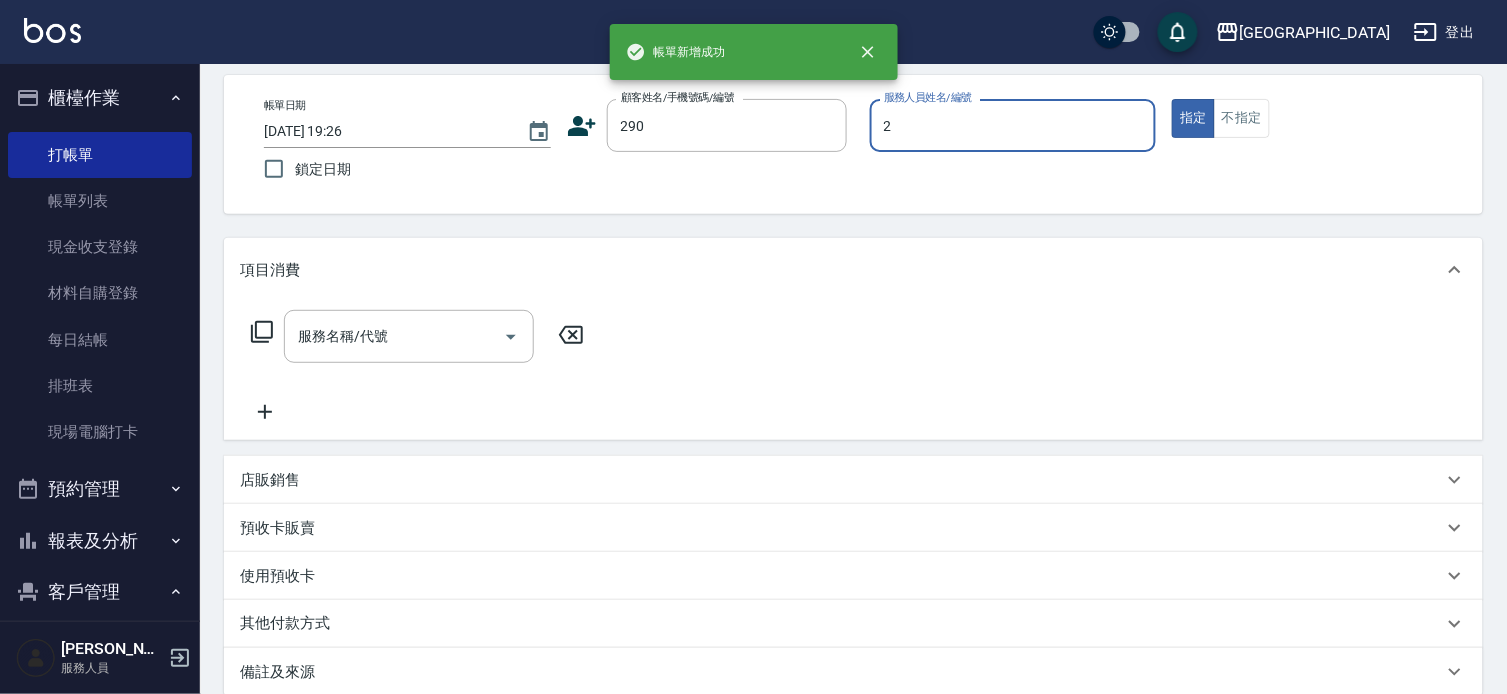 type on "20" 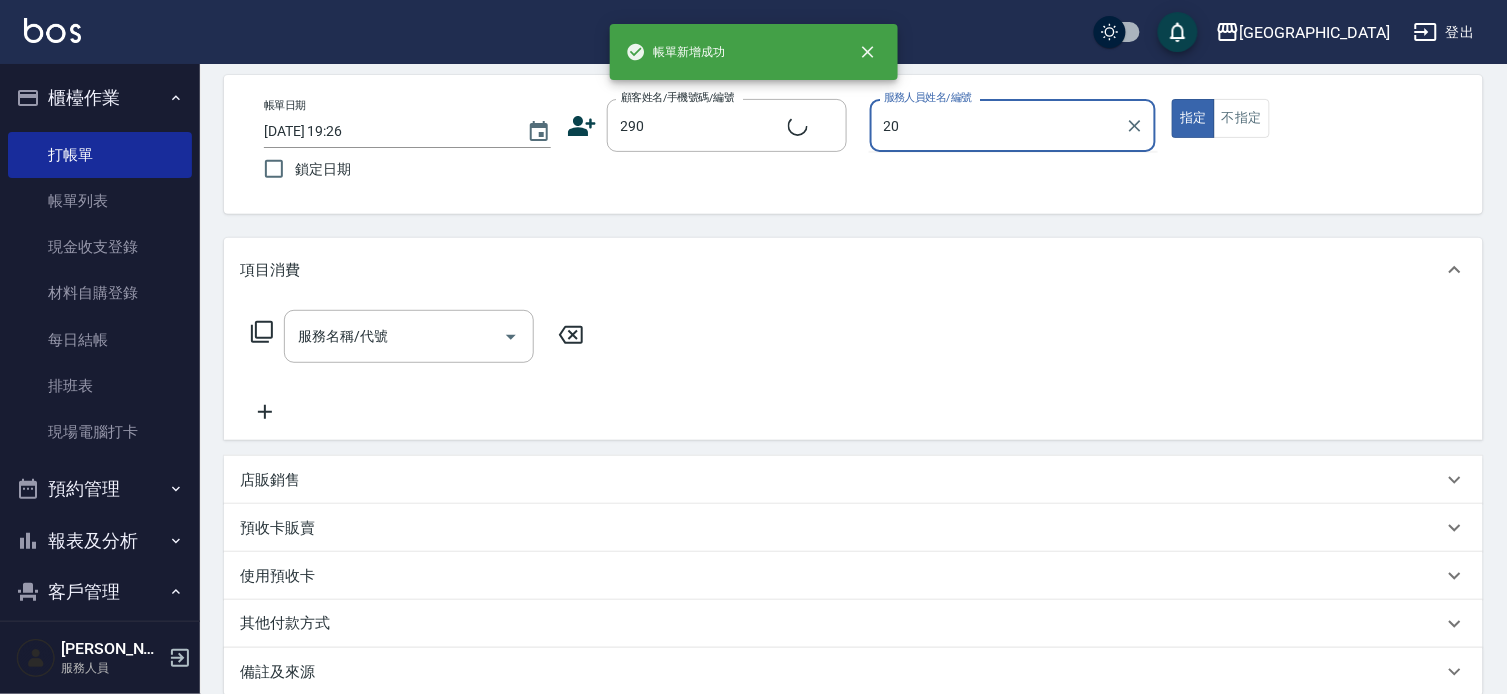 type on "[PERSON_NAME]/0989688802/290" 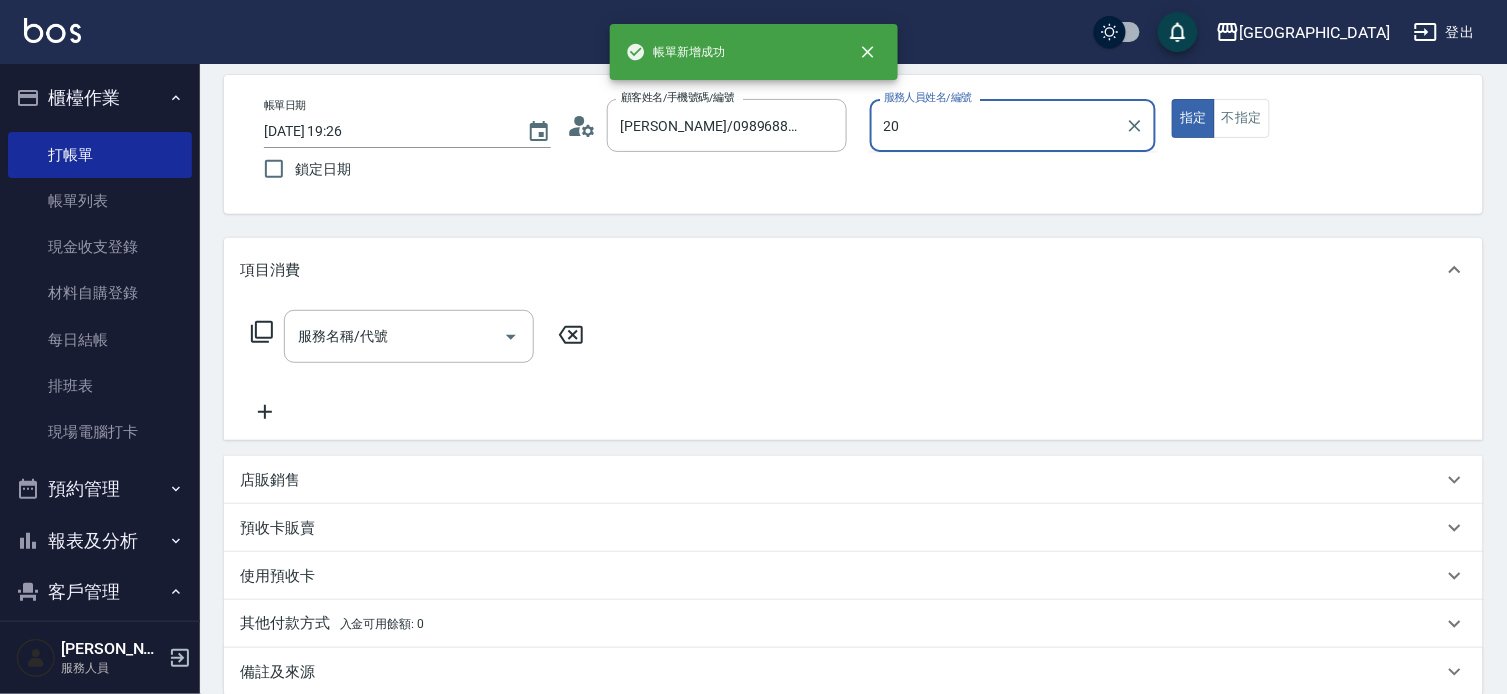 type on "2" 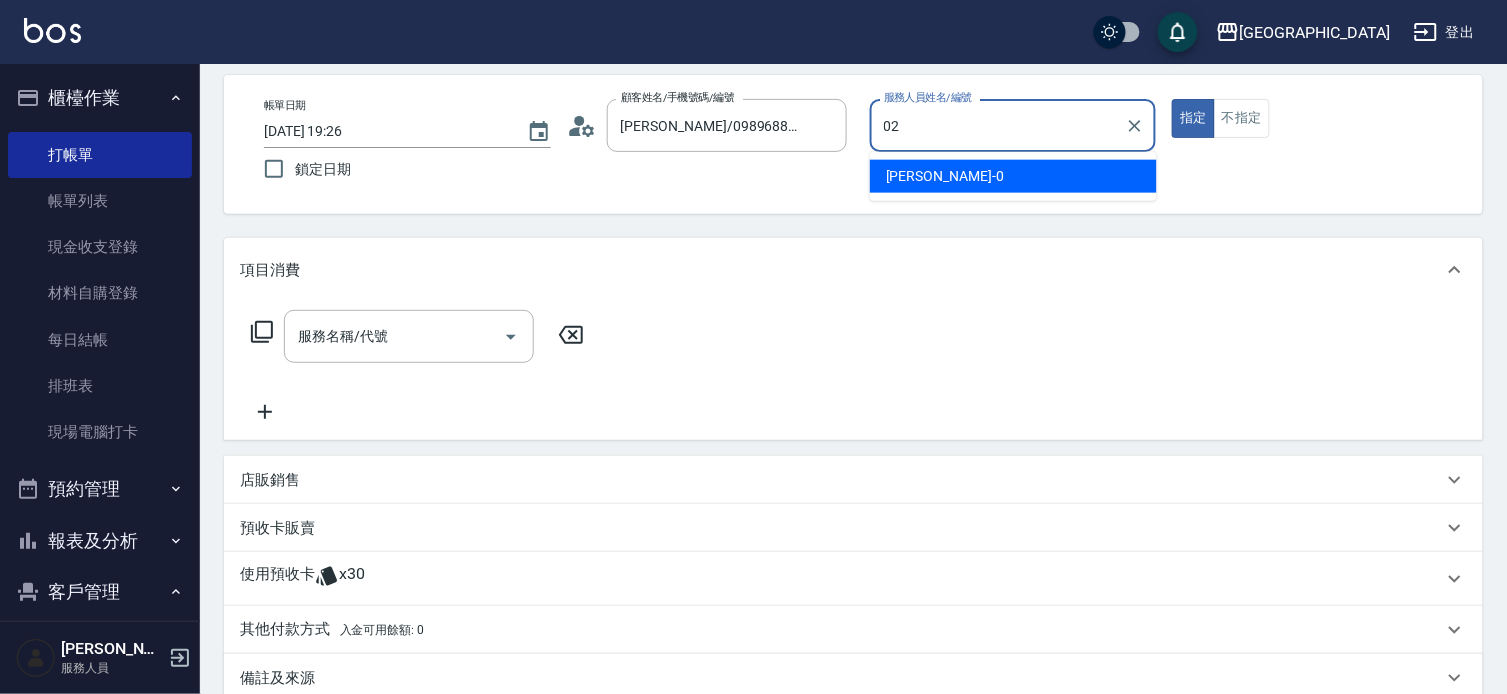 type on "[PERSON_NAME]-02" 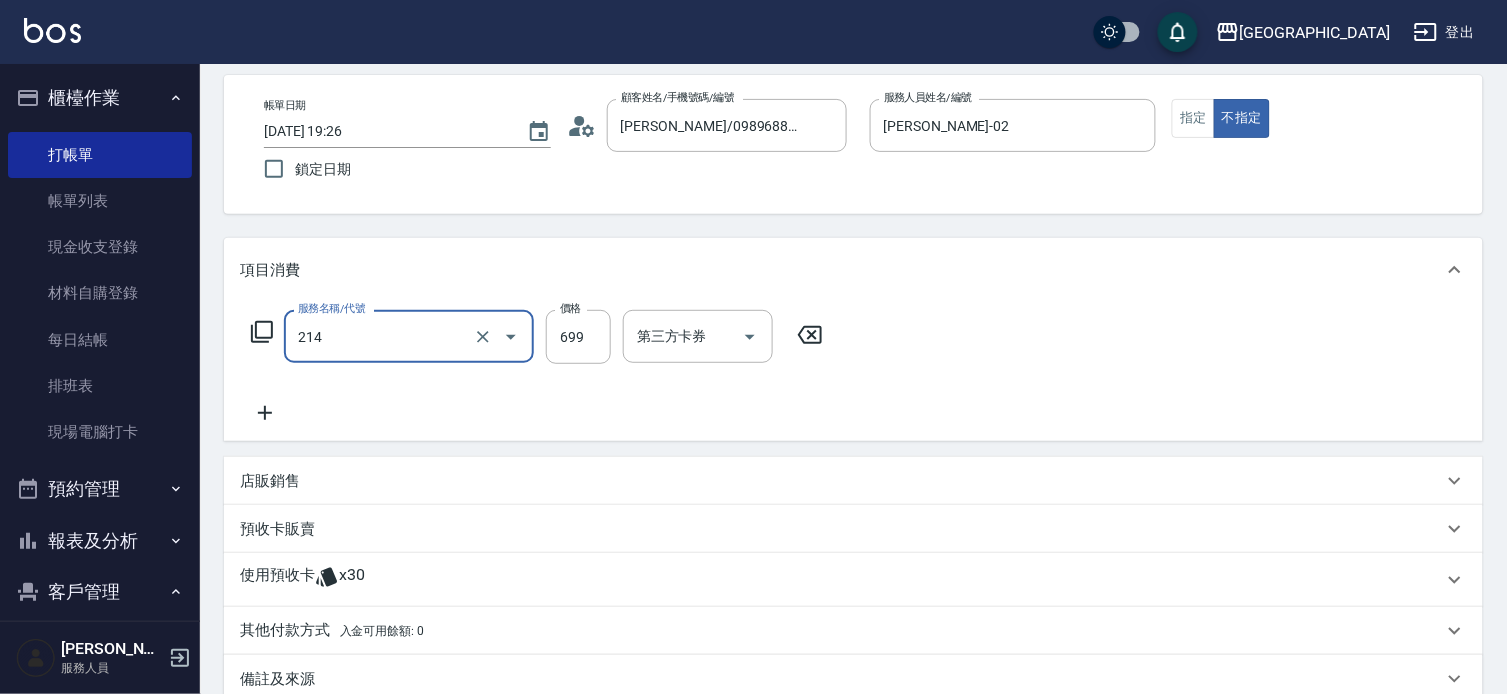 type on "滾珠洗髪699(214)" 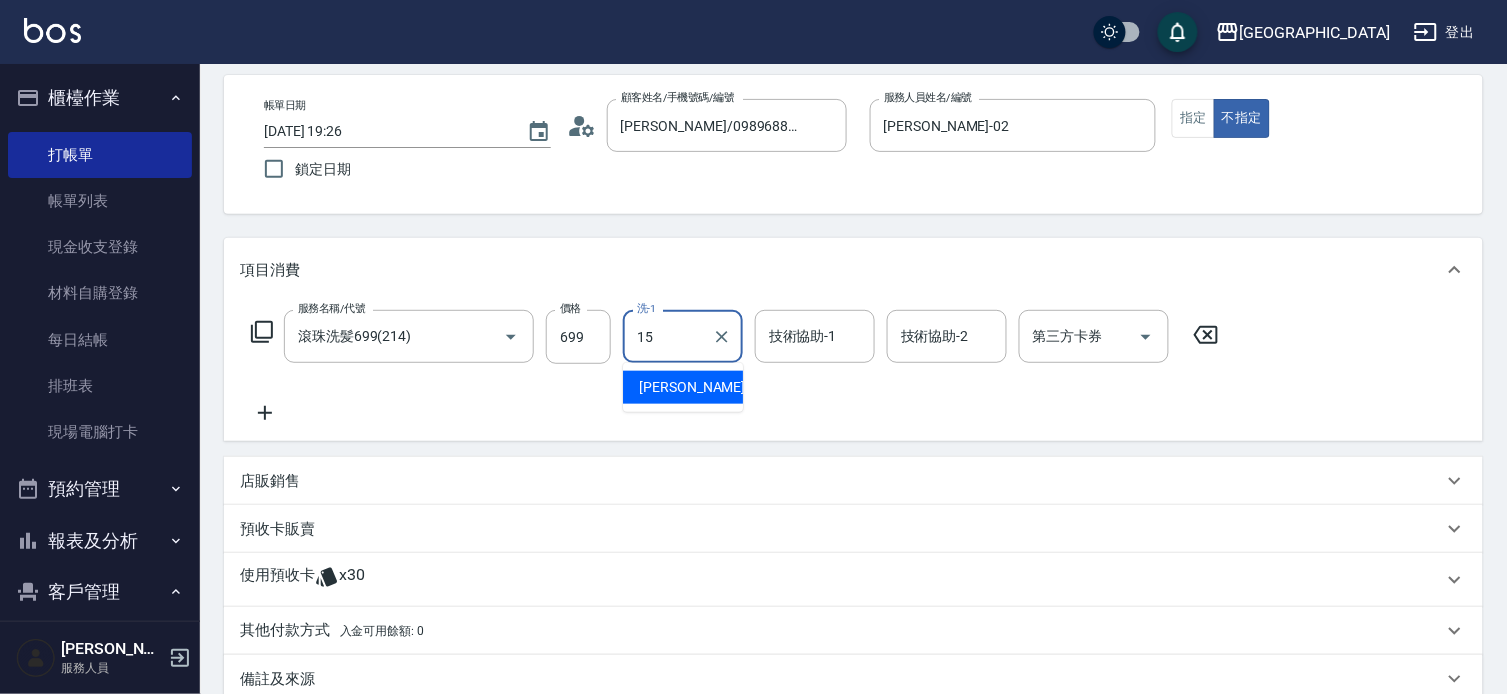type on "[PERSON_NAME]-15" 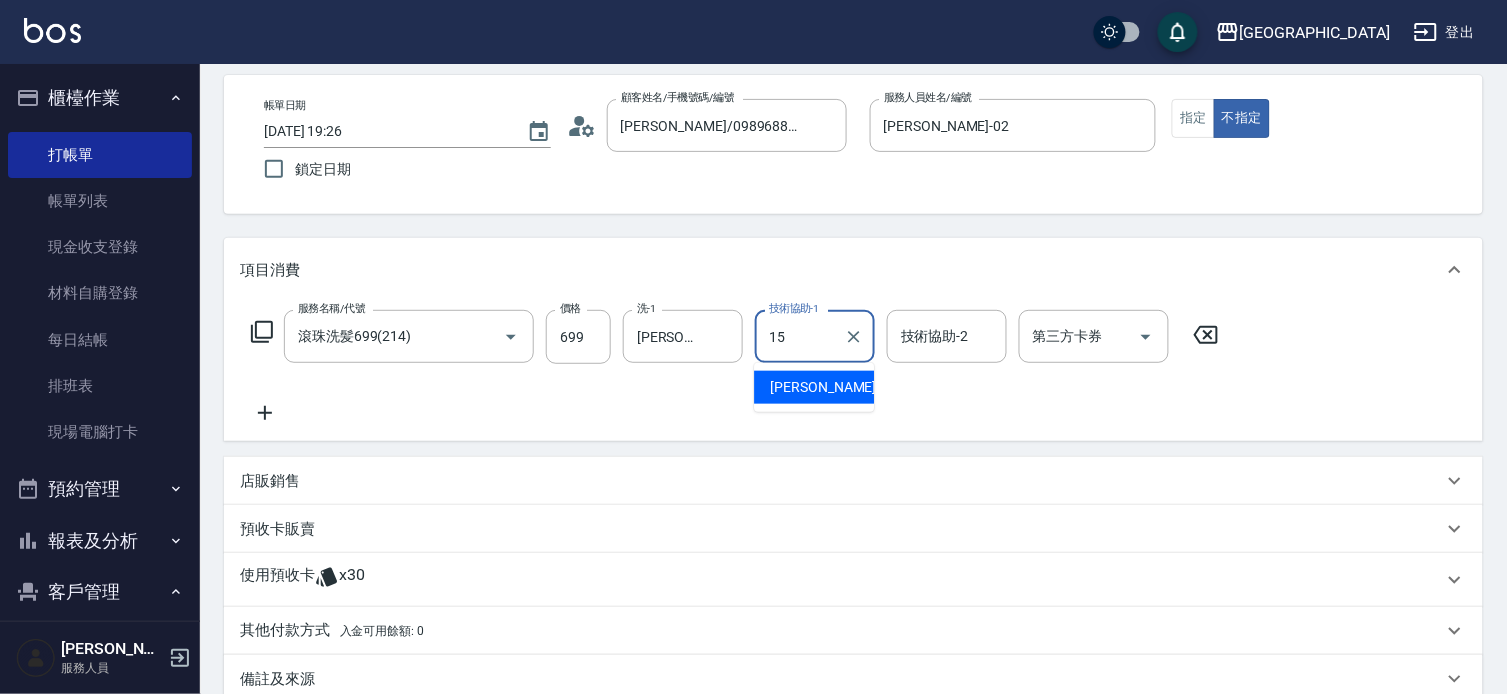 type on "[PERSON_NAME]-15" 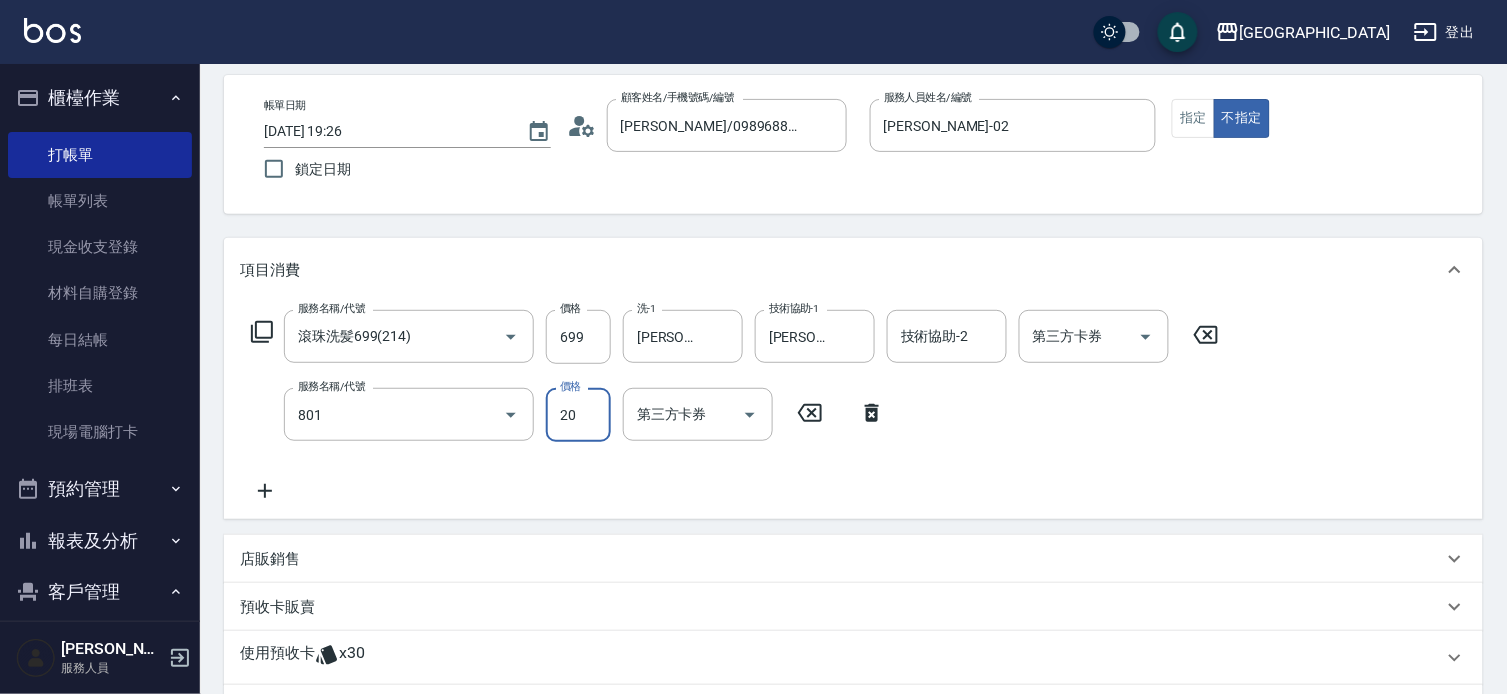 type on "潤絲(801)" 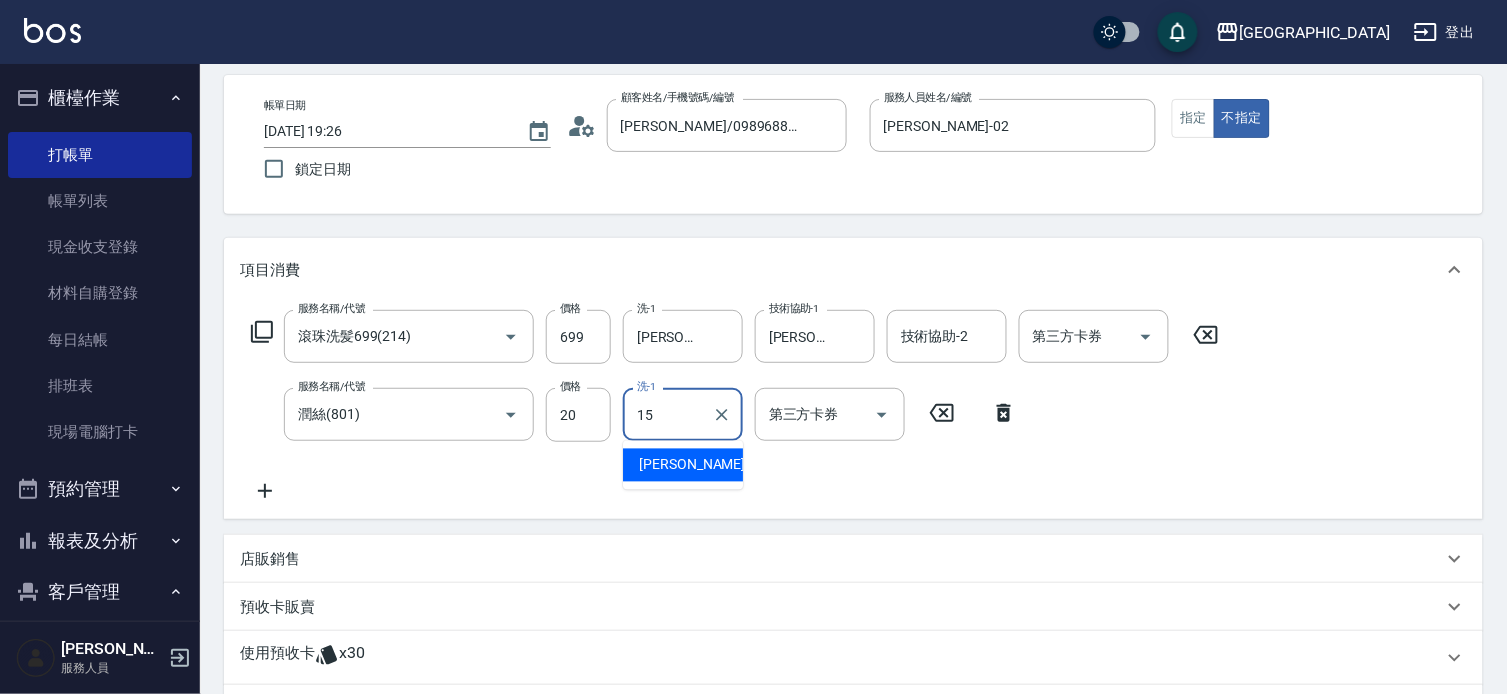 type on "[PERSON_NAME]-15" 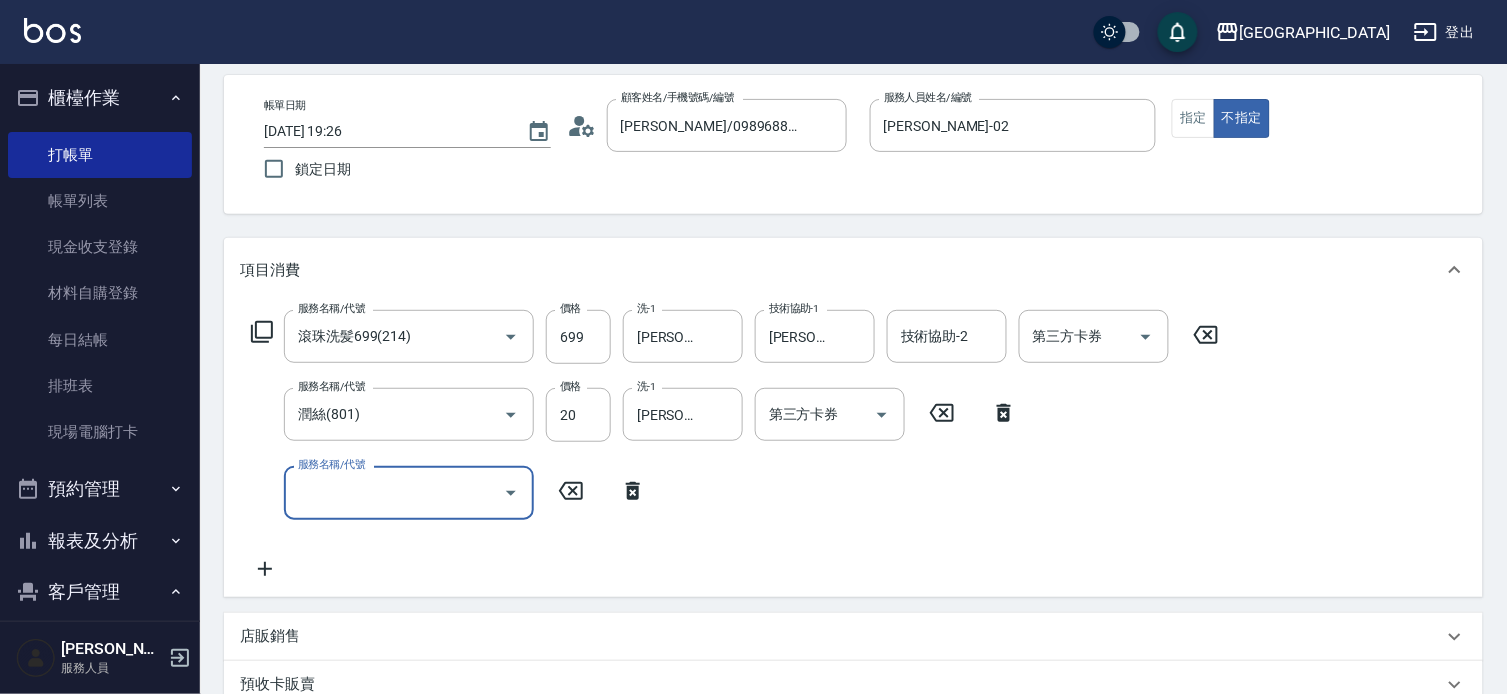 type 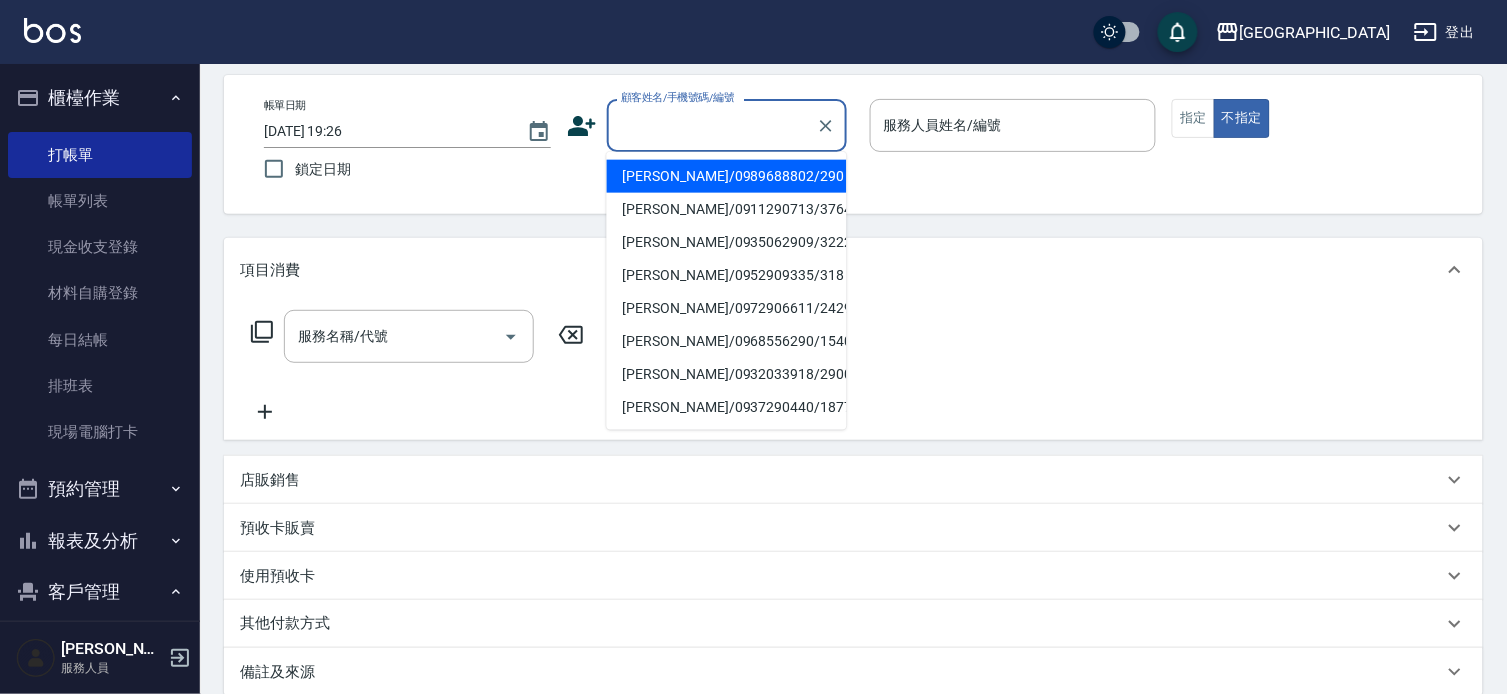 drag, startPoint x: 644, startPoint y: 125, endPoint x: 583, endPoint y: 86, distance: 72.40166 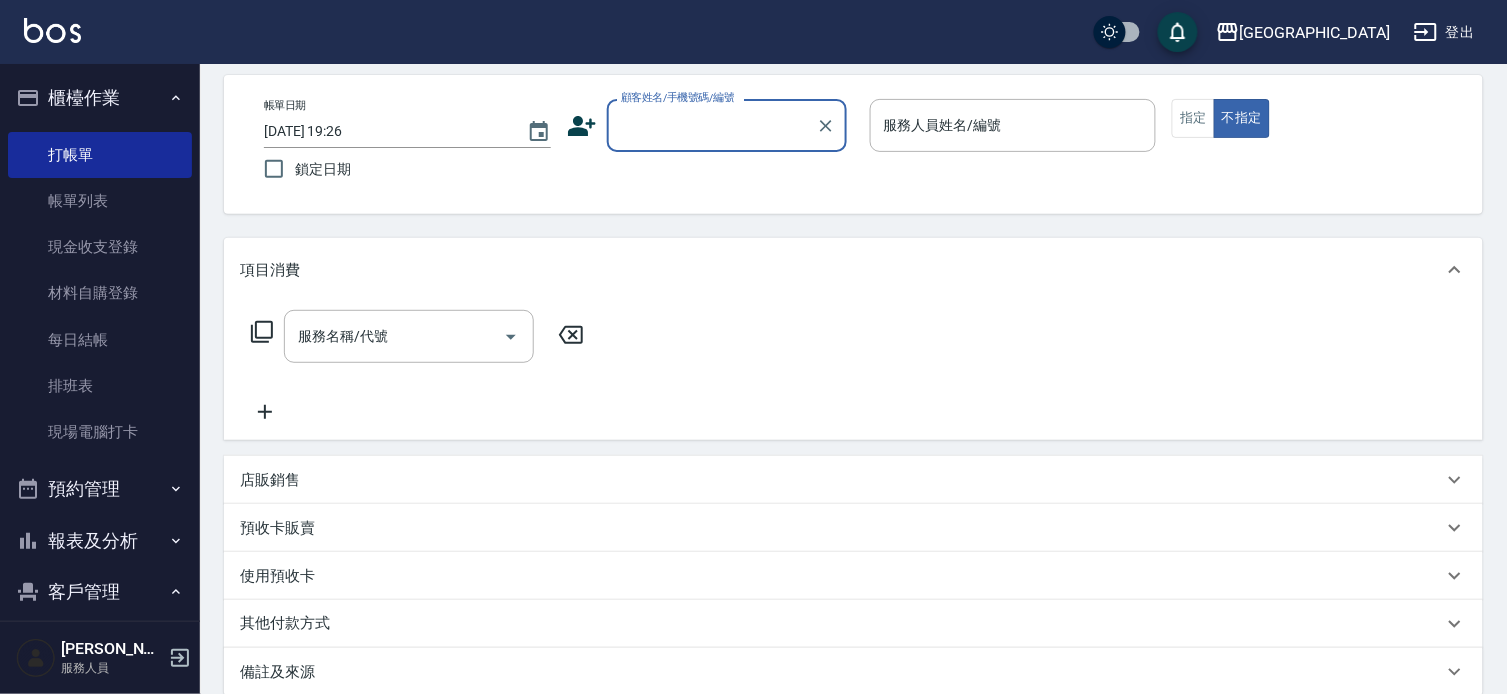 click on "顧客姓名/手機號碼/編號" at bounding box center (712, 125) 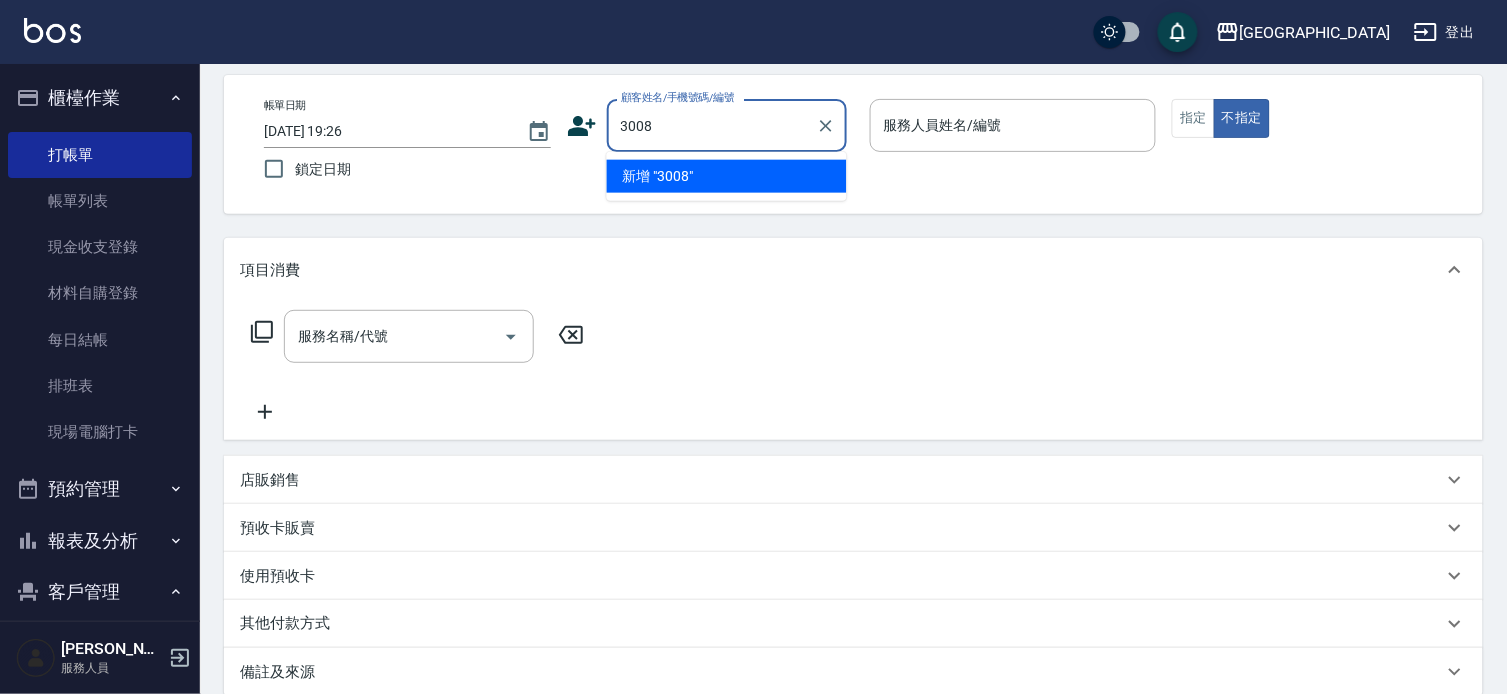 type on "3008" 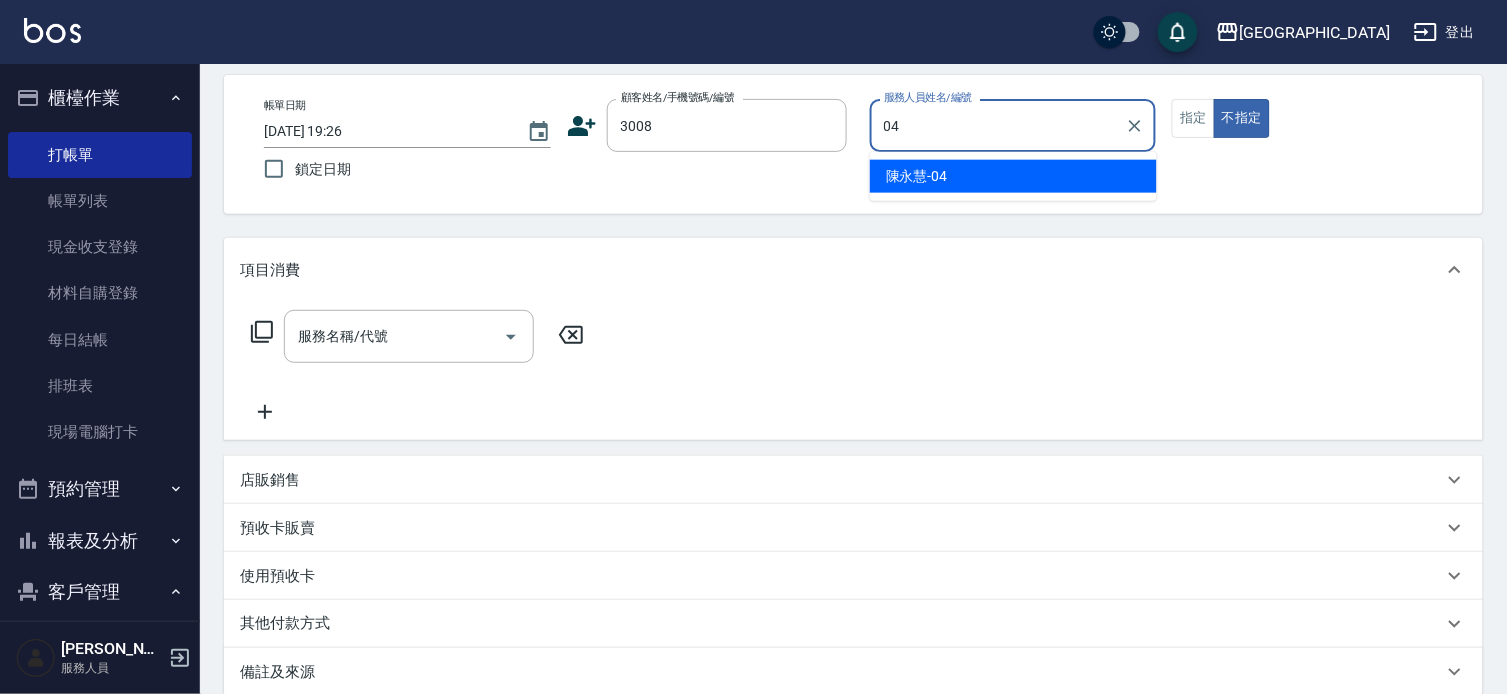 type on "[PERSON_NAME]-04" 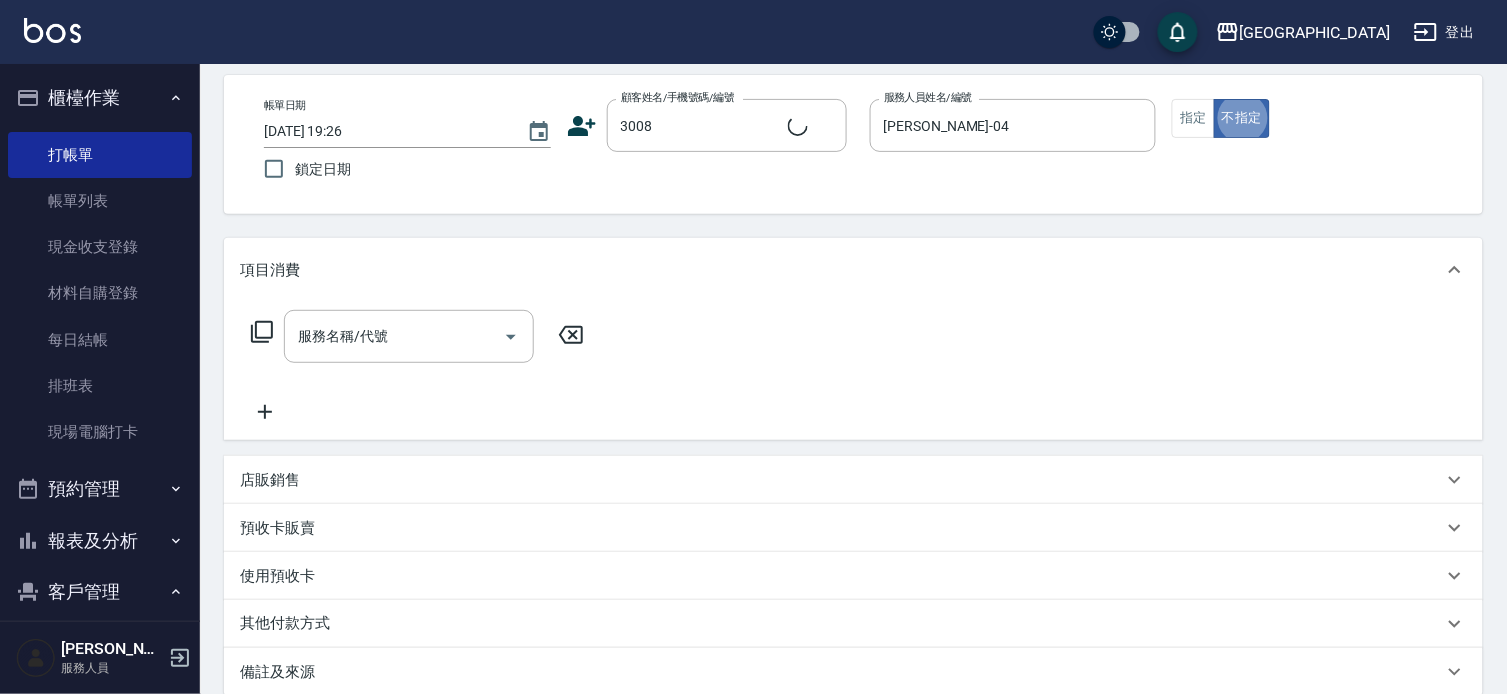 type on "[PERSON_NAME]/0918705976/3008" 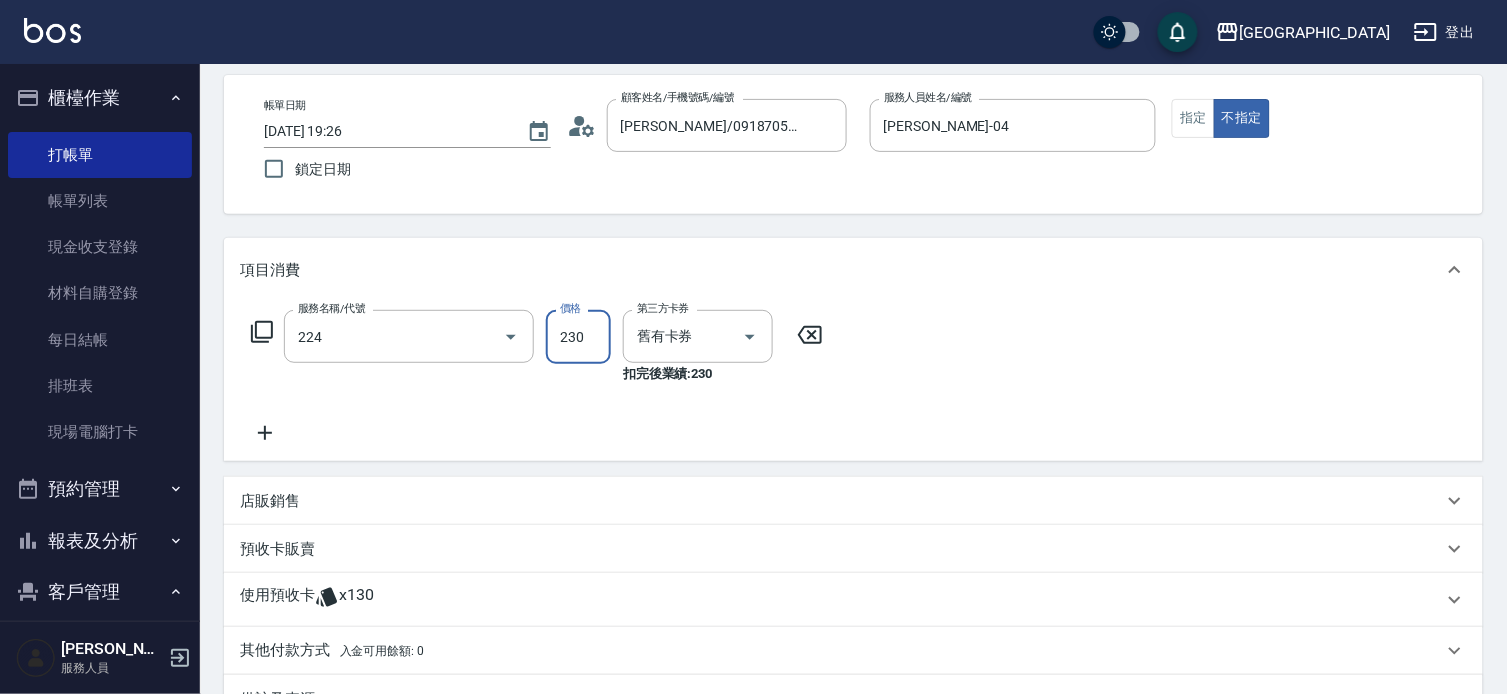 type on "洗髮(卡)230(224)" 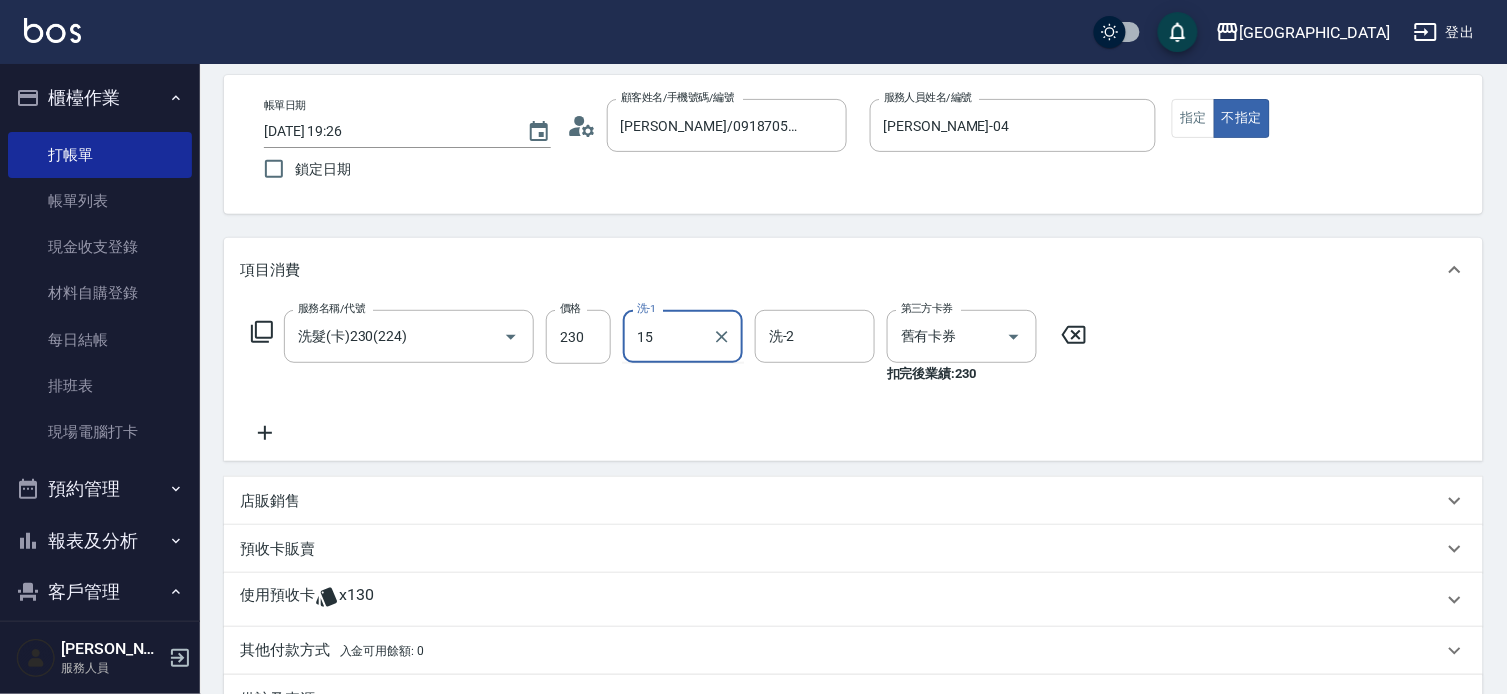 type on "[PERSON_NAME]-15" 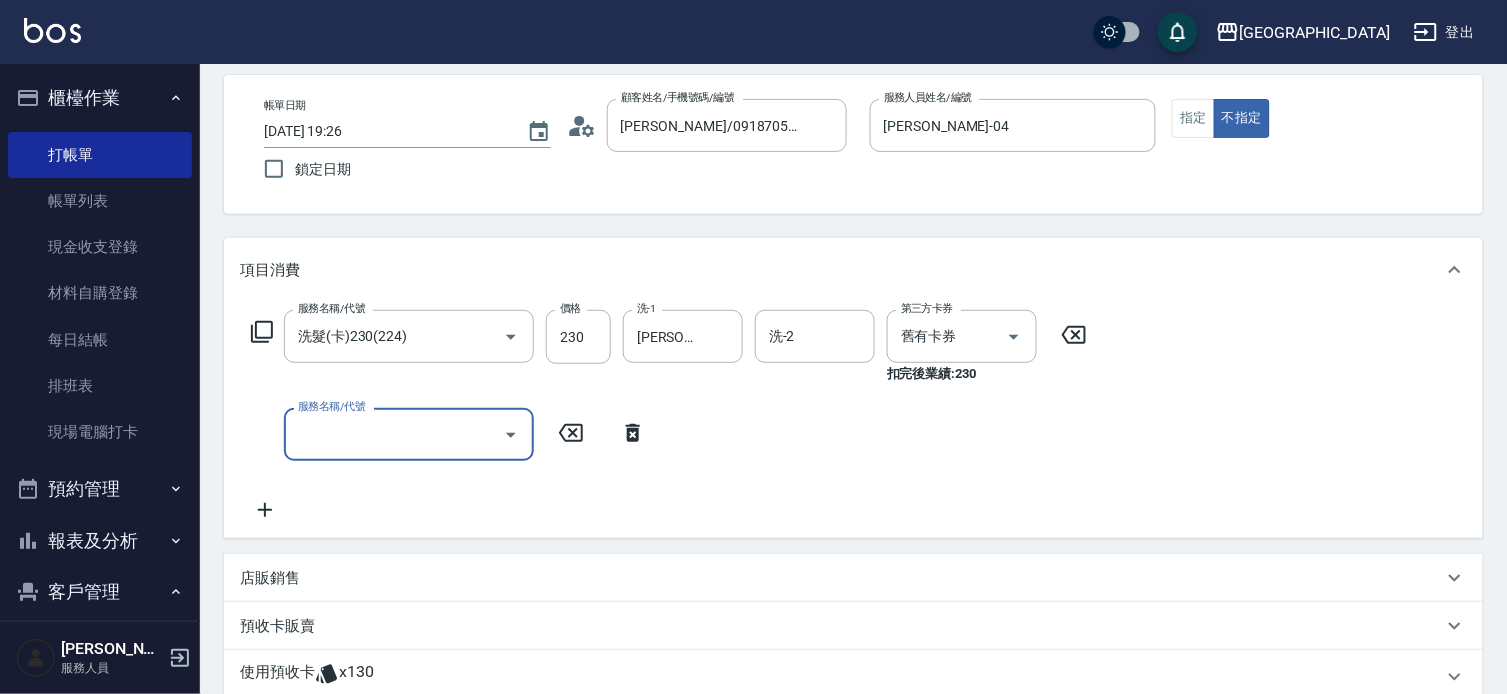 type on "[DATE] 19:27" 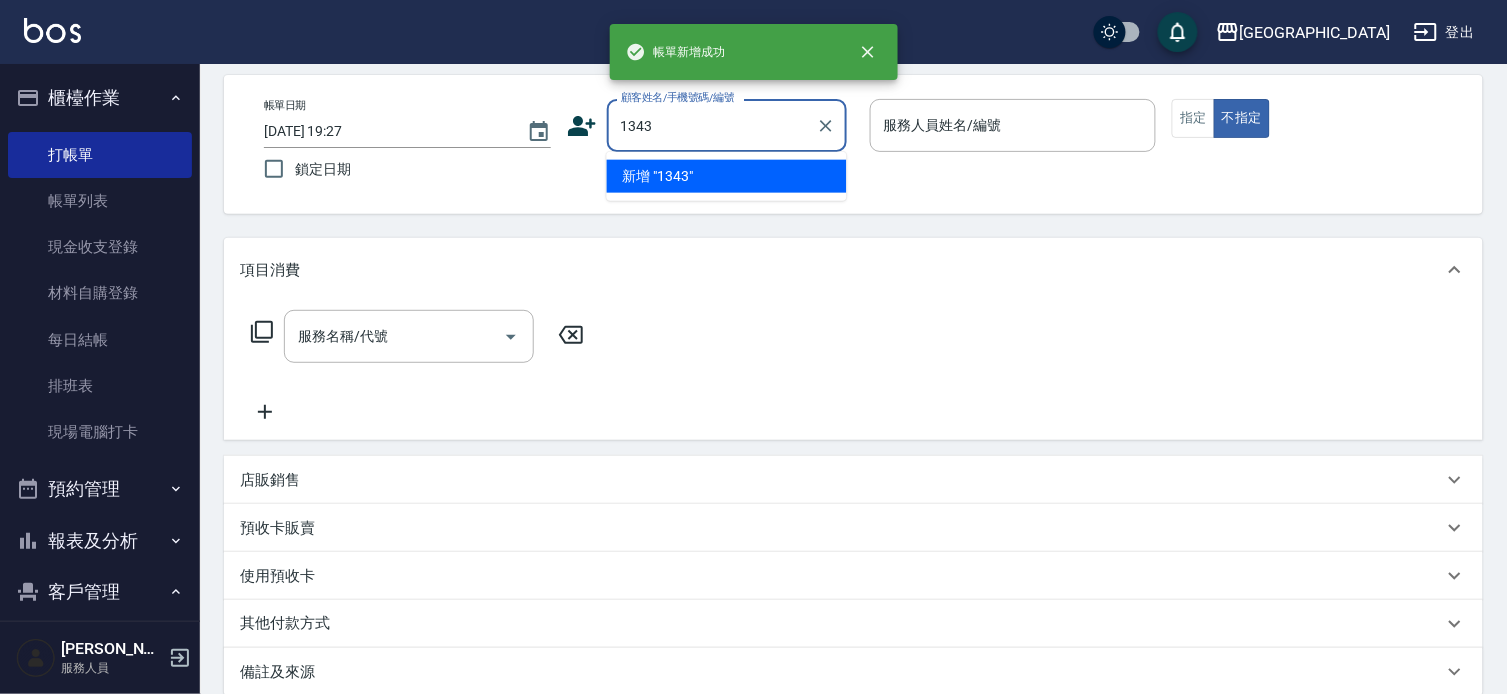 type on "1343" 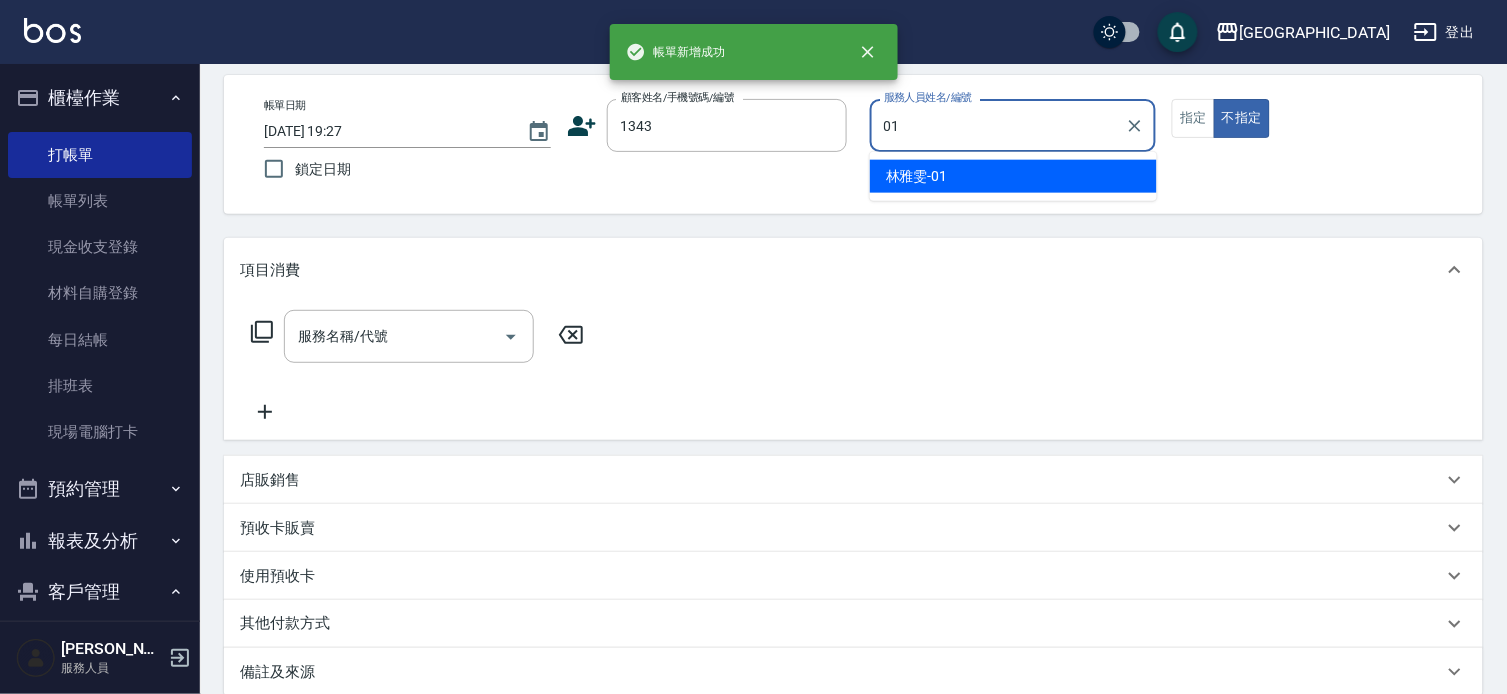 type on "[PERSON_NAME]-01" 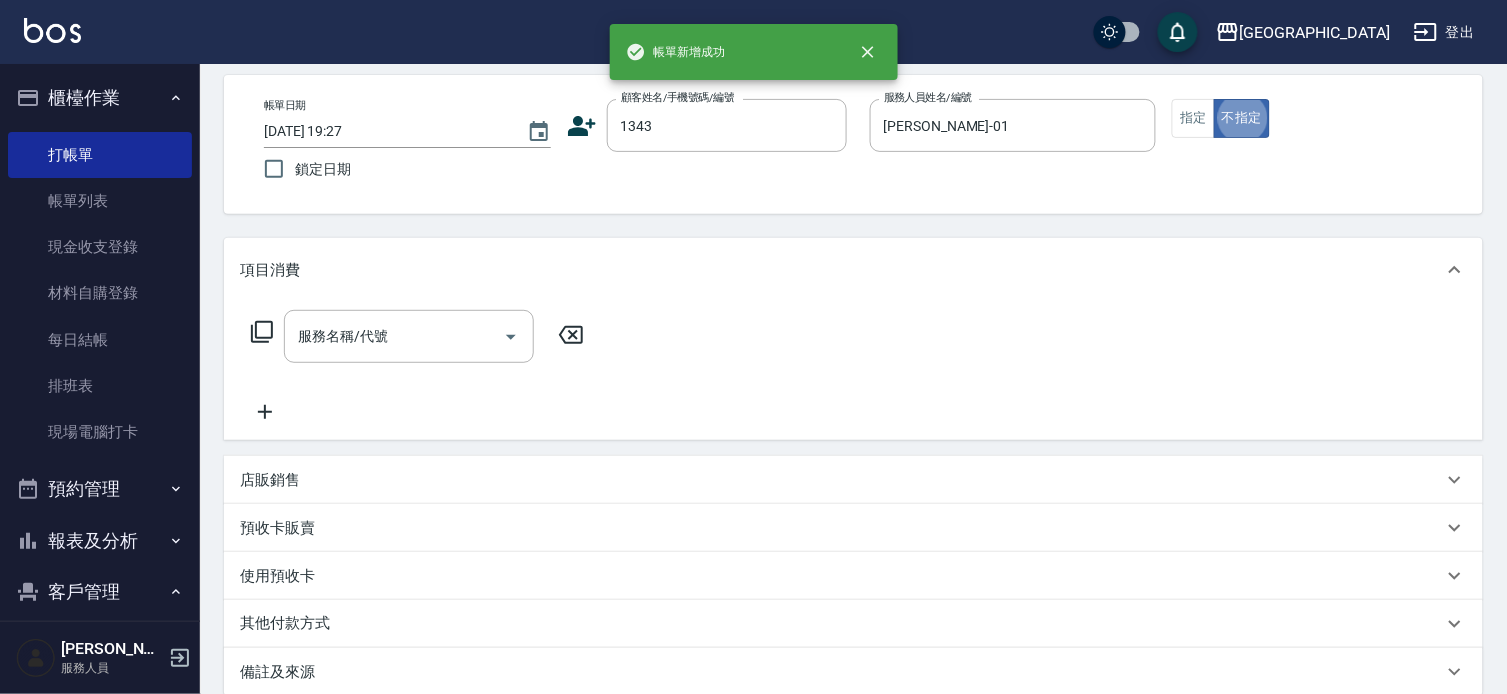 type on "賴媽媽/0936225301/1343" 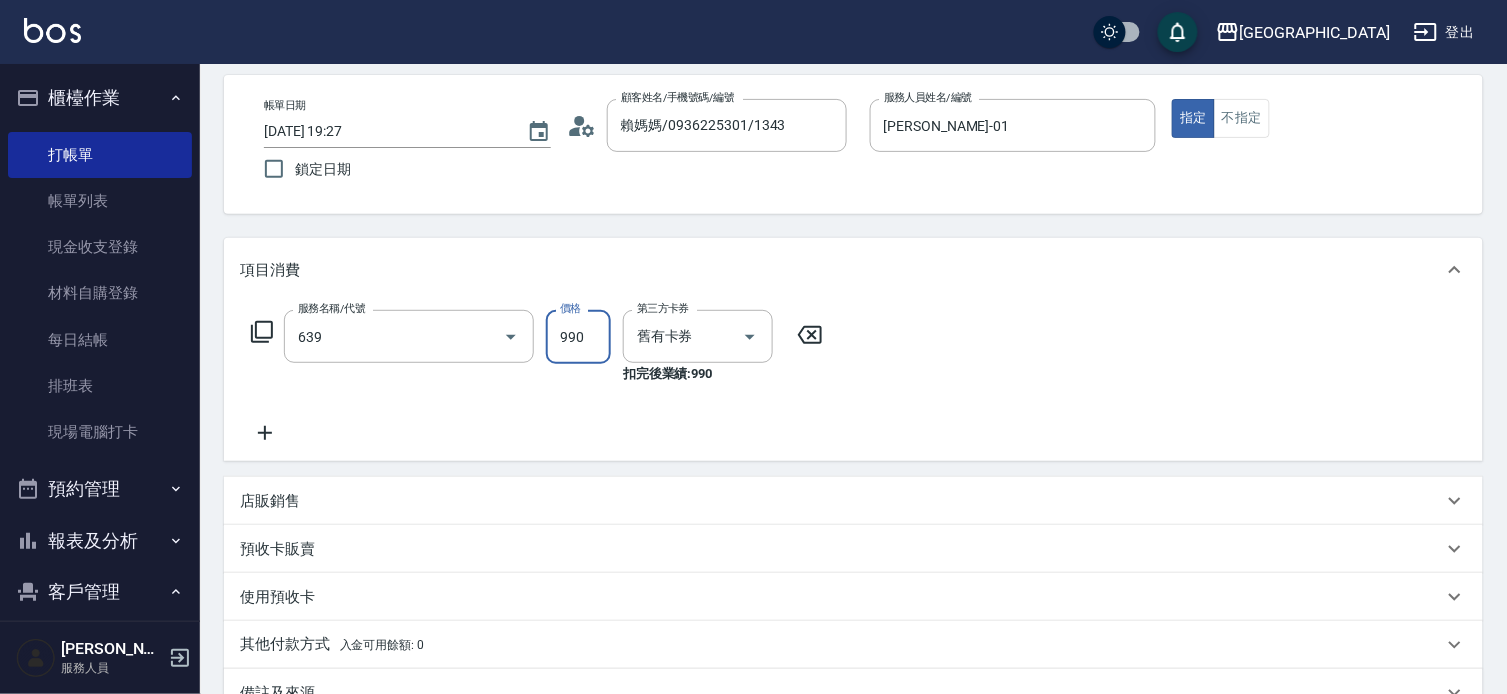 type on "(芙)蘆薈髮膜套卡(自材)(639)" 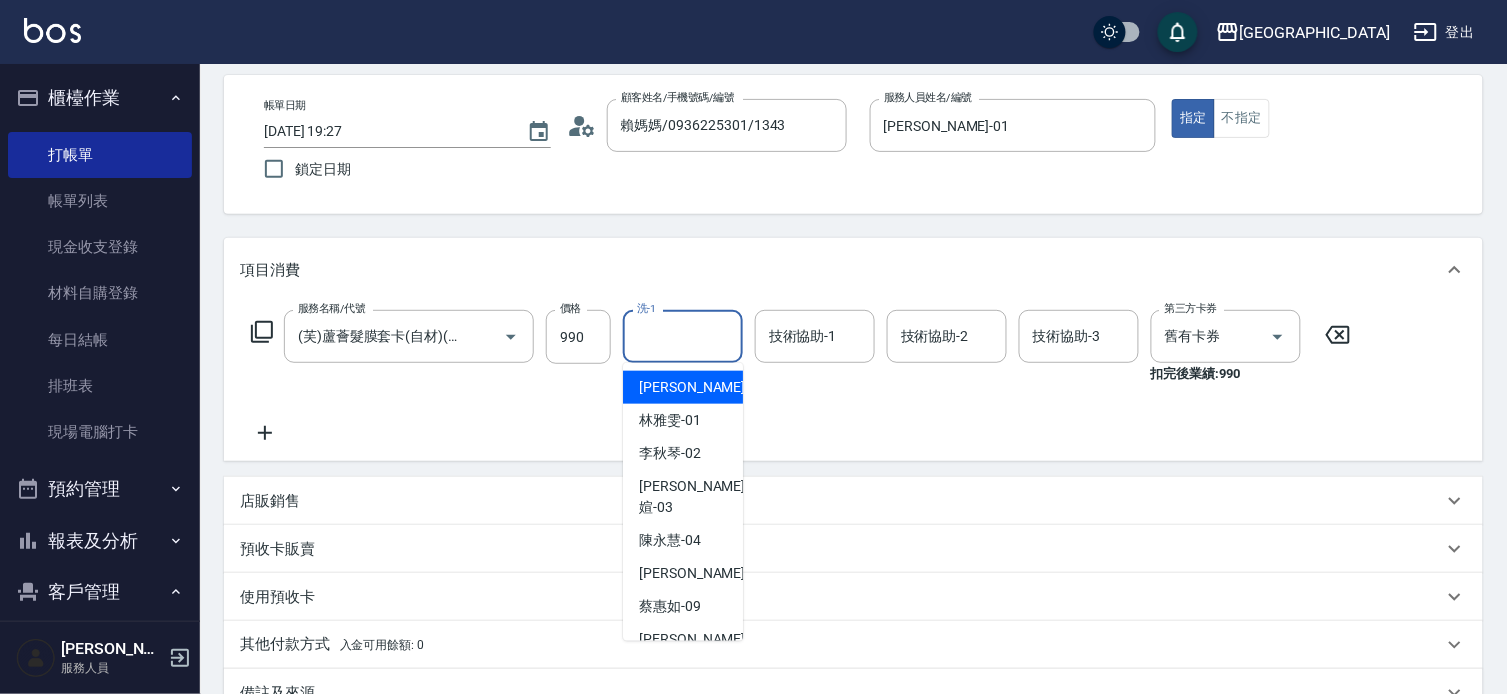 drag, startPoint x: 663, startPoint y: 338, endPoint x: 453, endPoint y: 302, distance: 213.06337 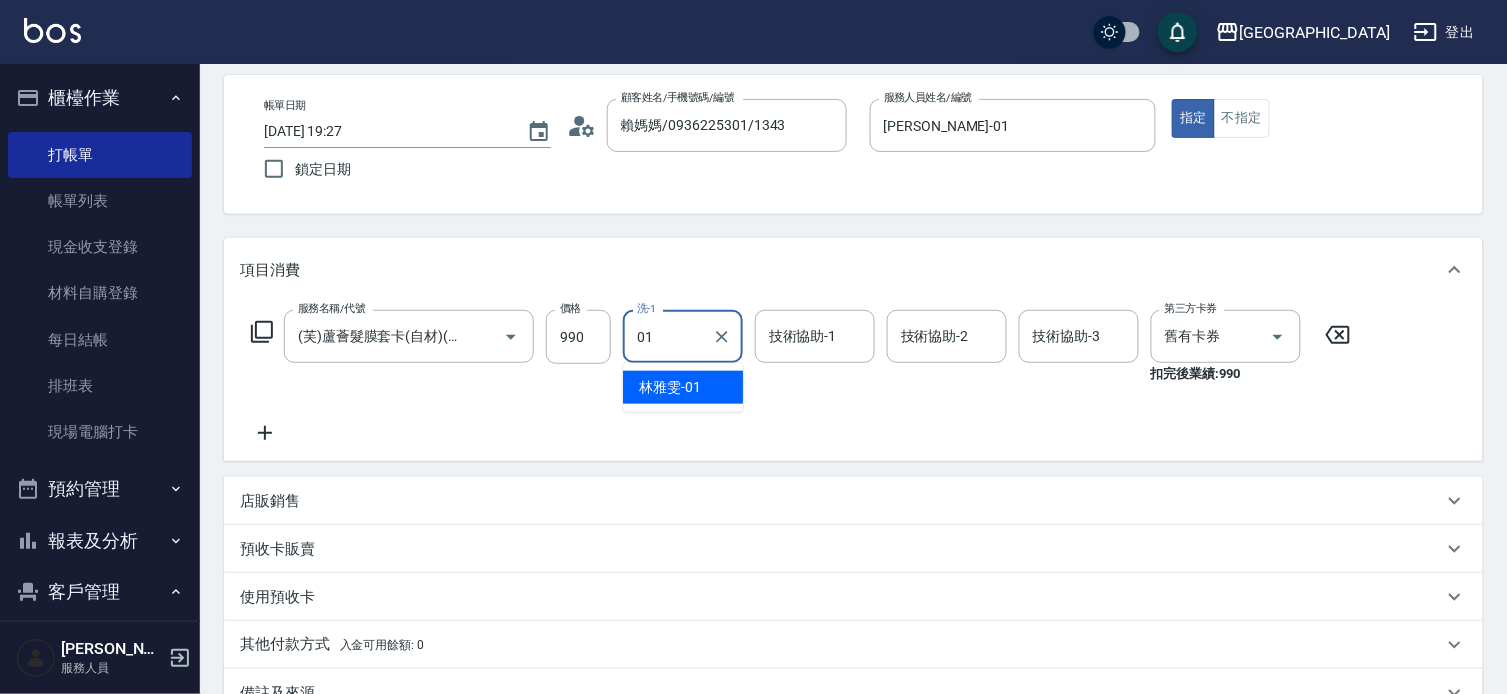 type on "[PERSON_NAME]-01" 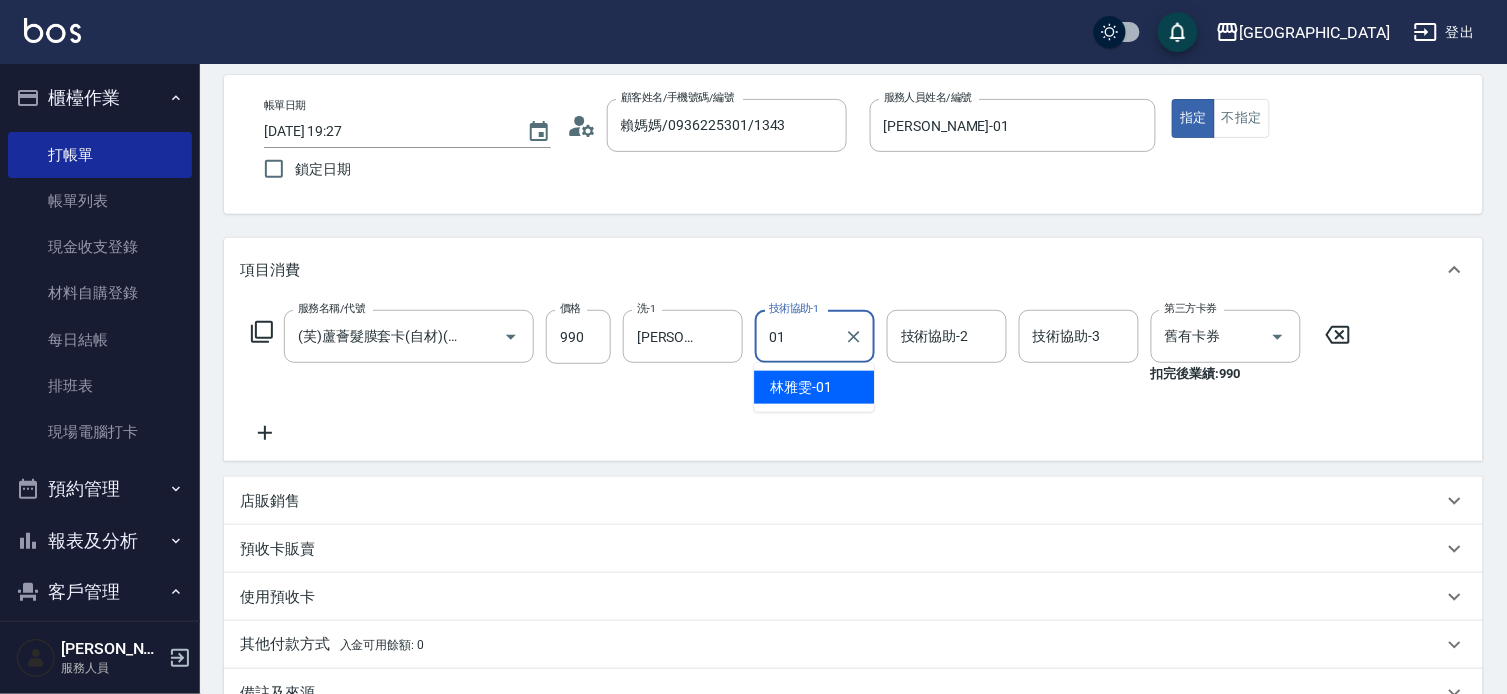 type on "[PERSON_NAME]-01" 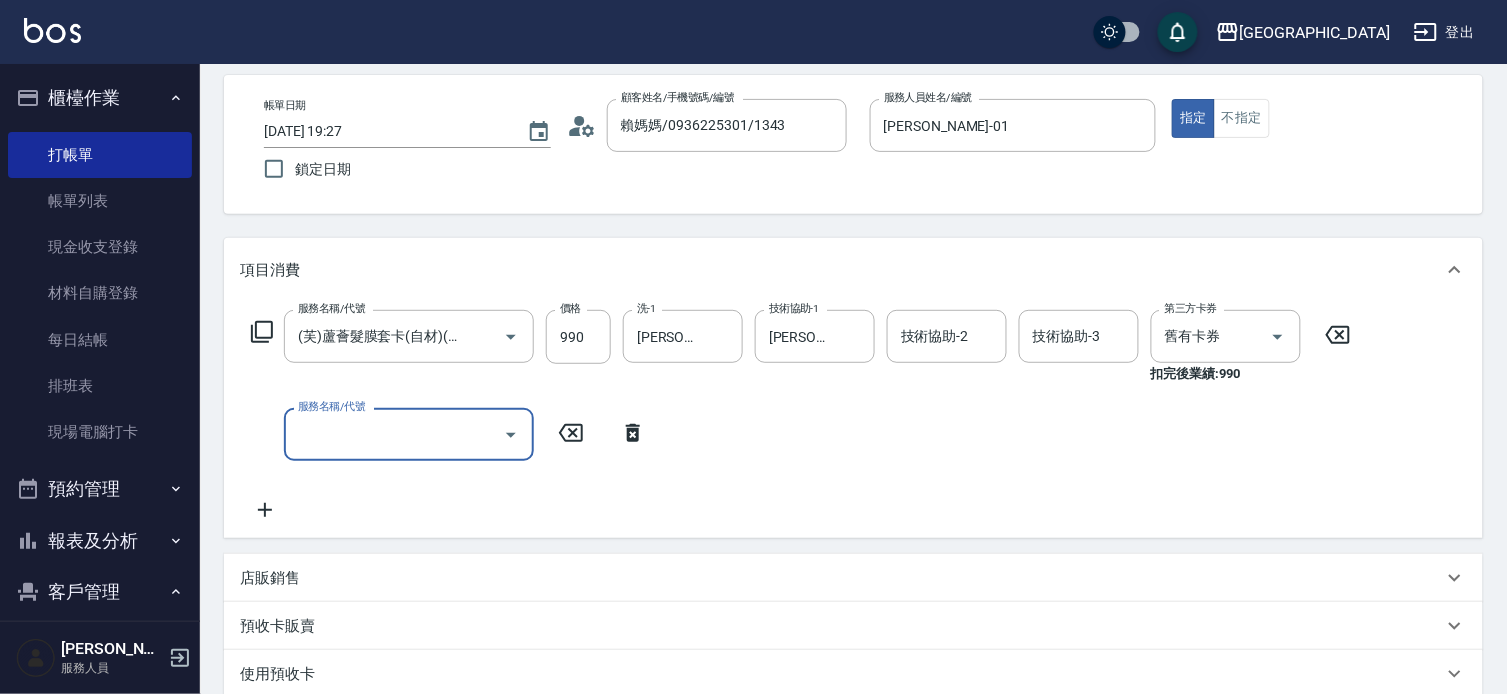 scroll, scrollTop: 0, scrollLeft: 0, axis: both 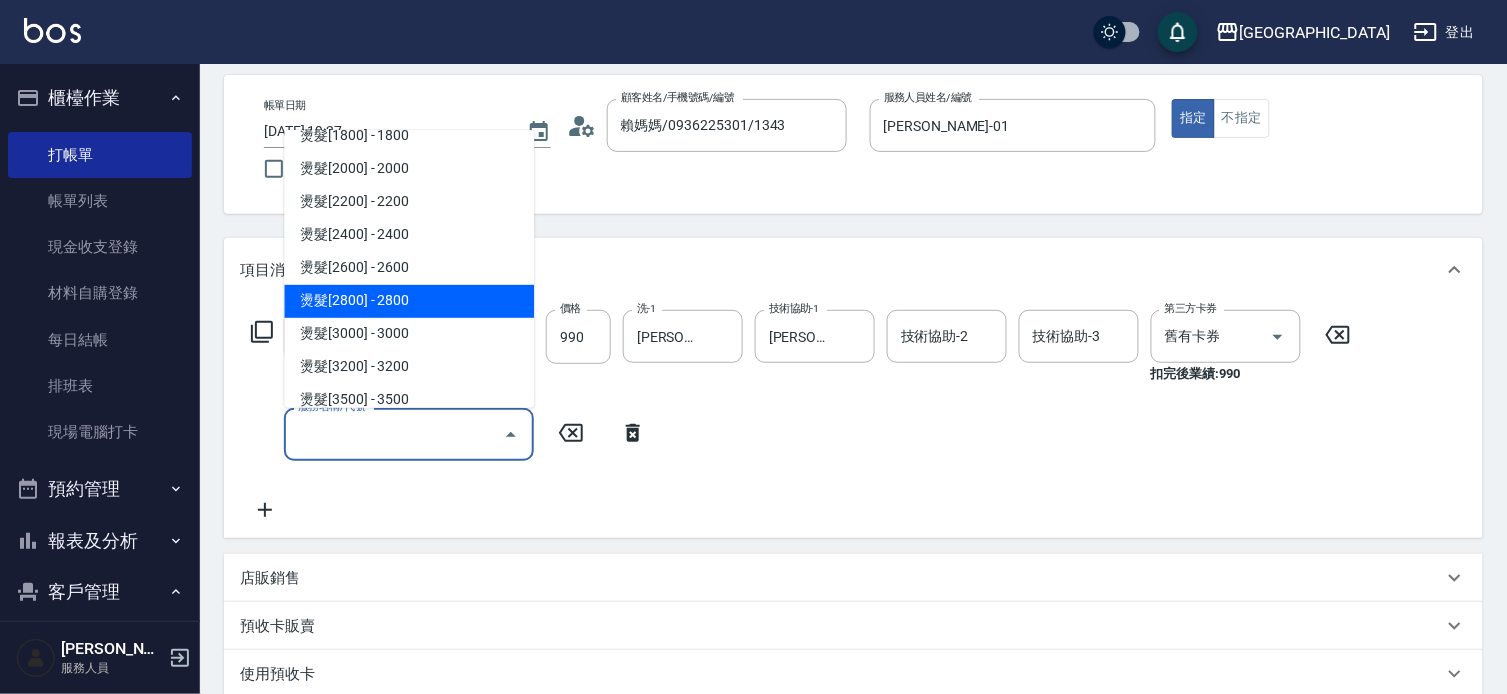 click on "燙髮[2800] - 2800" at bounding box center (409, 301) 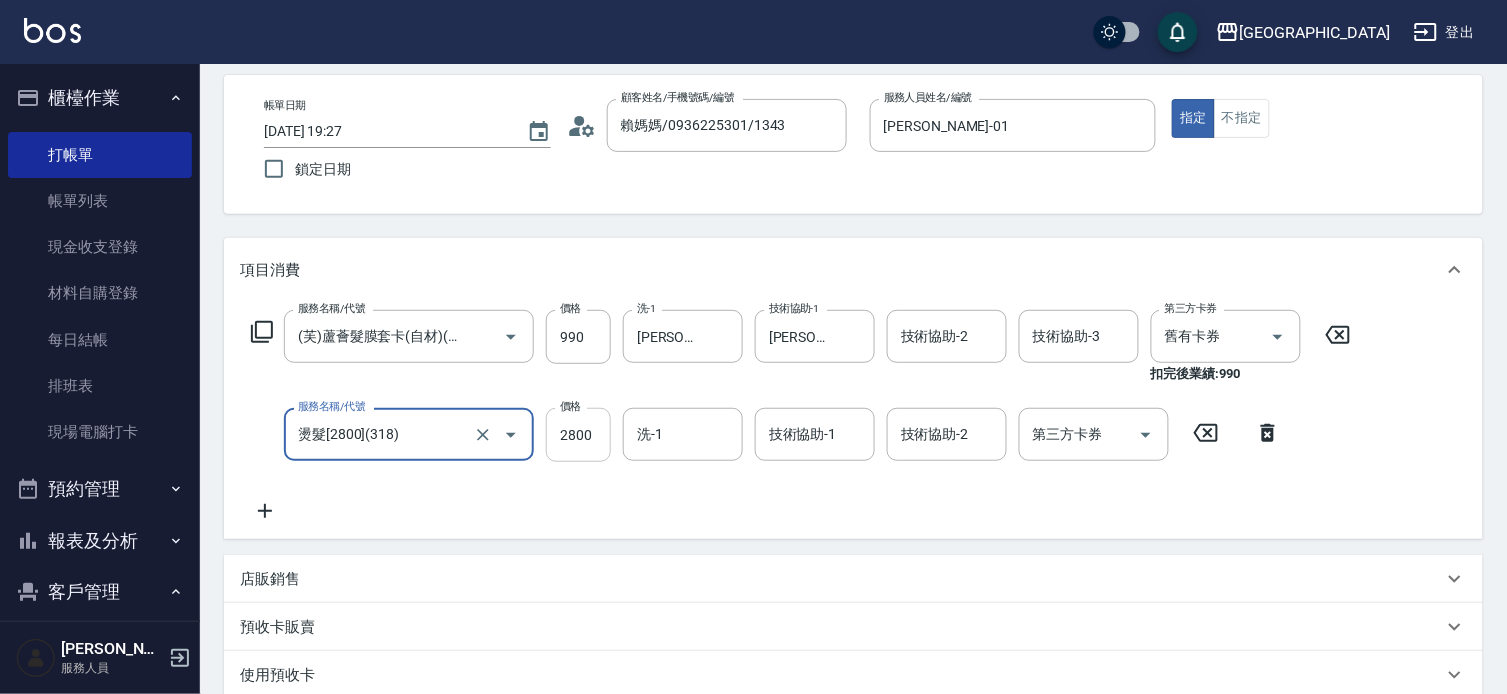 click on "2800" at bounding box center [578, 435] 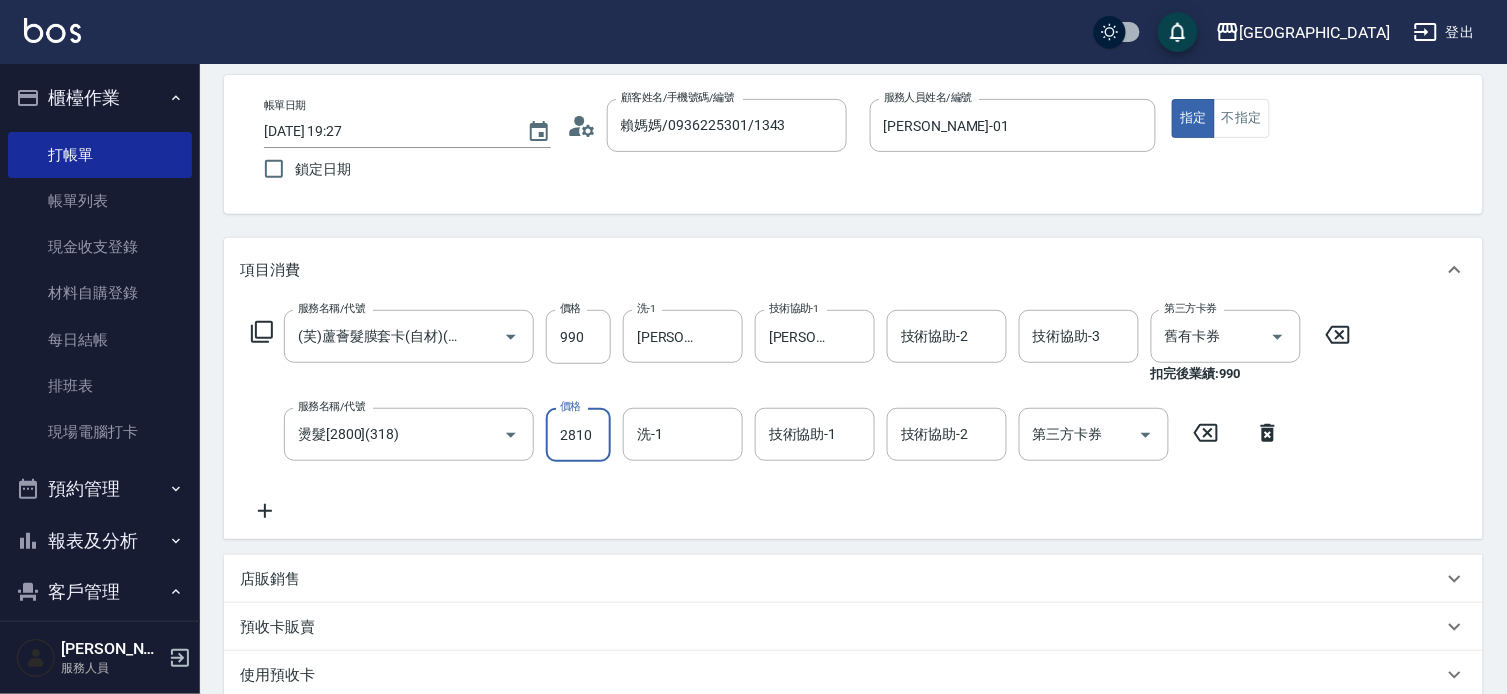 type on "2810" 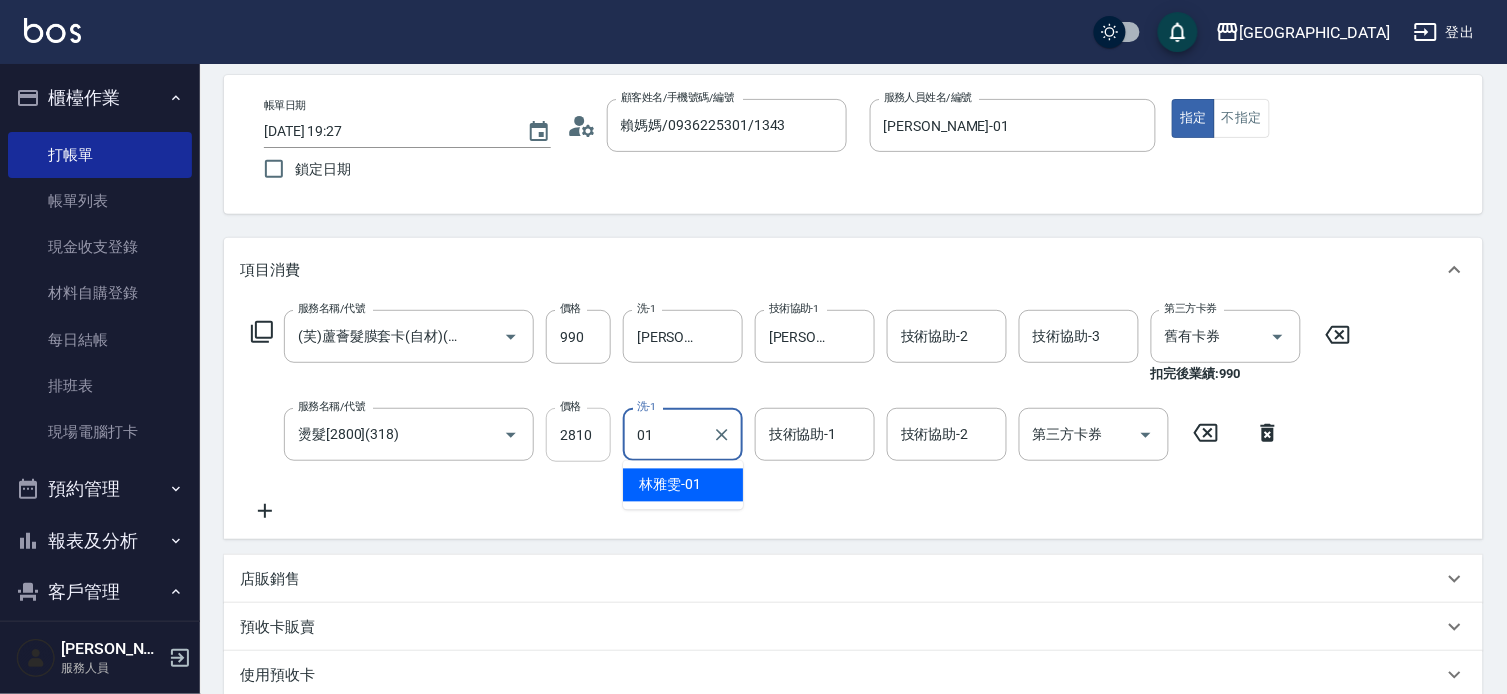type on "01" 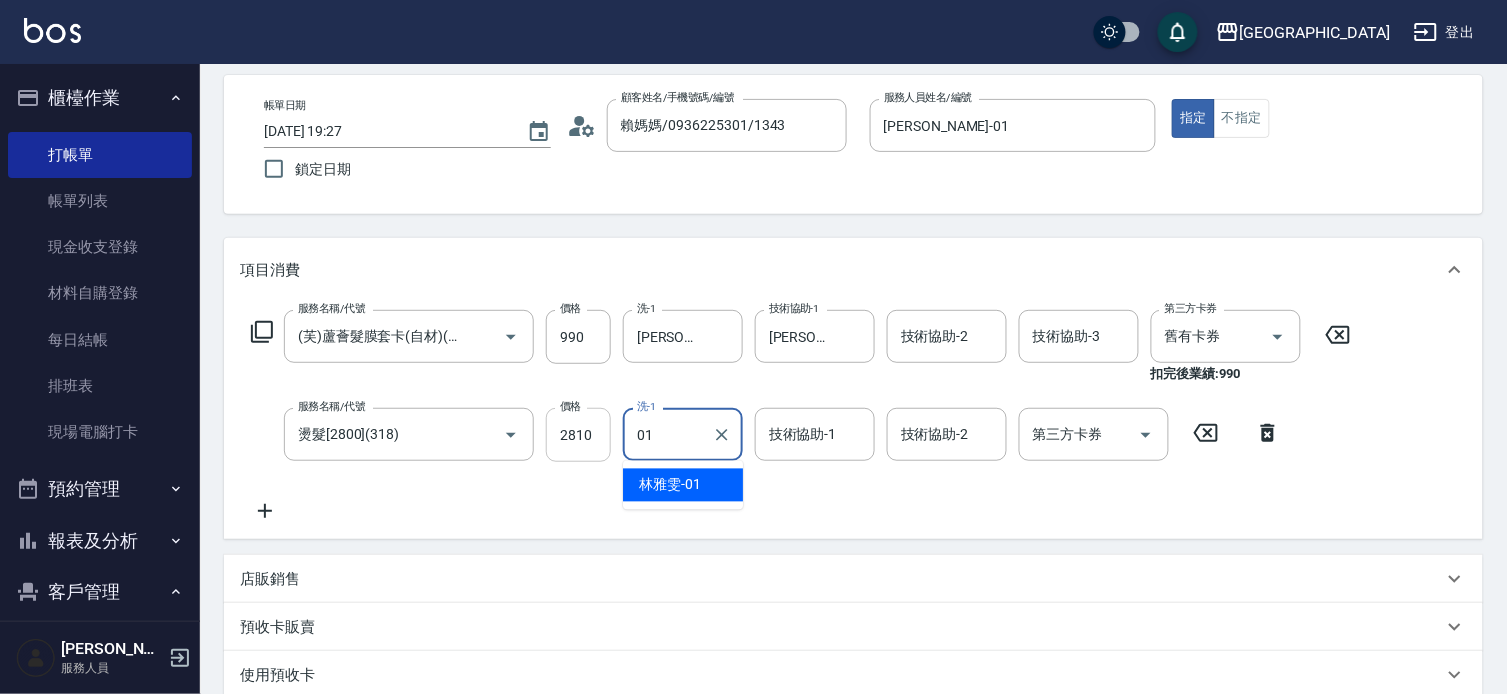 type on "0" 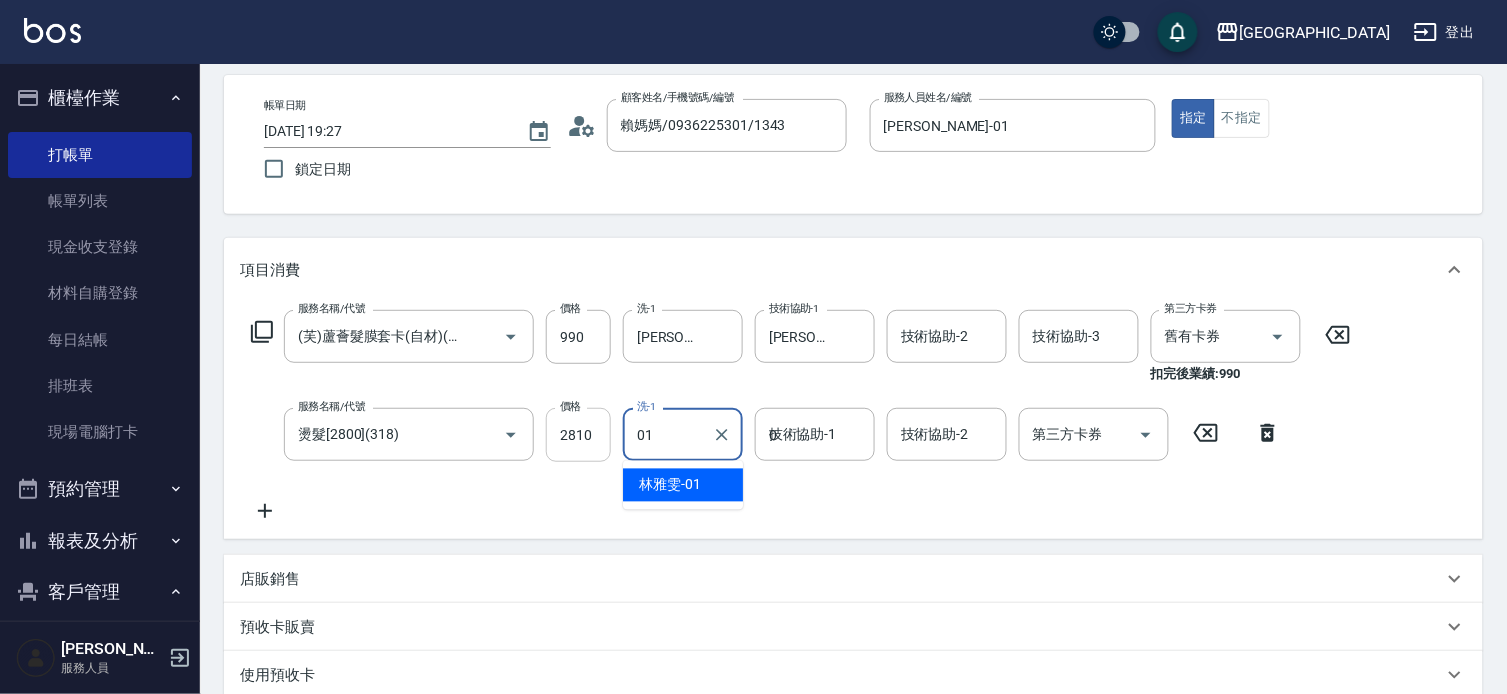type on "[PERSON_NAME]-01" 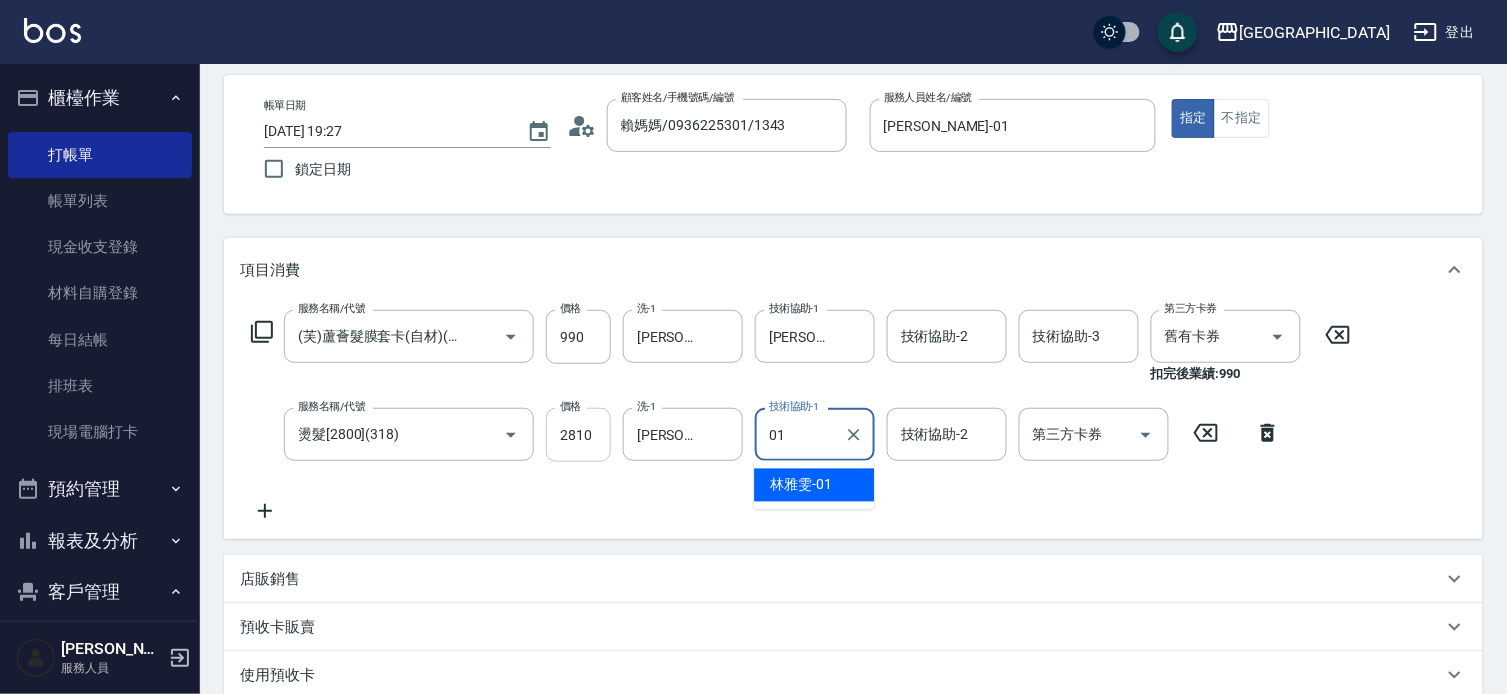 type on "[PERSON_NAME]-01" 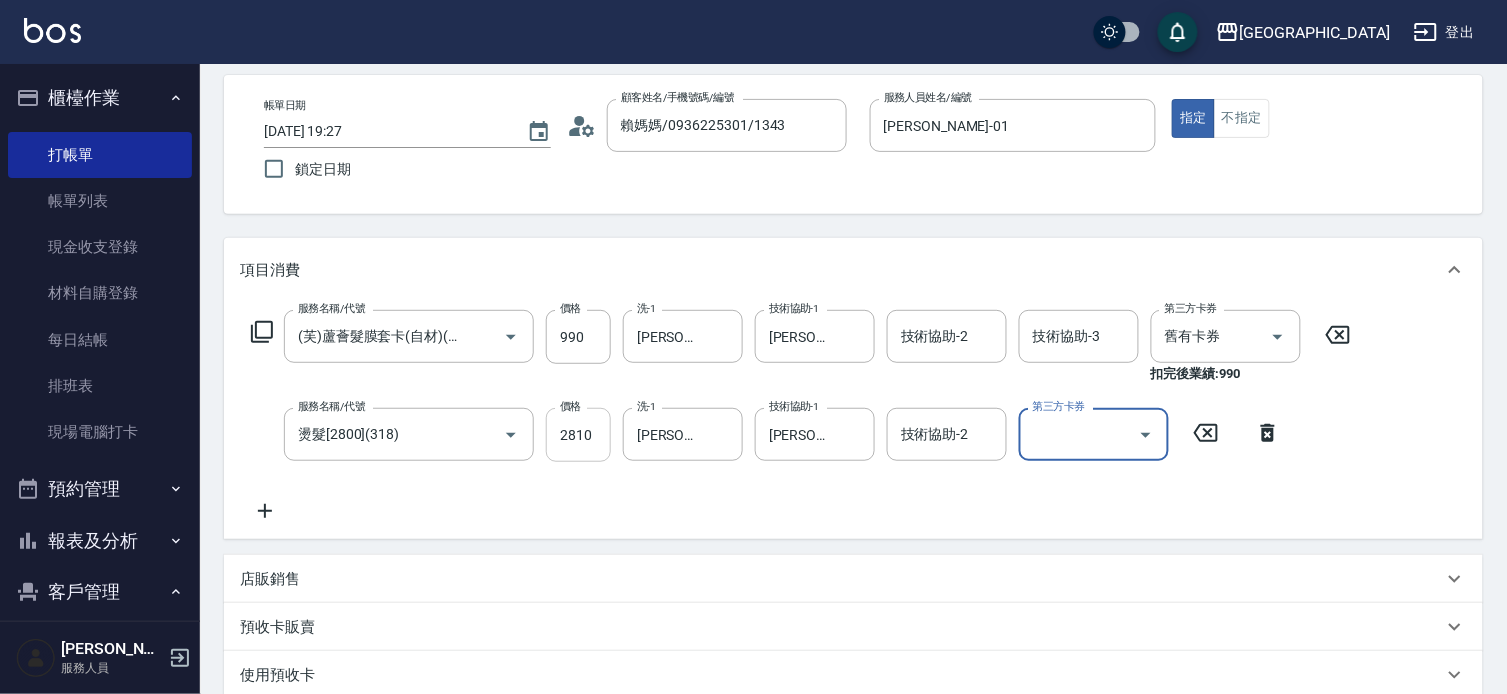type 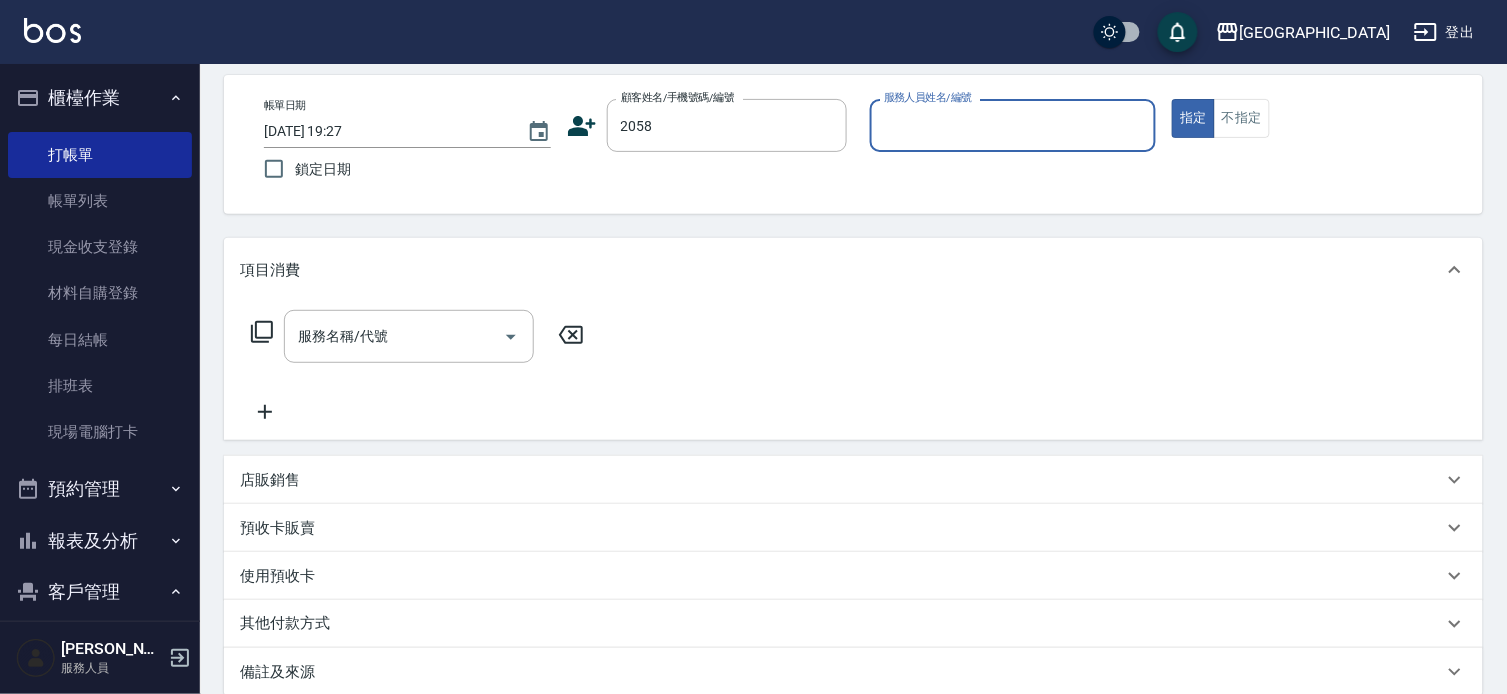 type on "2058" 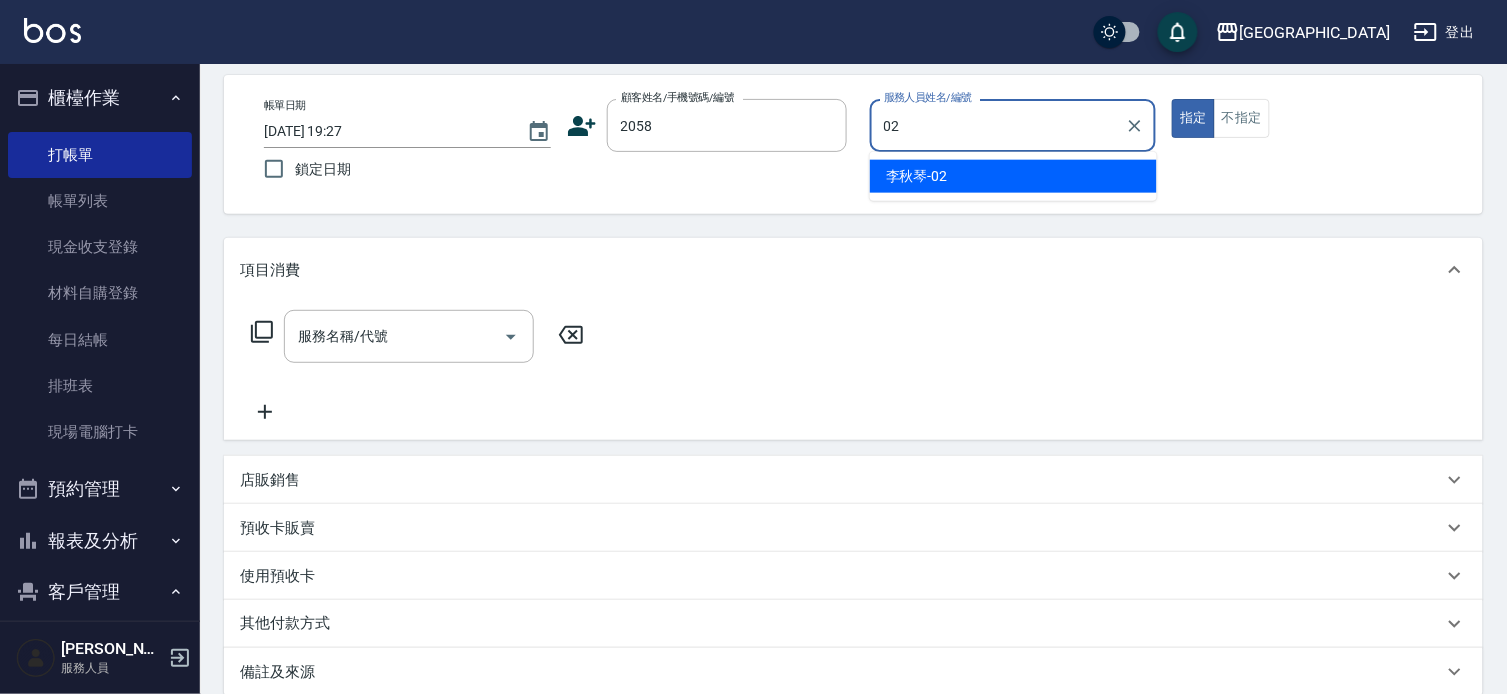 type on "[PERSON_NAME]-02" 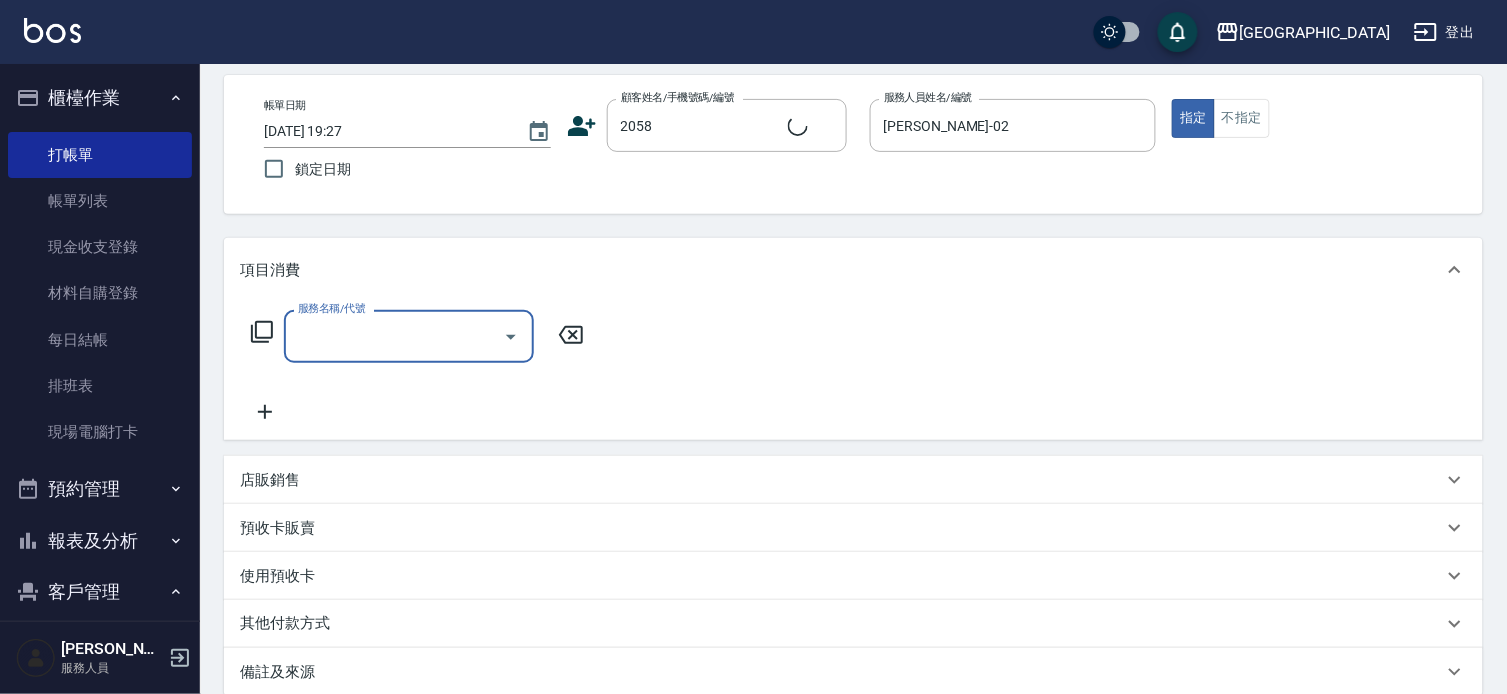 type on "2" 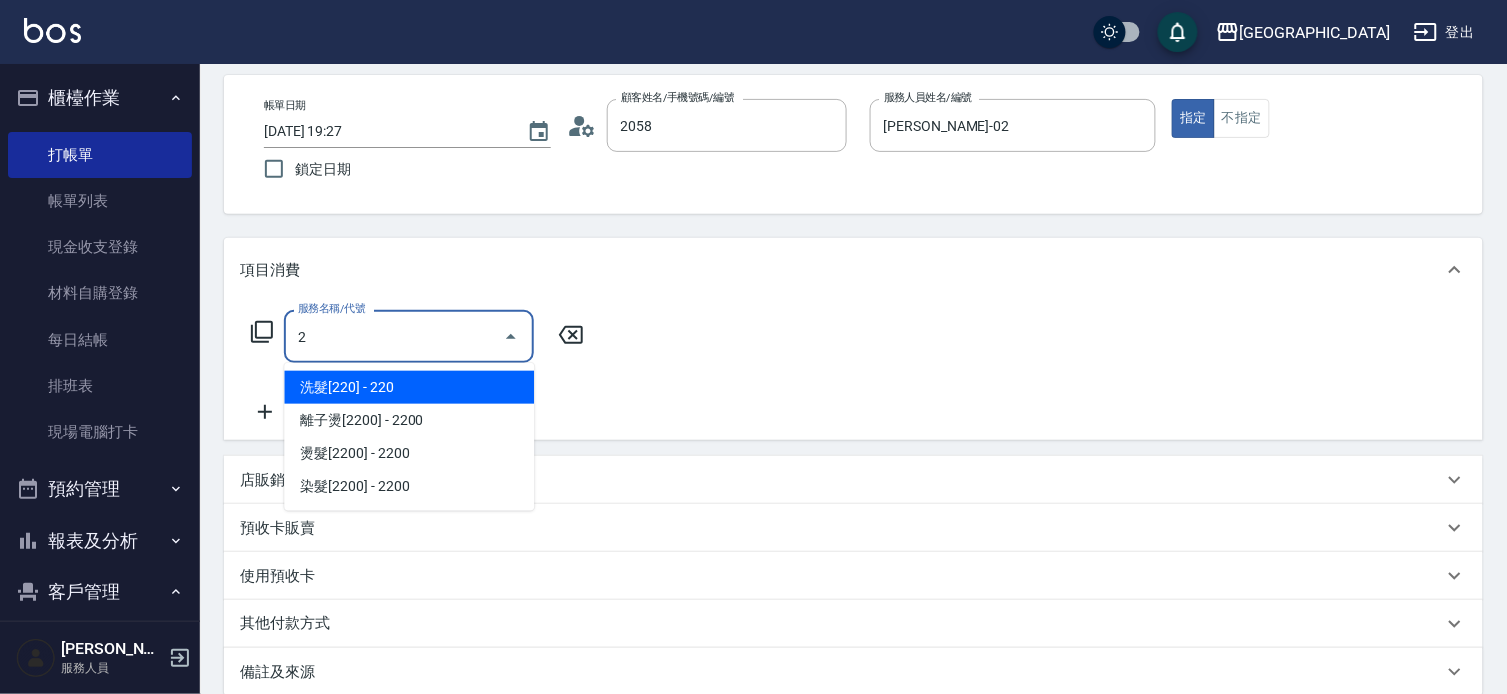 type on "[PERSON_NAME]/0921126031/2058" 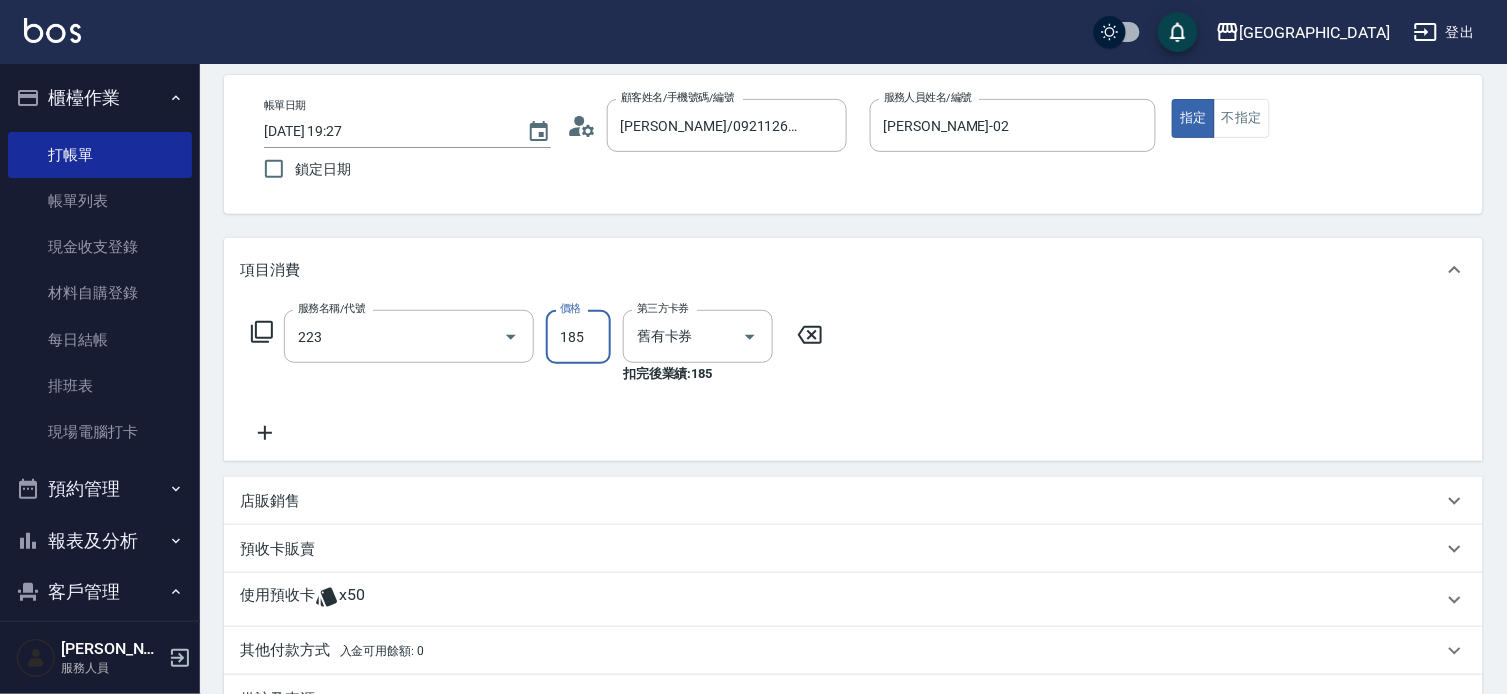 type on "洗髮卡(185)(223)" 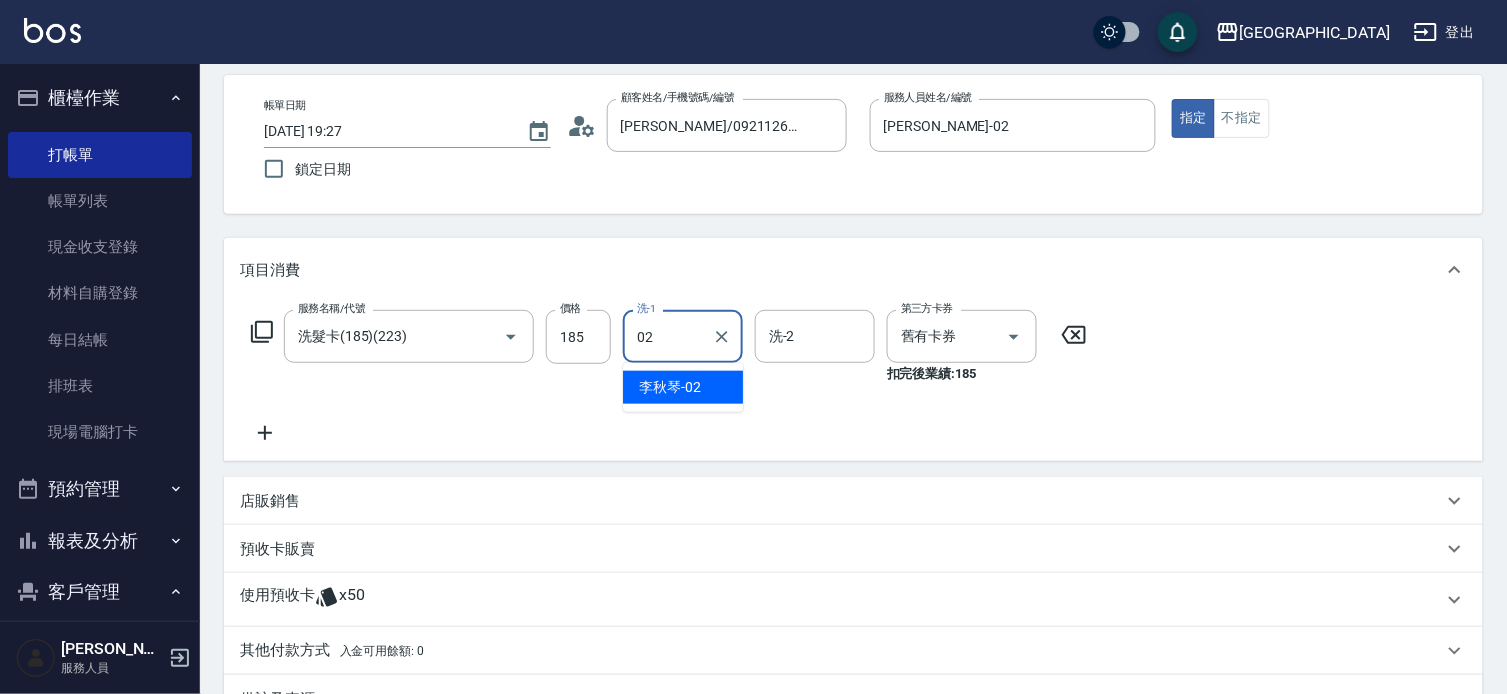 type on "[PERSON_NAME]-02" 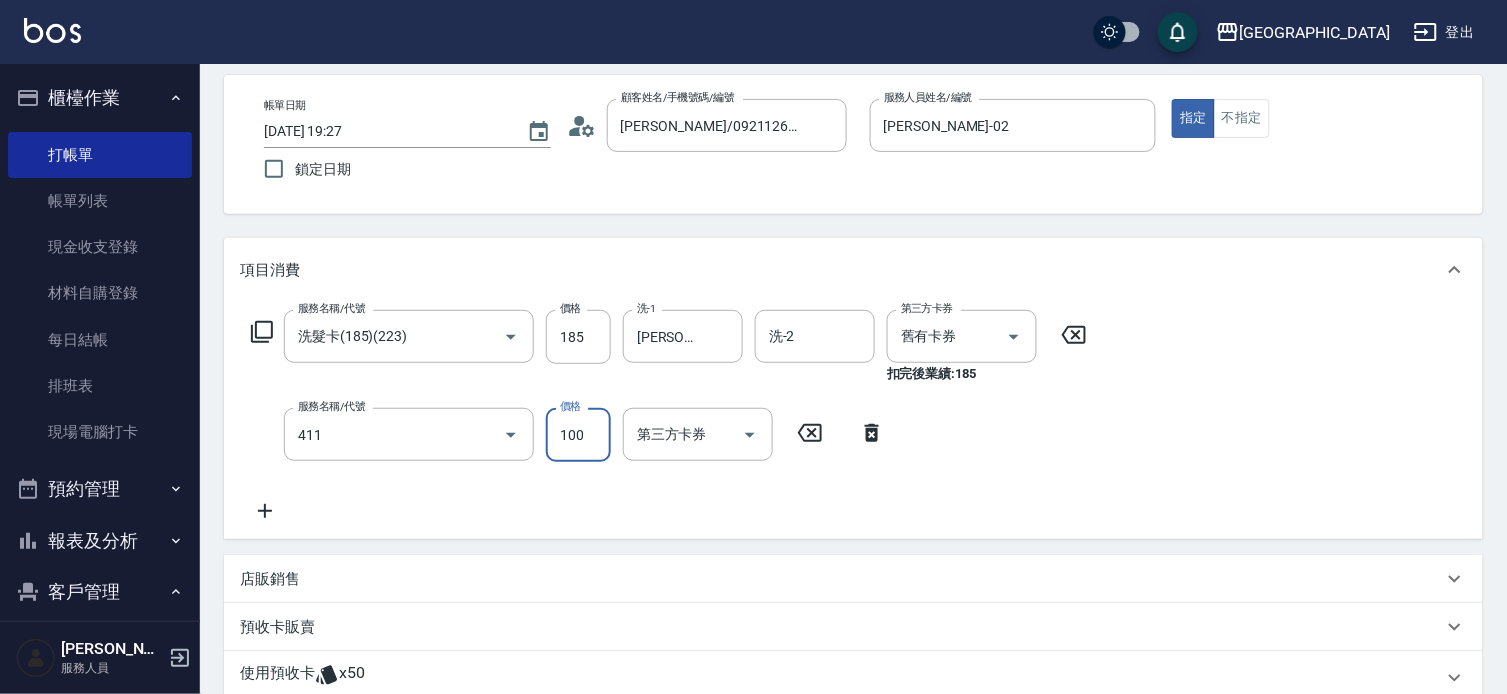 type on "剪髮(100)(411)" 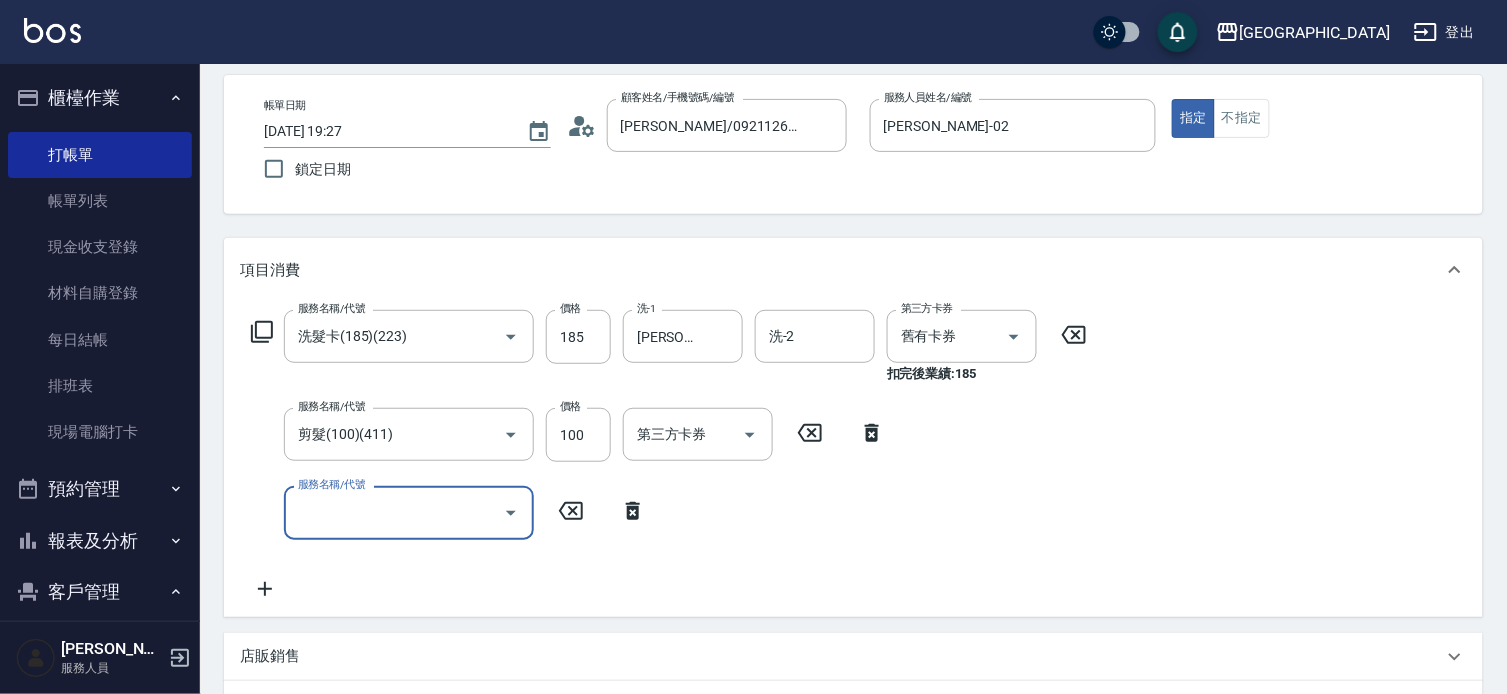 type on "[DATE] 19:28" 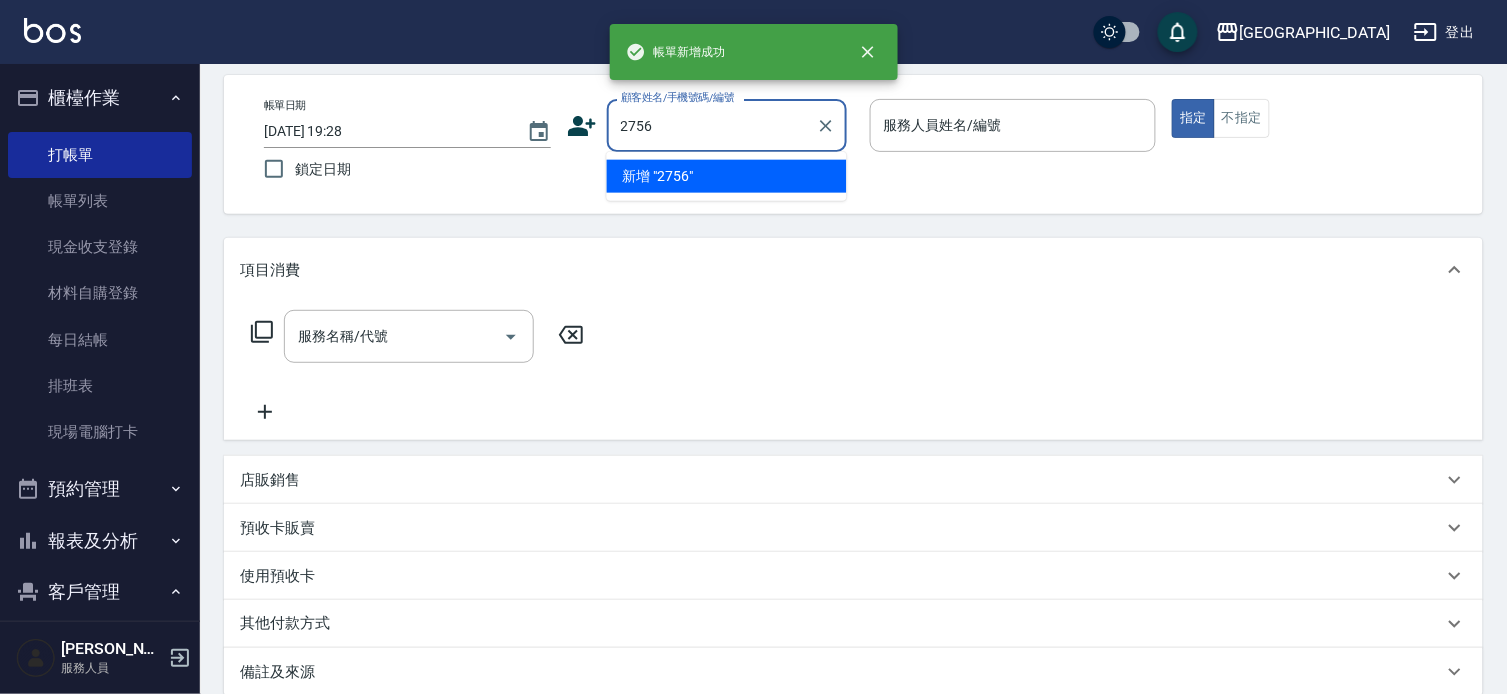 type on "2756" 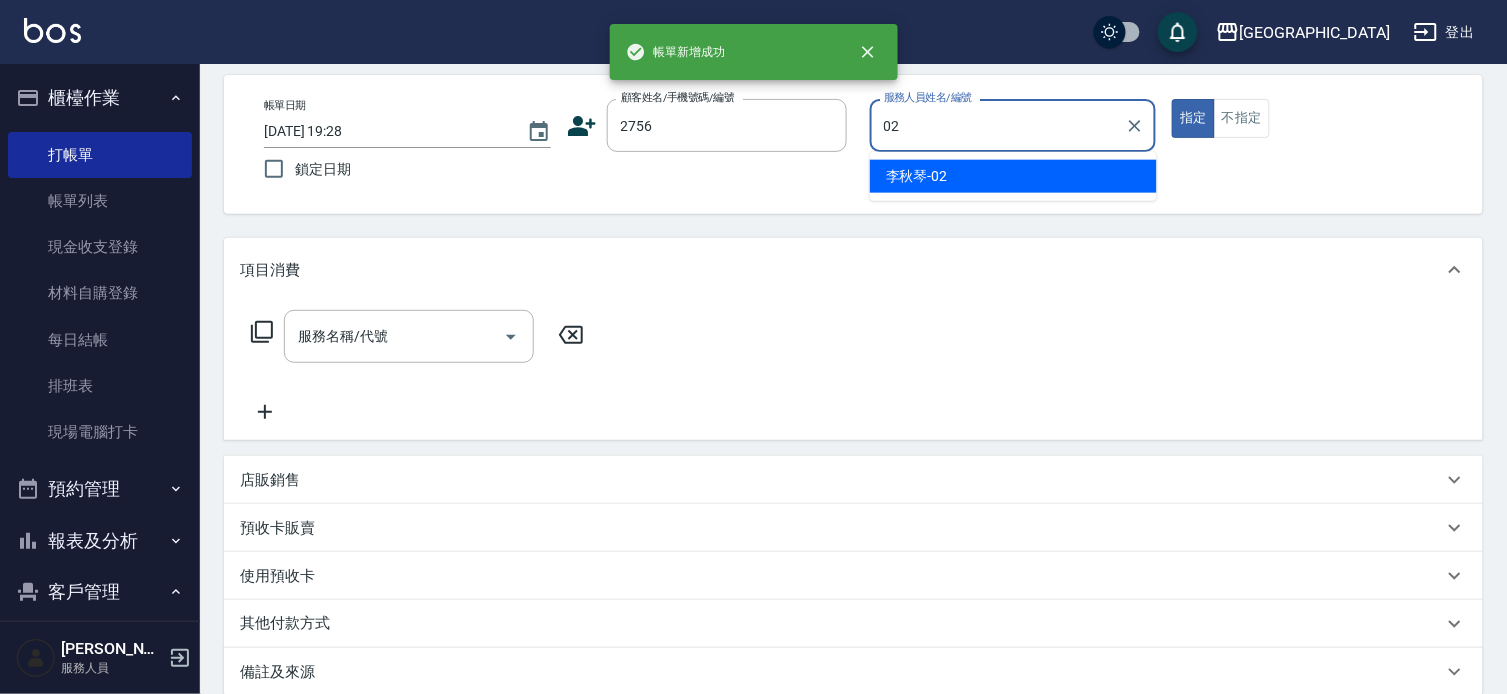 type on "[PERSON_NAME]-02" 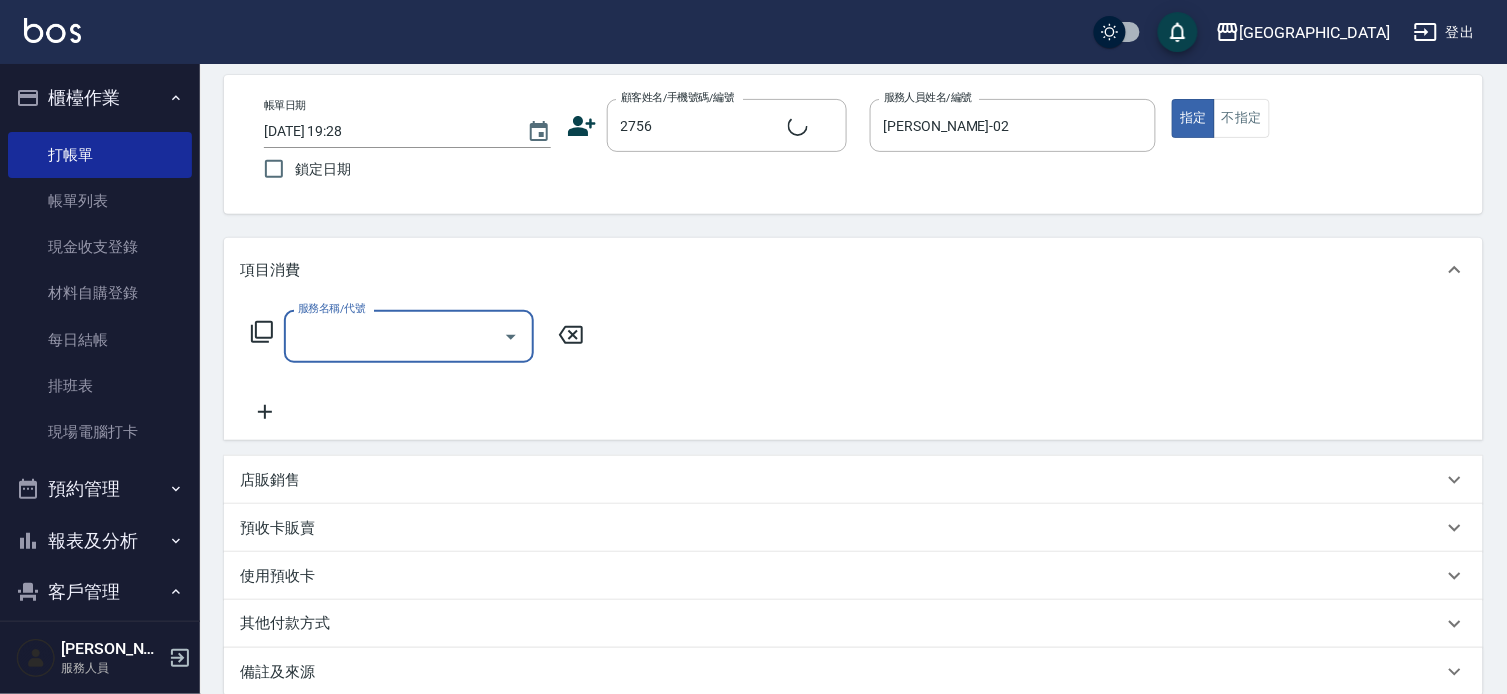 type on "[PERSON_NAME]/0918664035/2756" 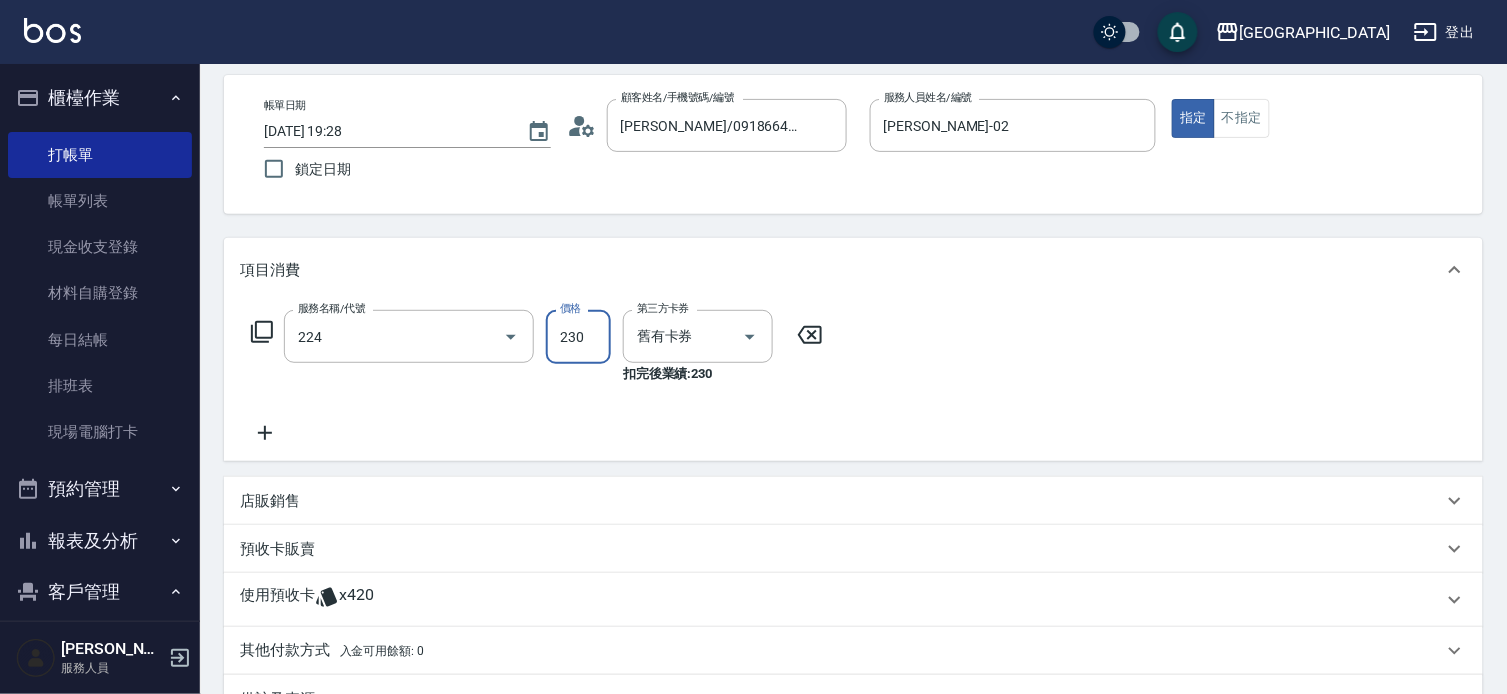 type on "洗髮(卡)230(224)" 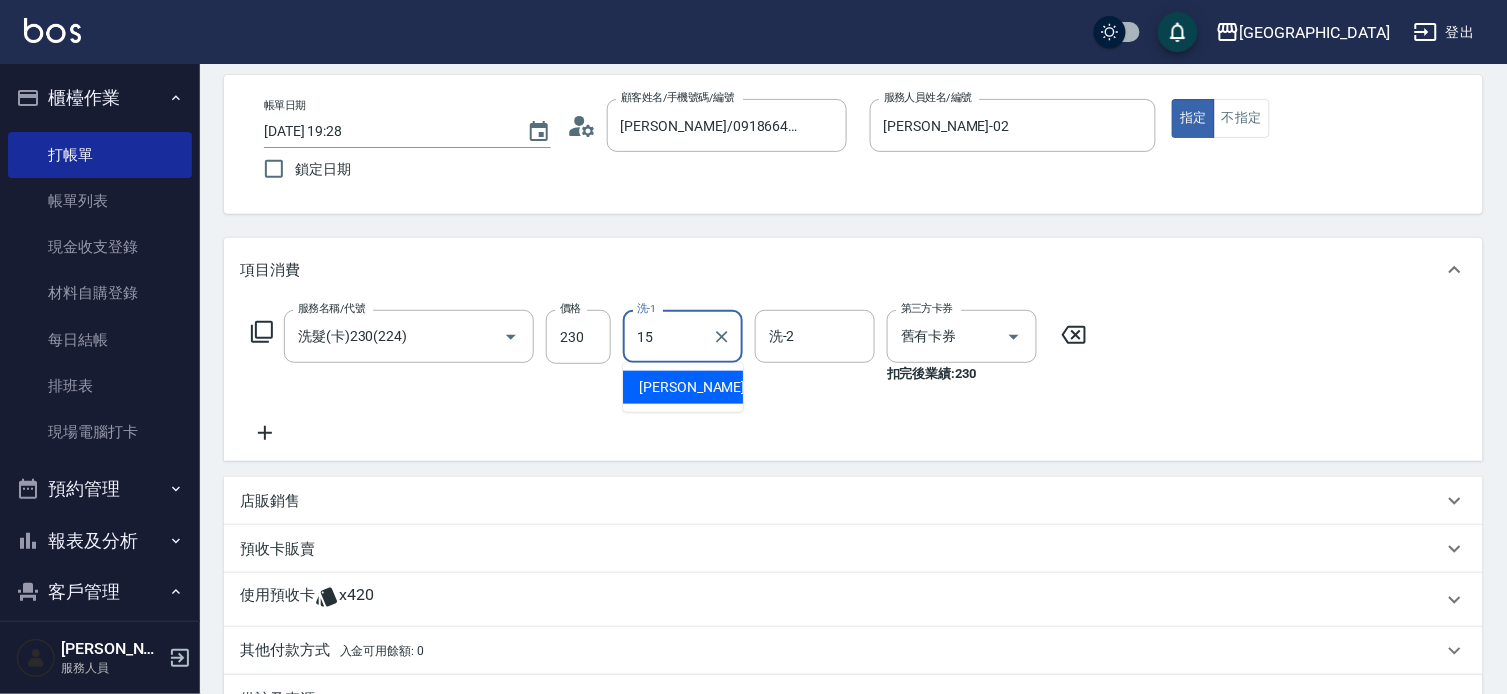 type on "[PERSON_NAME]-15" 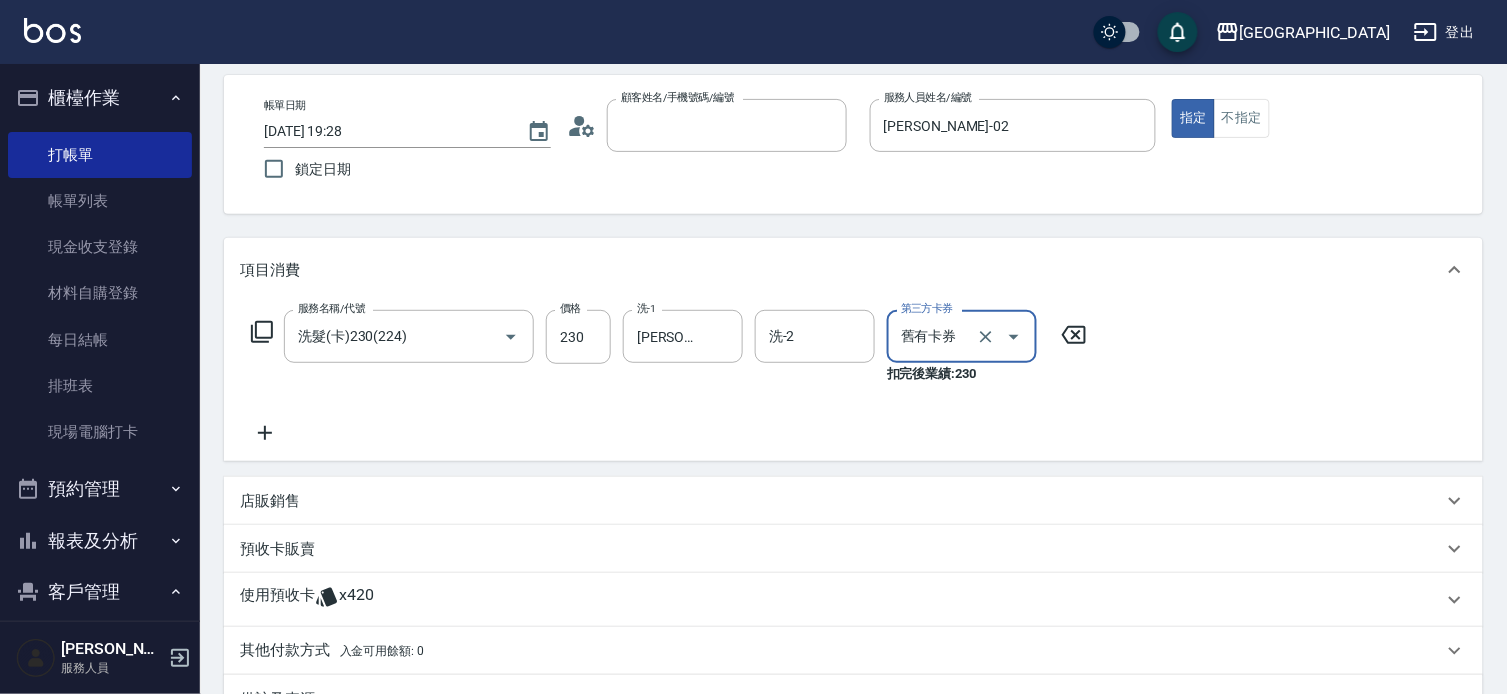 type on "3" 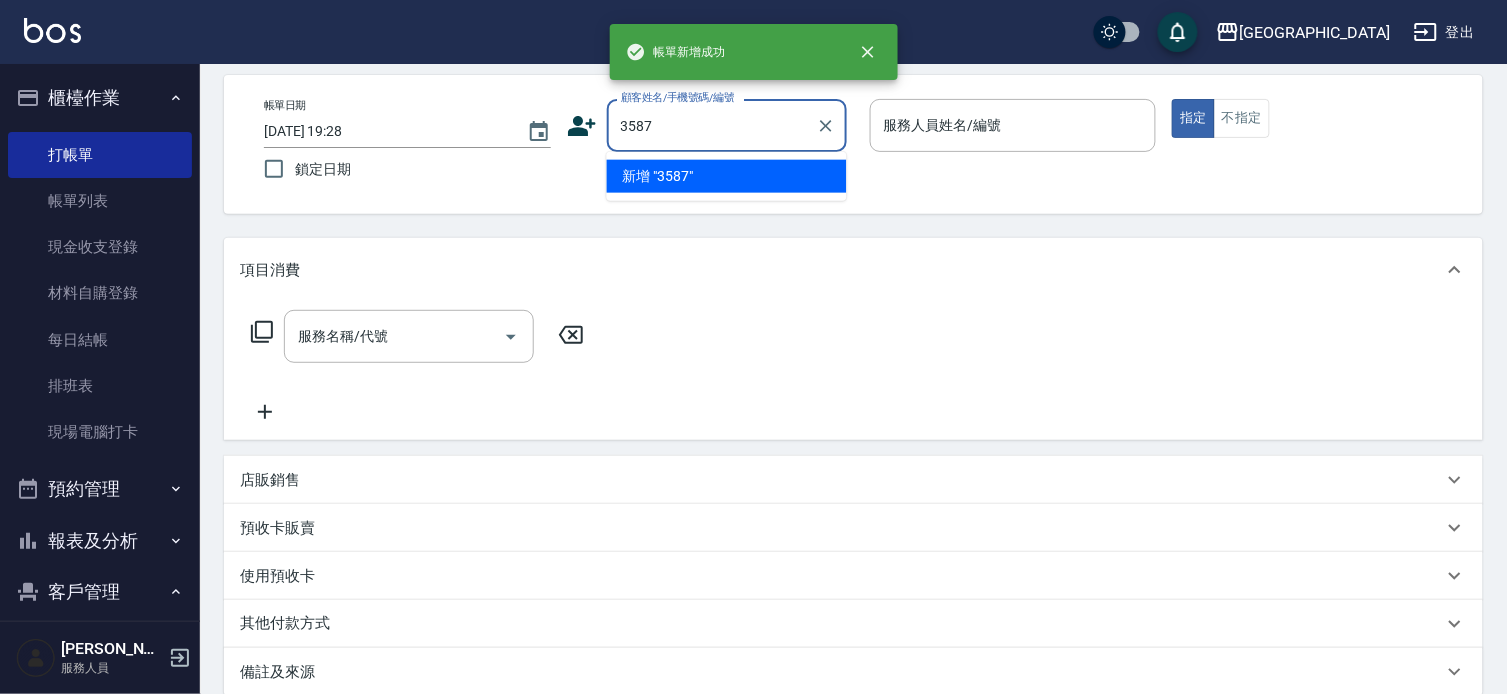type on "3587" 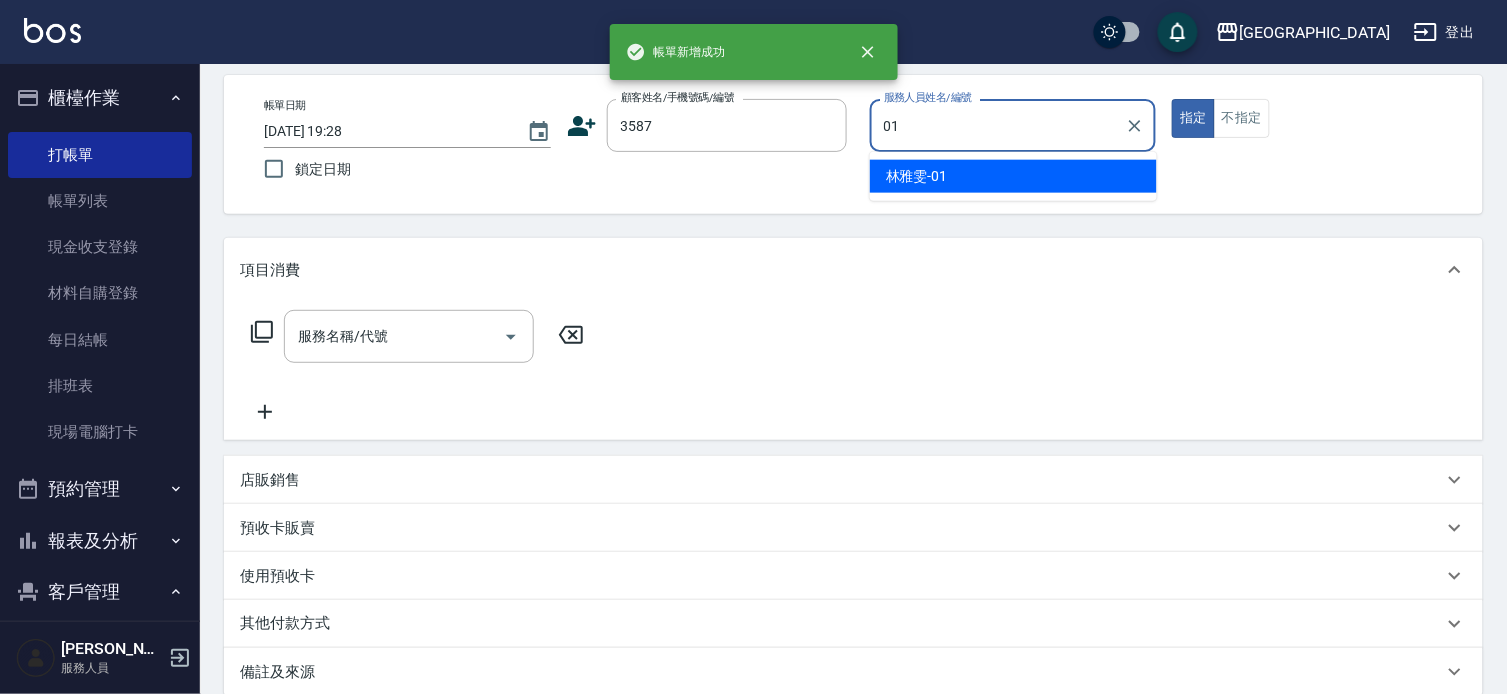 type on "[PERSON_NAME]-01" 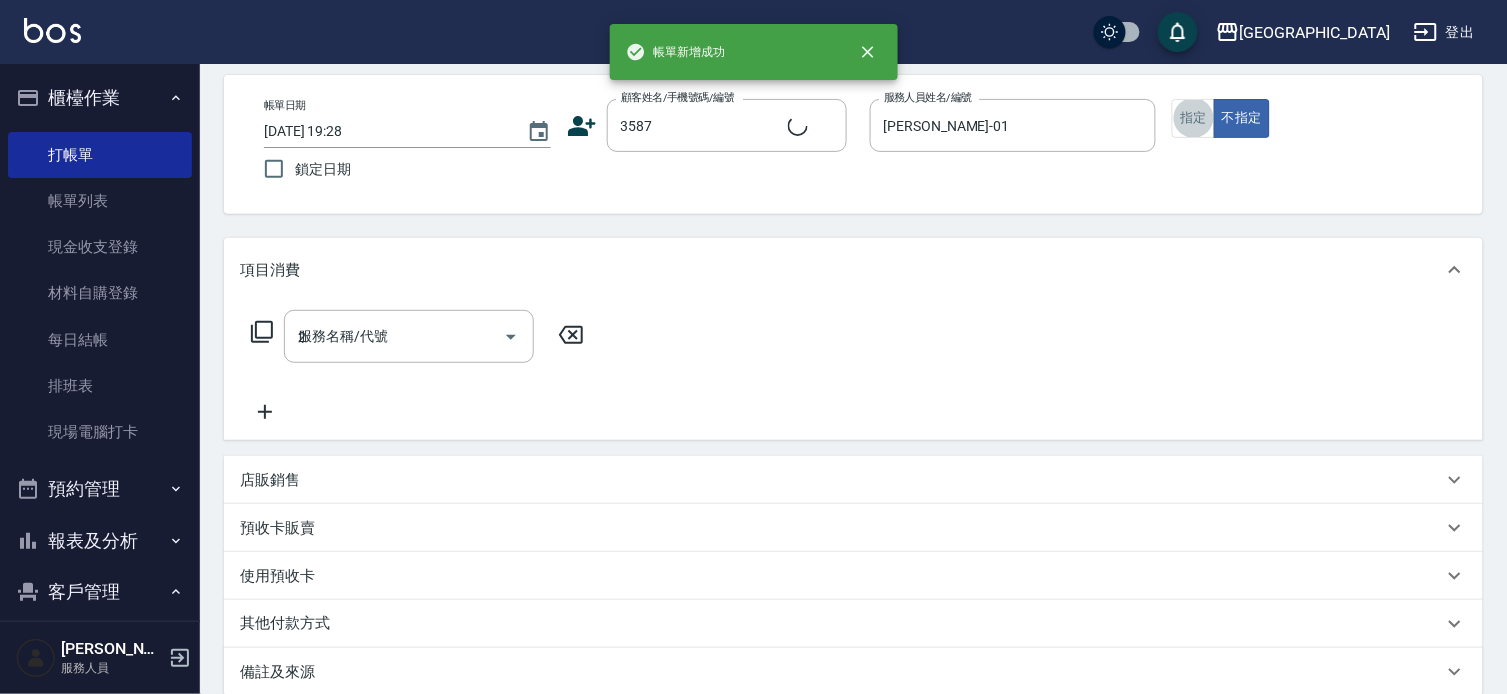 type on "22" 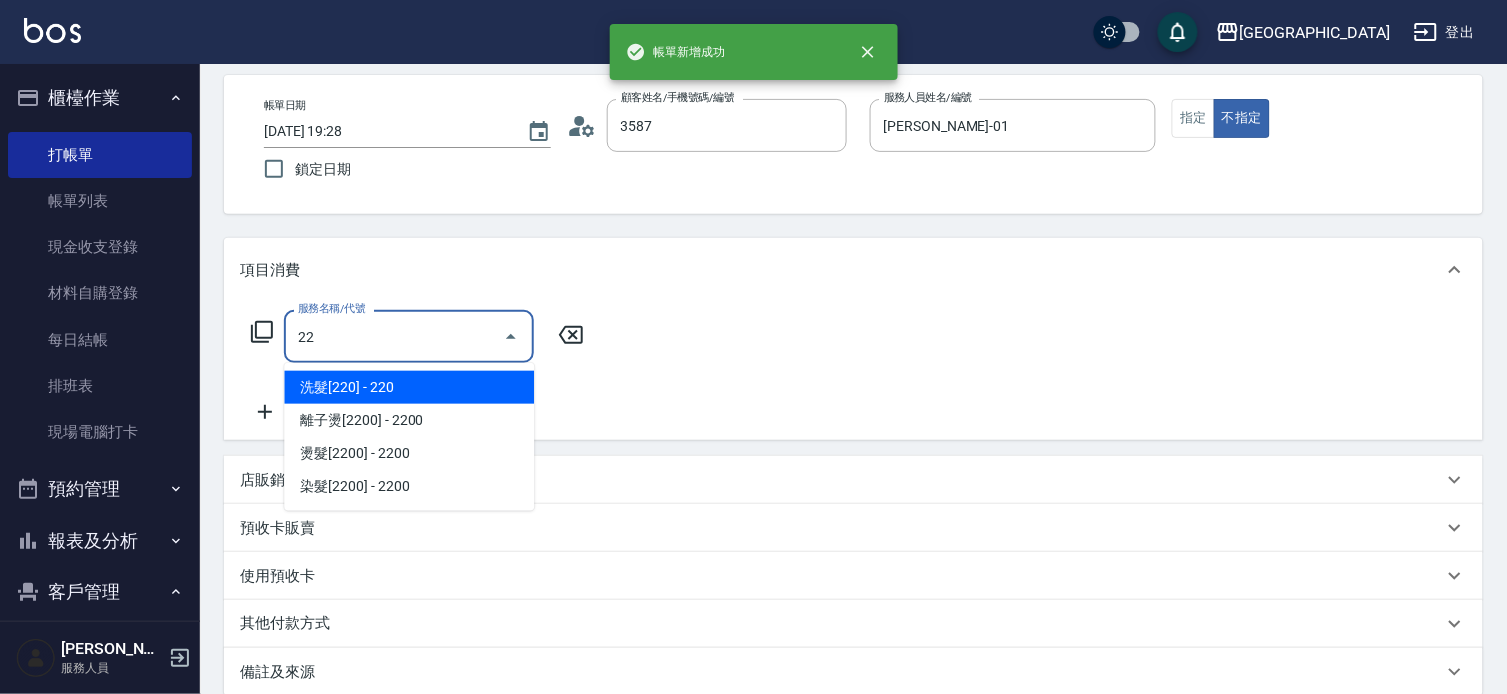 type on "[PERSON_NAME]/0933169955/3587" 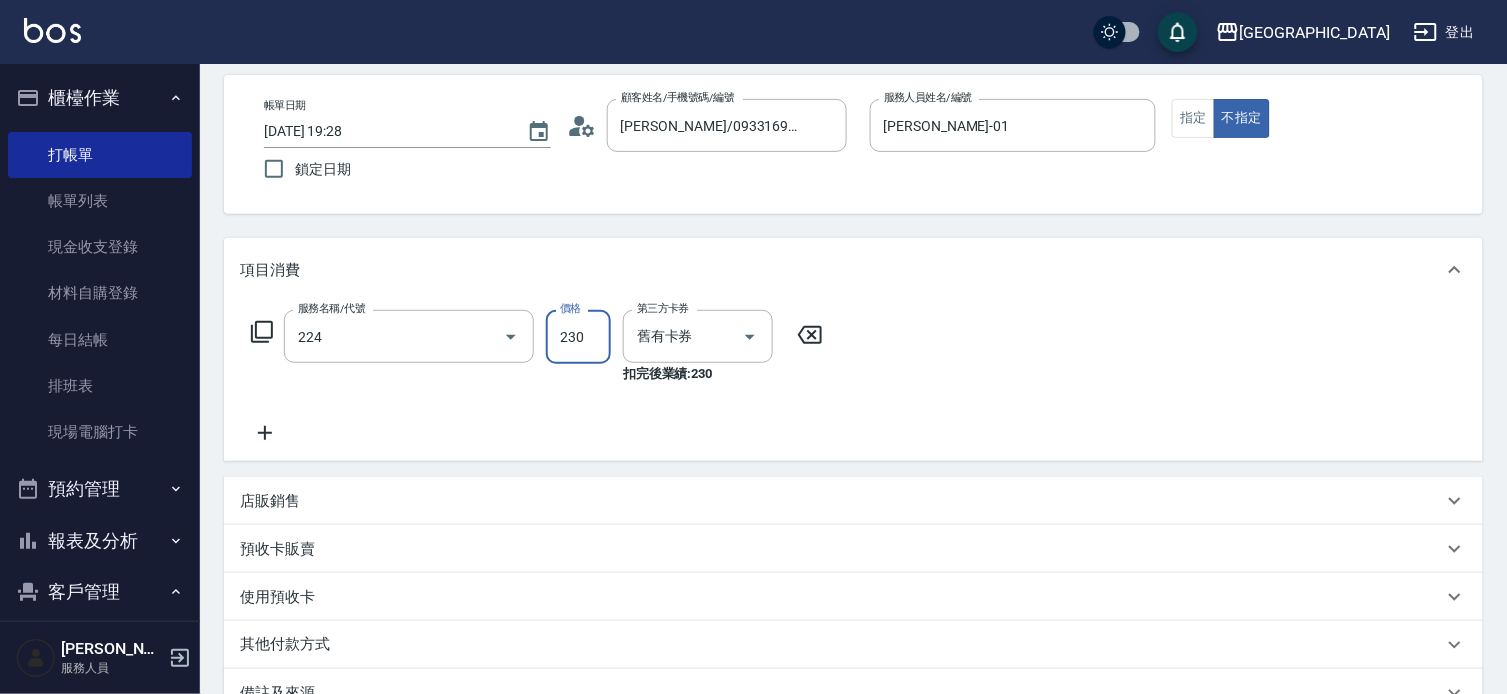 type on "洗髮(卡)230(224)" 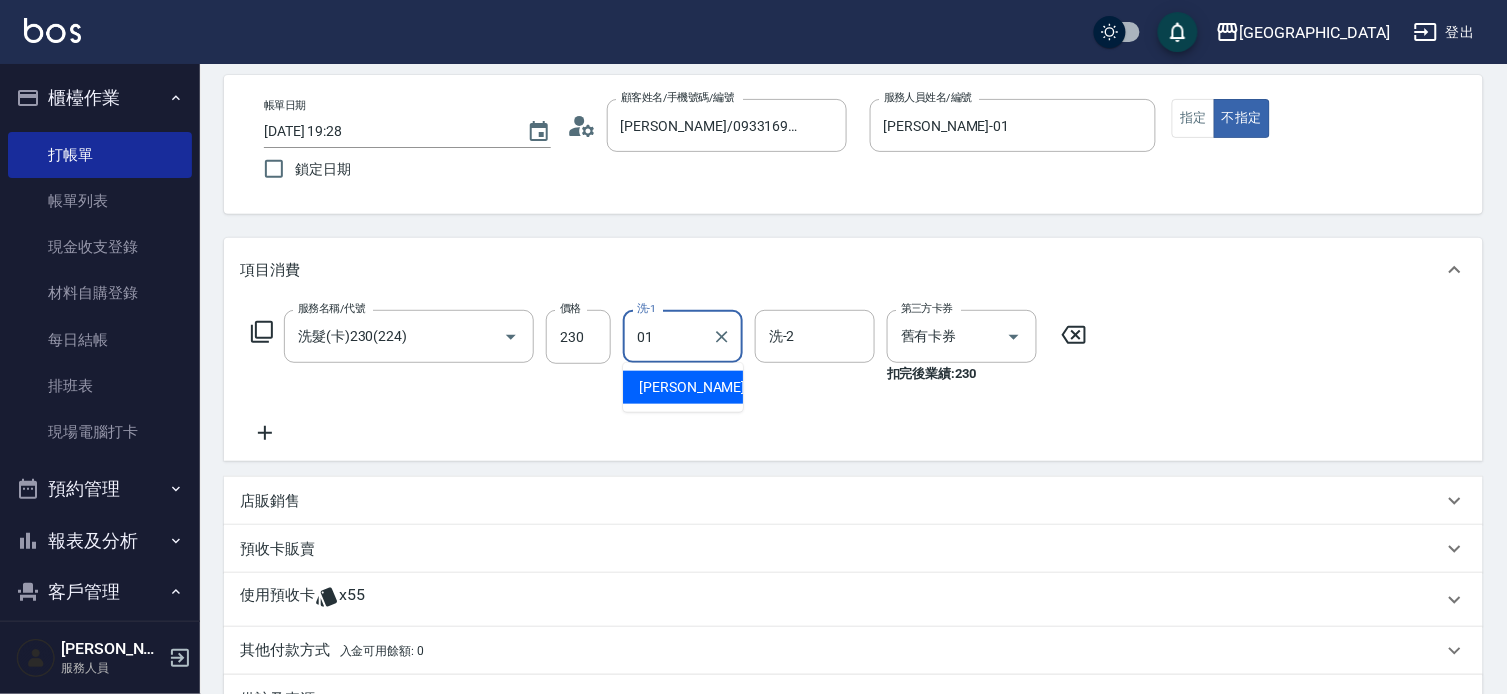 type on "[PERSON_NAME]-01" 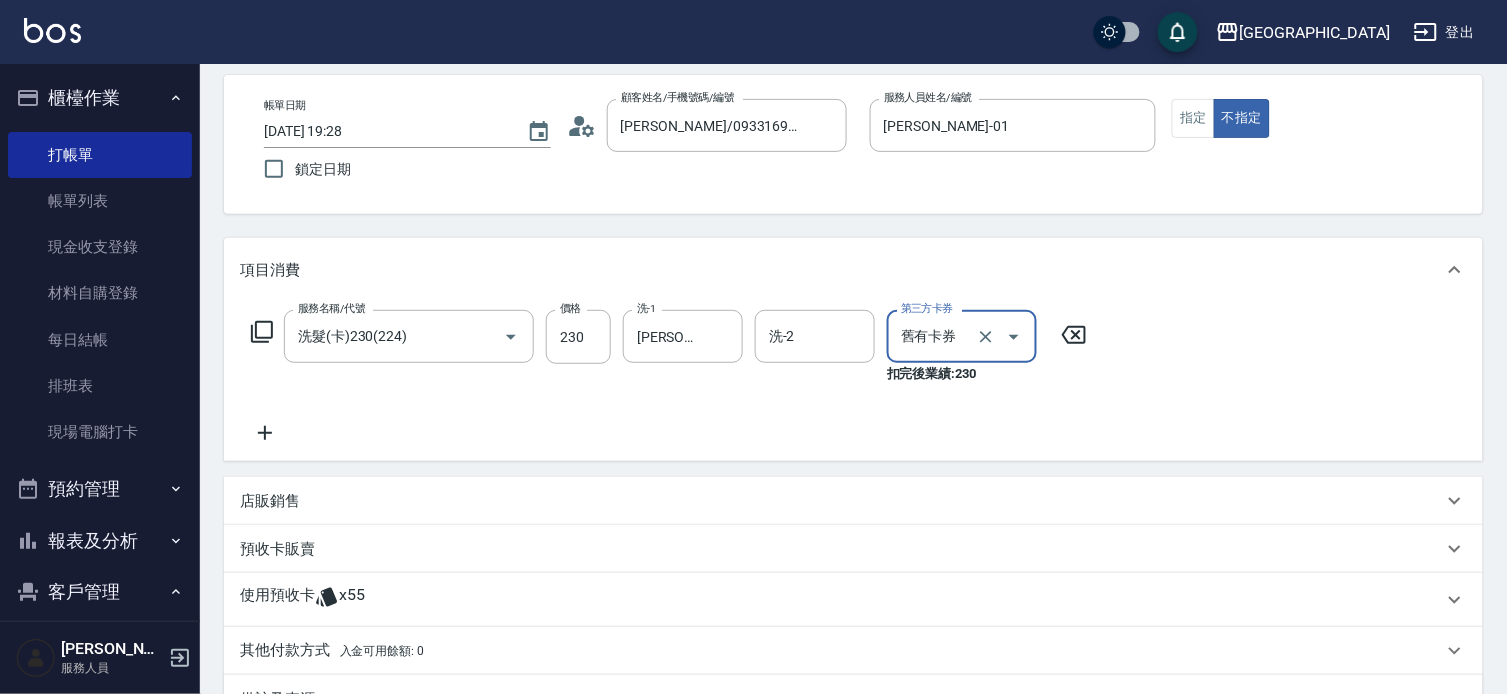 type 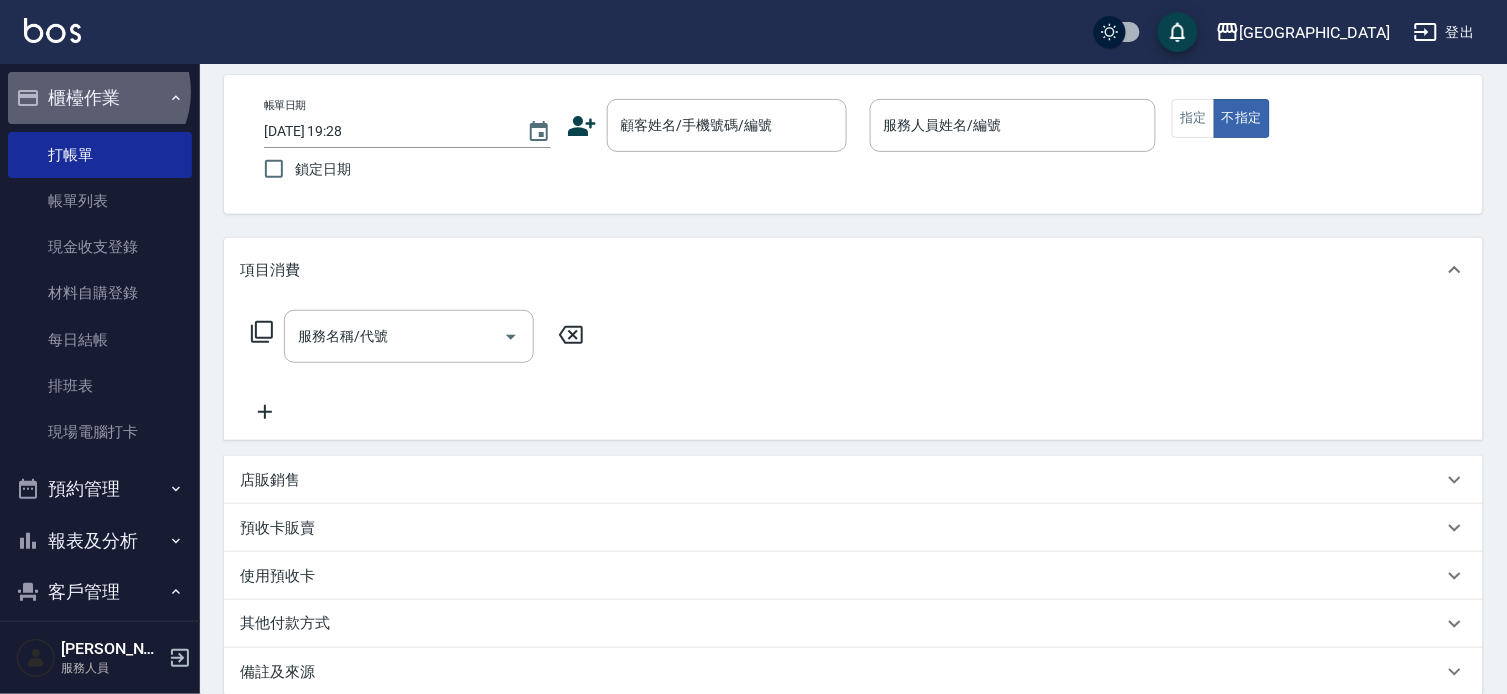 click on "櫃檯作業" at bounding box center (100, 98) 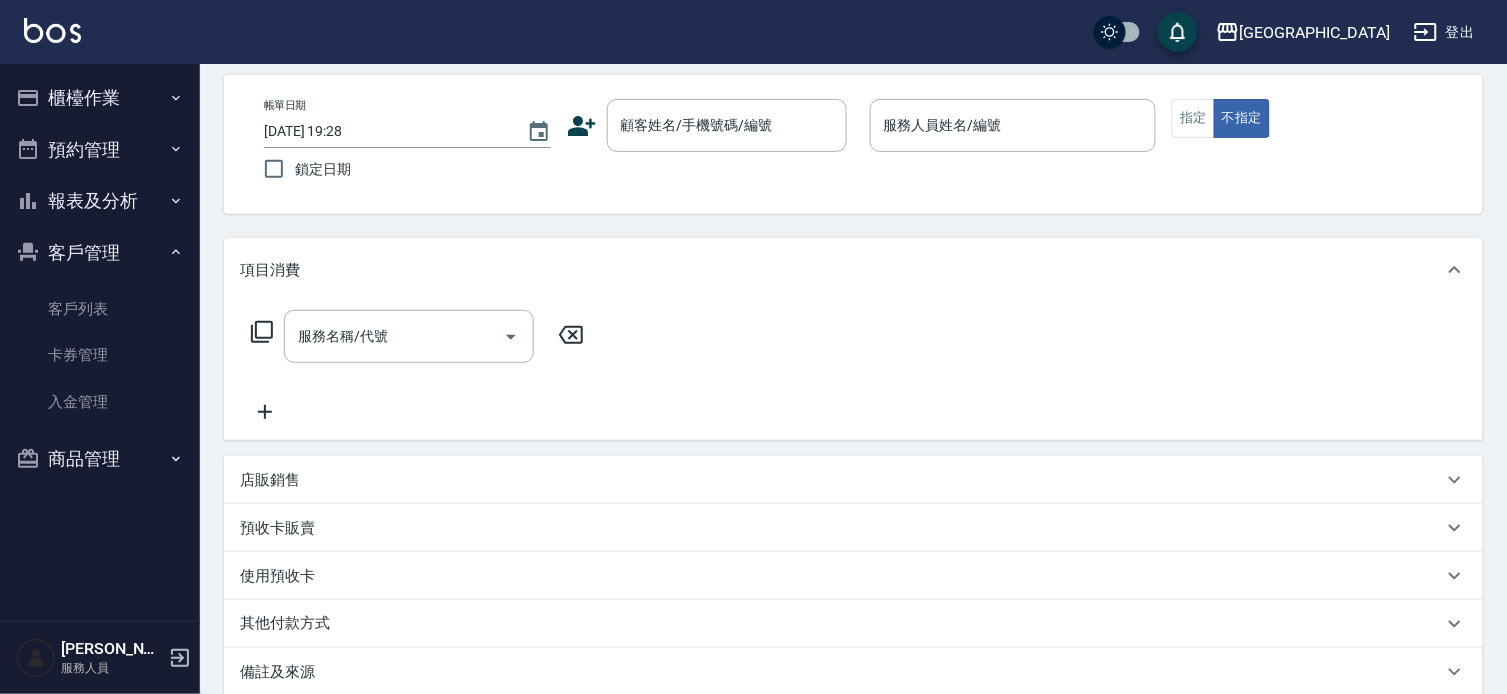 click on "客戶管理" at bounding box center (100, 253) 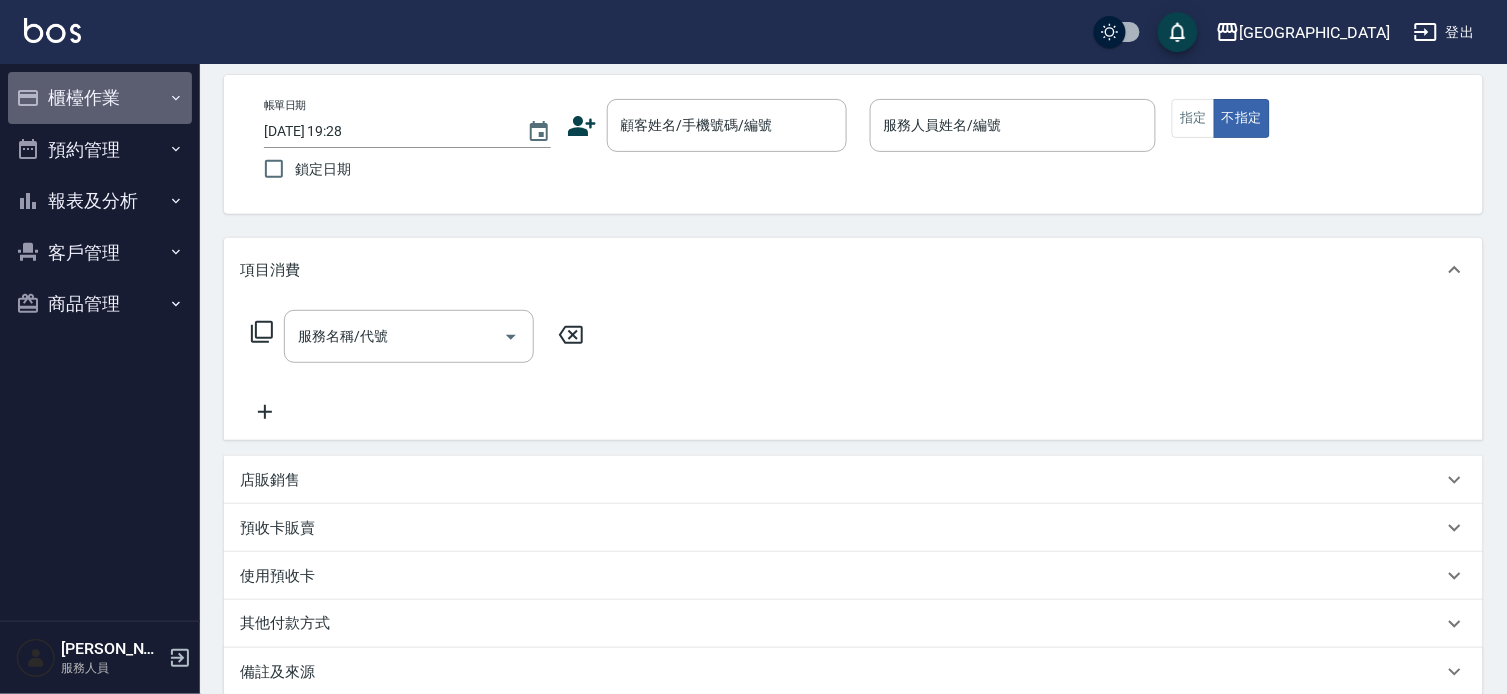 click on "櫃檯作業" at bounding box center (100, 98) 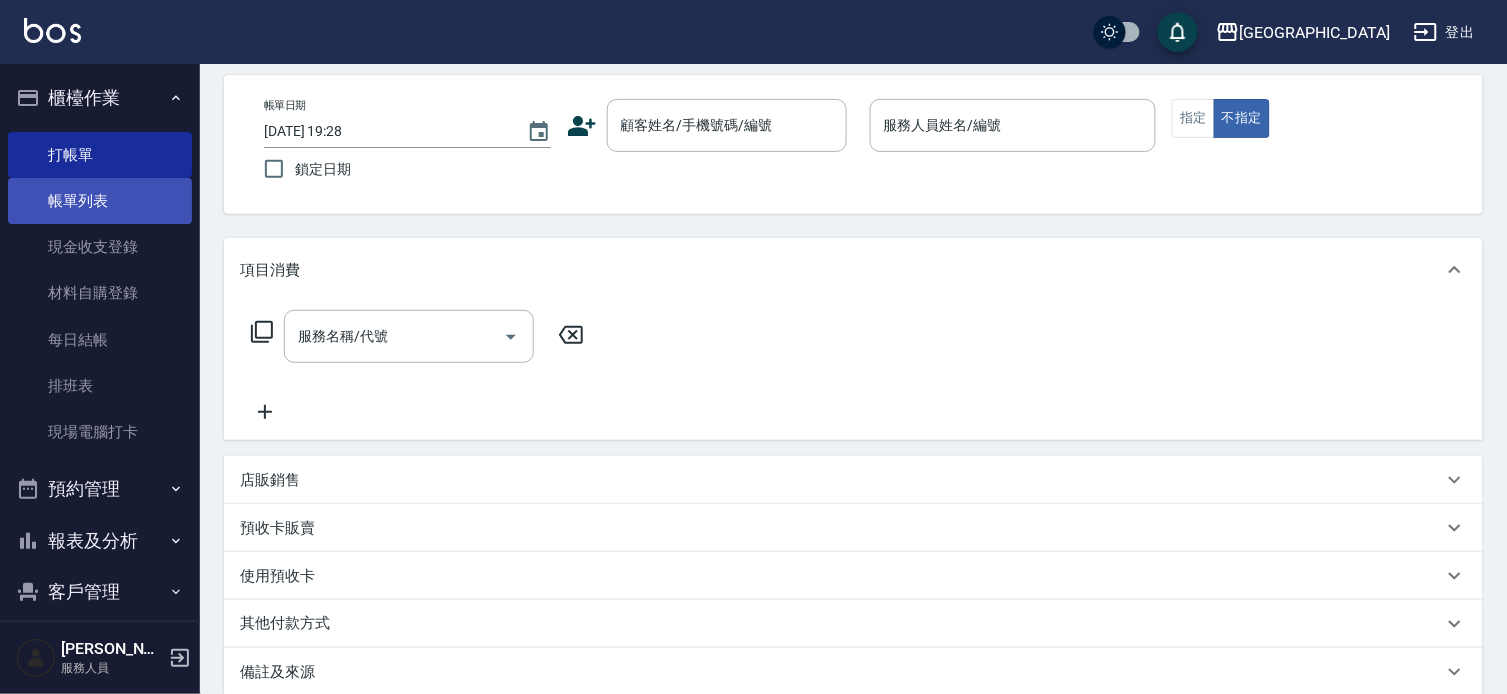 click on "帳單列表" at bounding box center (100, 201) 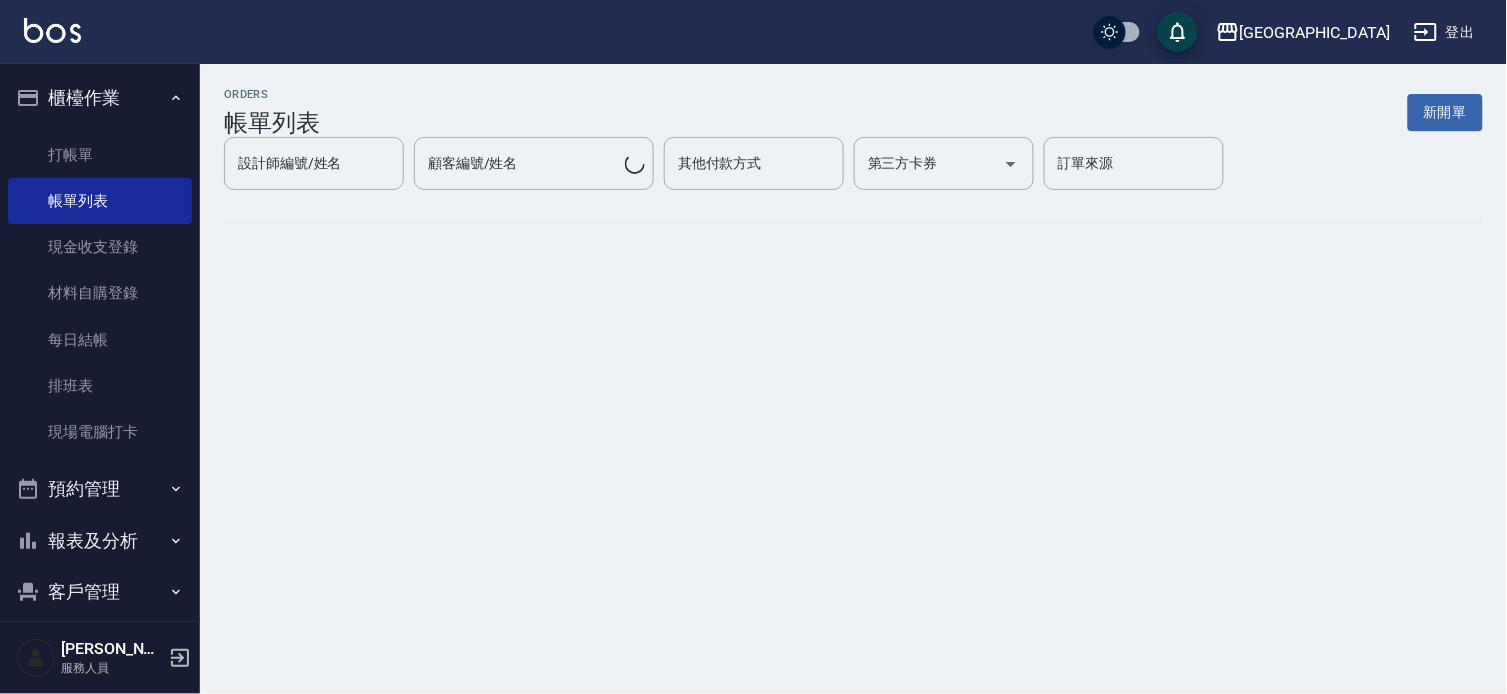 scroll, scrollTop: 0, scrollLeft: 0, axis: both 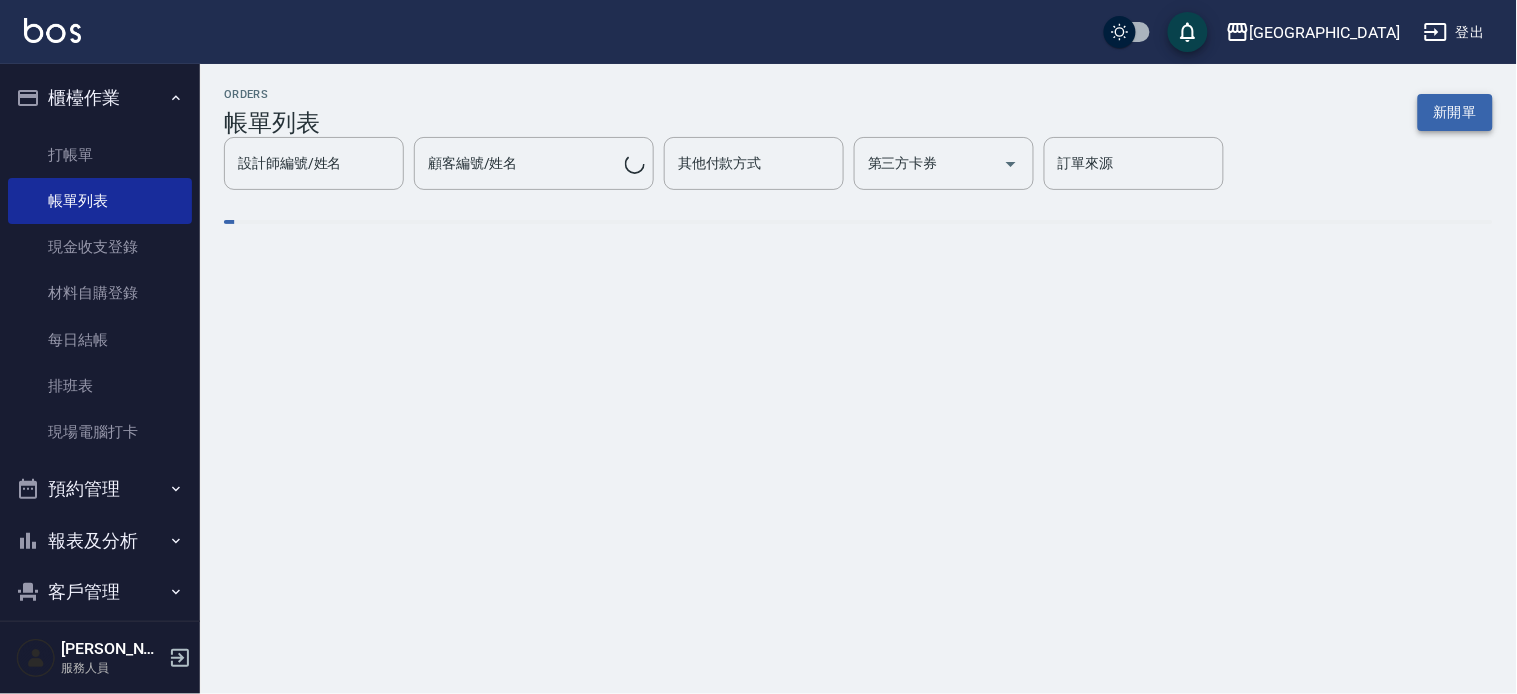 click on "新開單" at bounding box center [1455, 112] 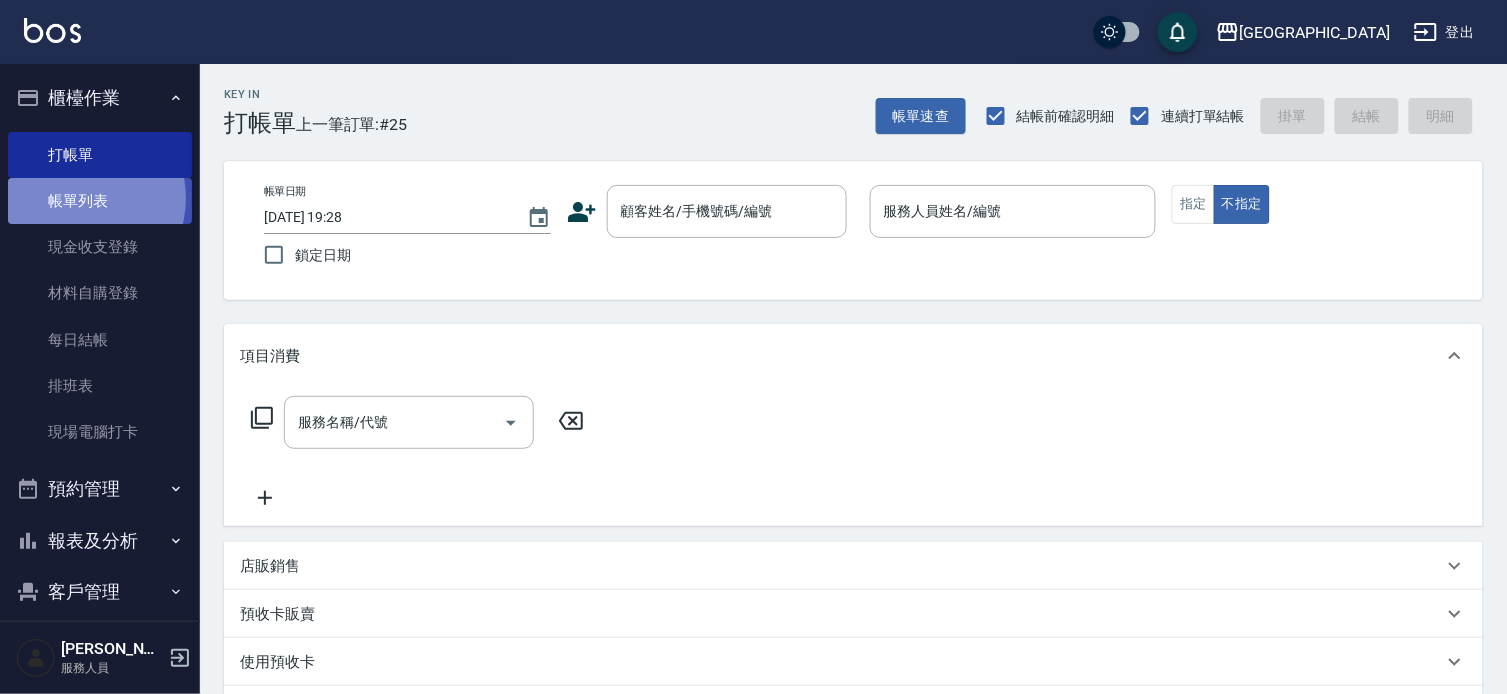 click on "帳單列表" at bounding box center (100, 201) 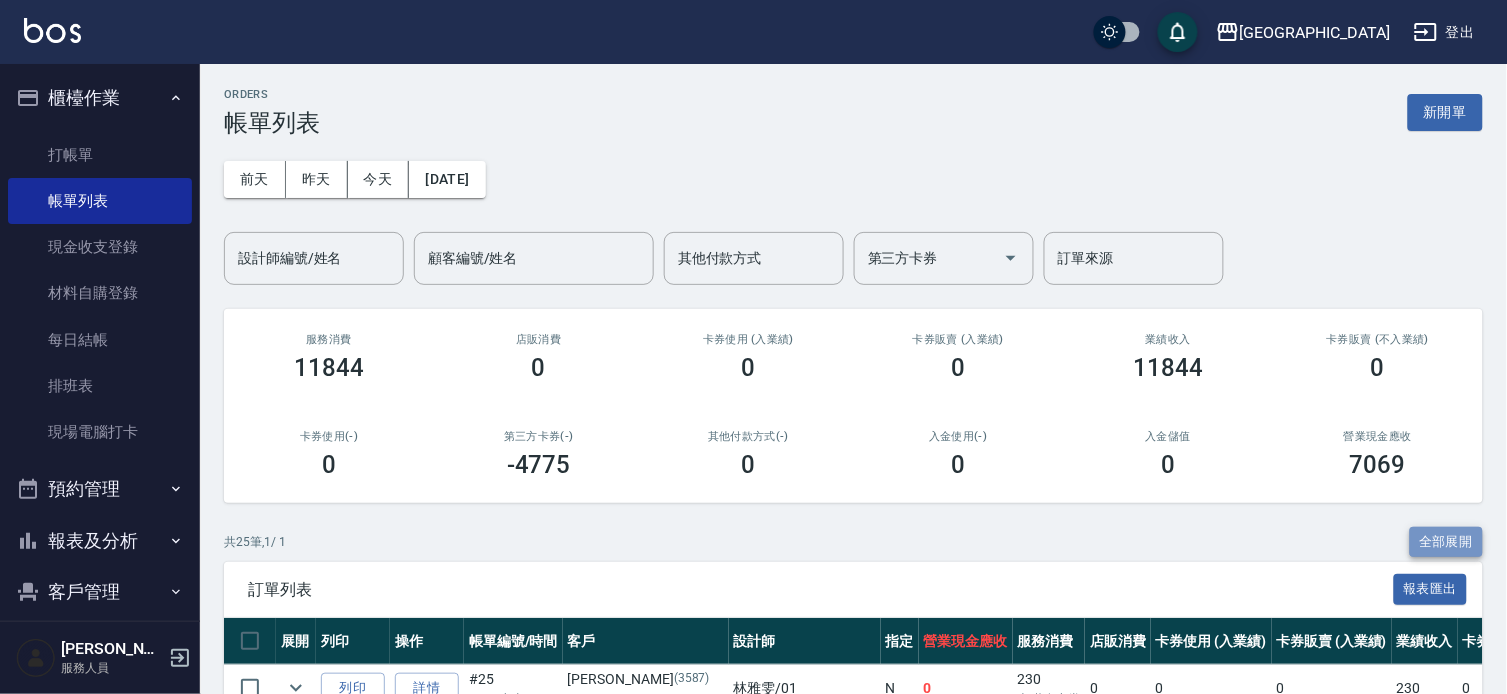 click on "全部展開" at bounding box center (1447, 542) 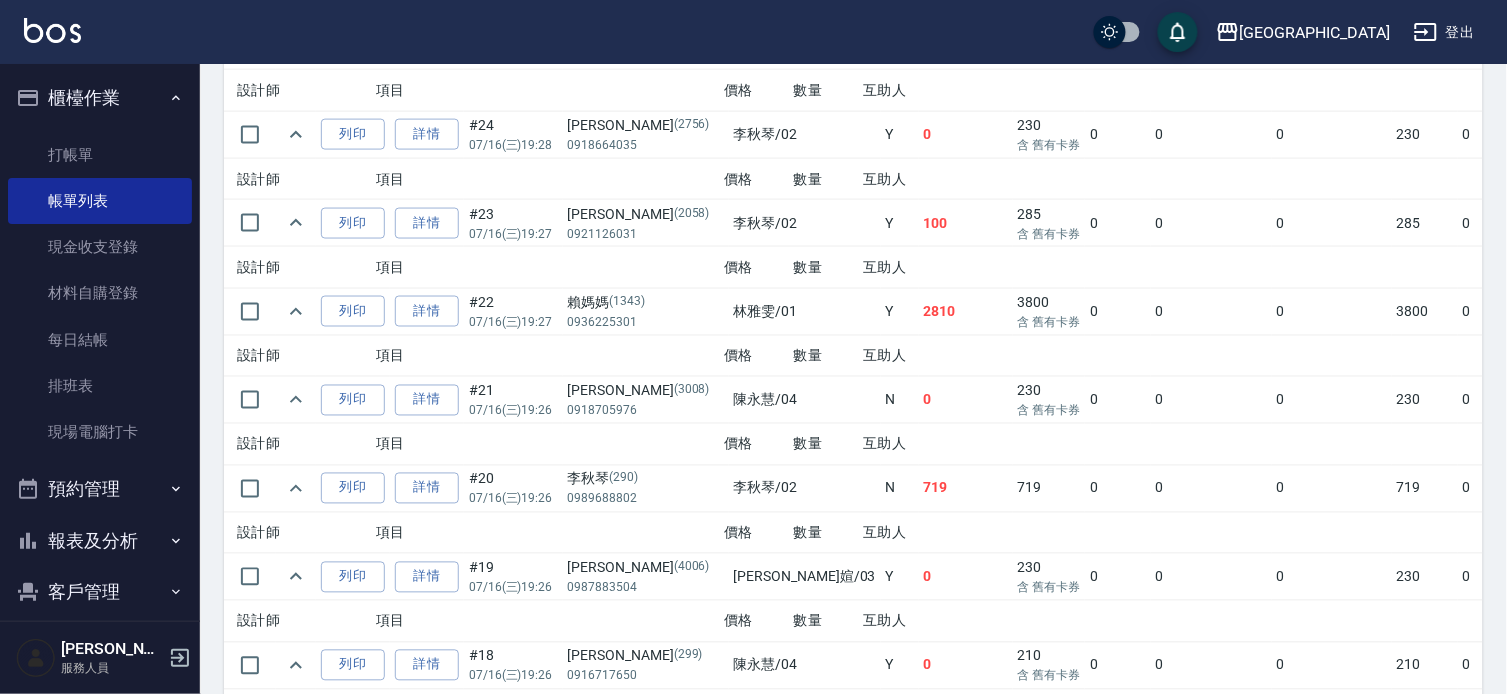scroll, scrollTop: 729, scrollLeft: 0, axis: vertical 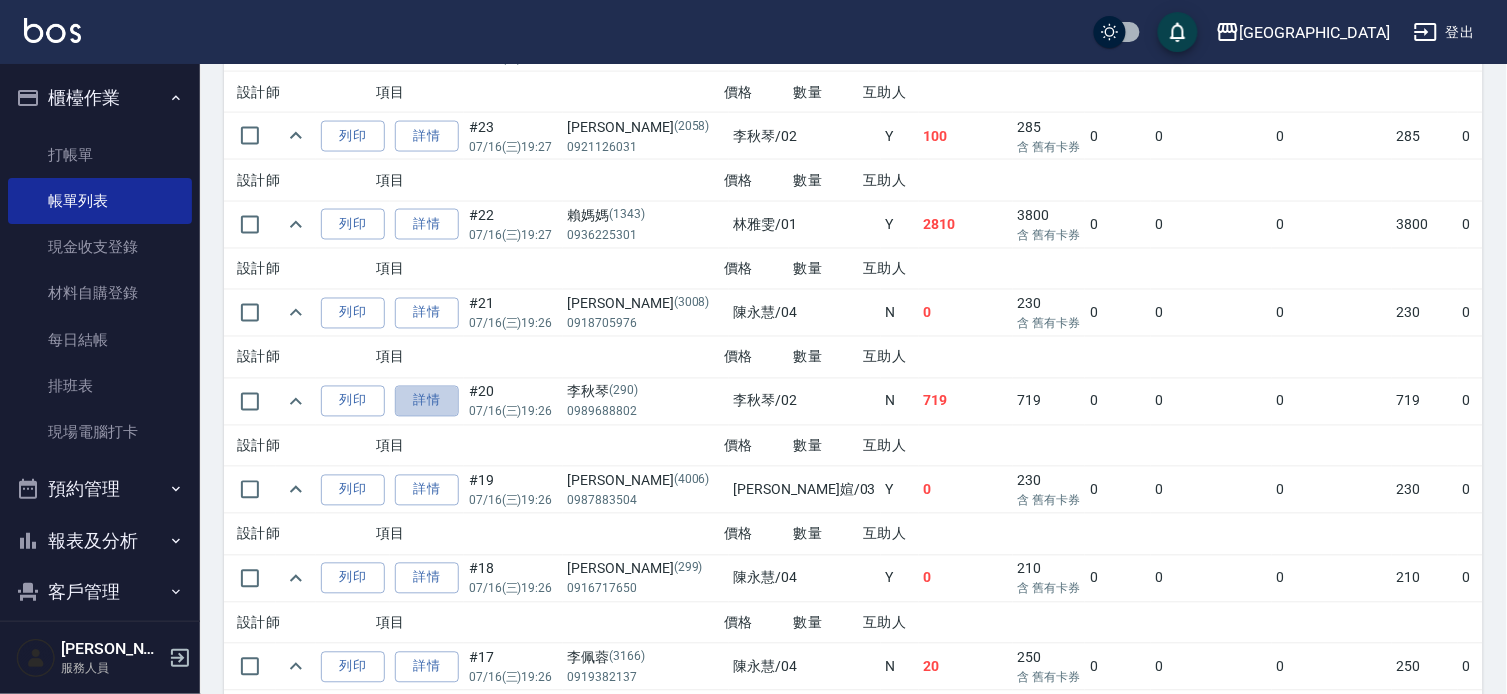 click on "詳情" at bounding box center [427, 401] 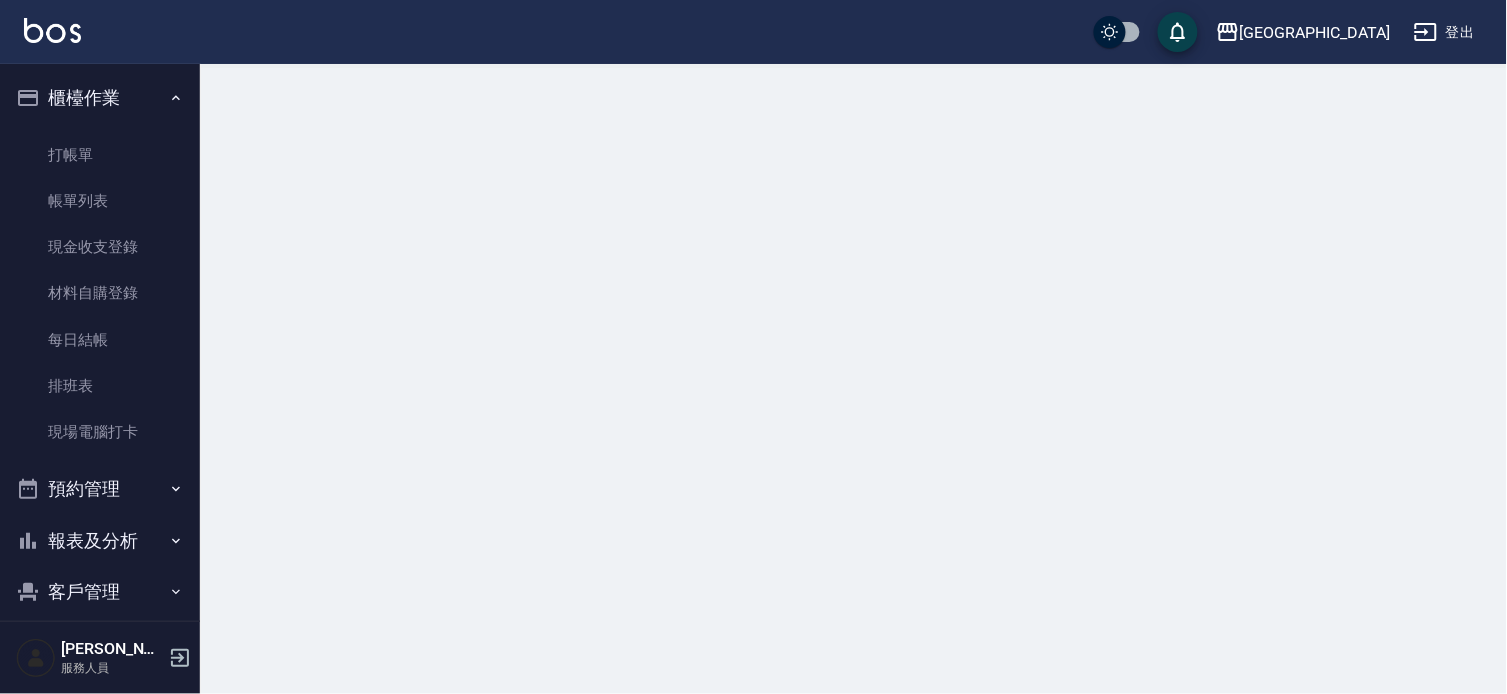 scroll, scrollTop: 0, scrollLeft: 0, axis: both 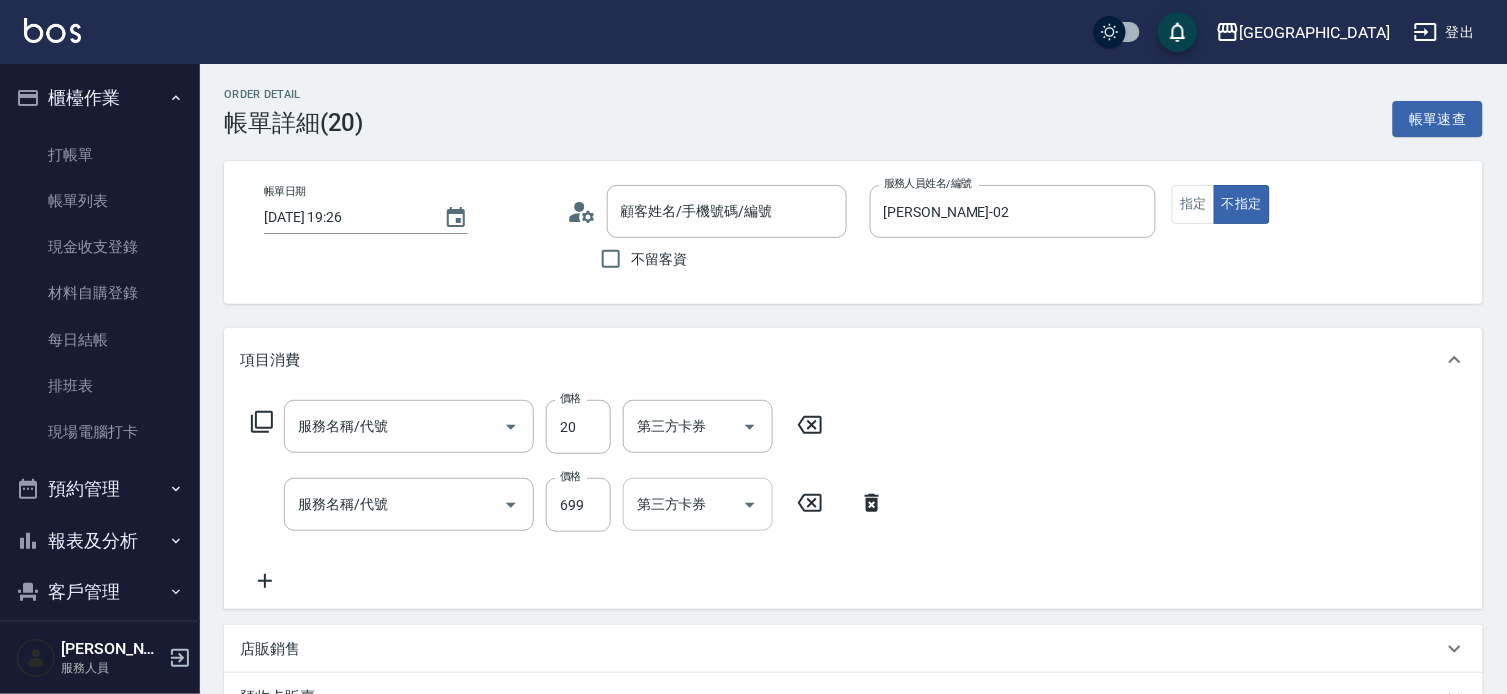 type on "[DATE] 19:26" 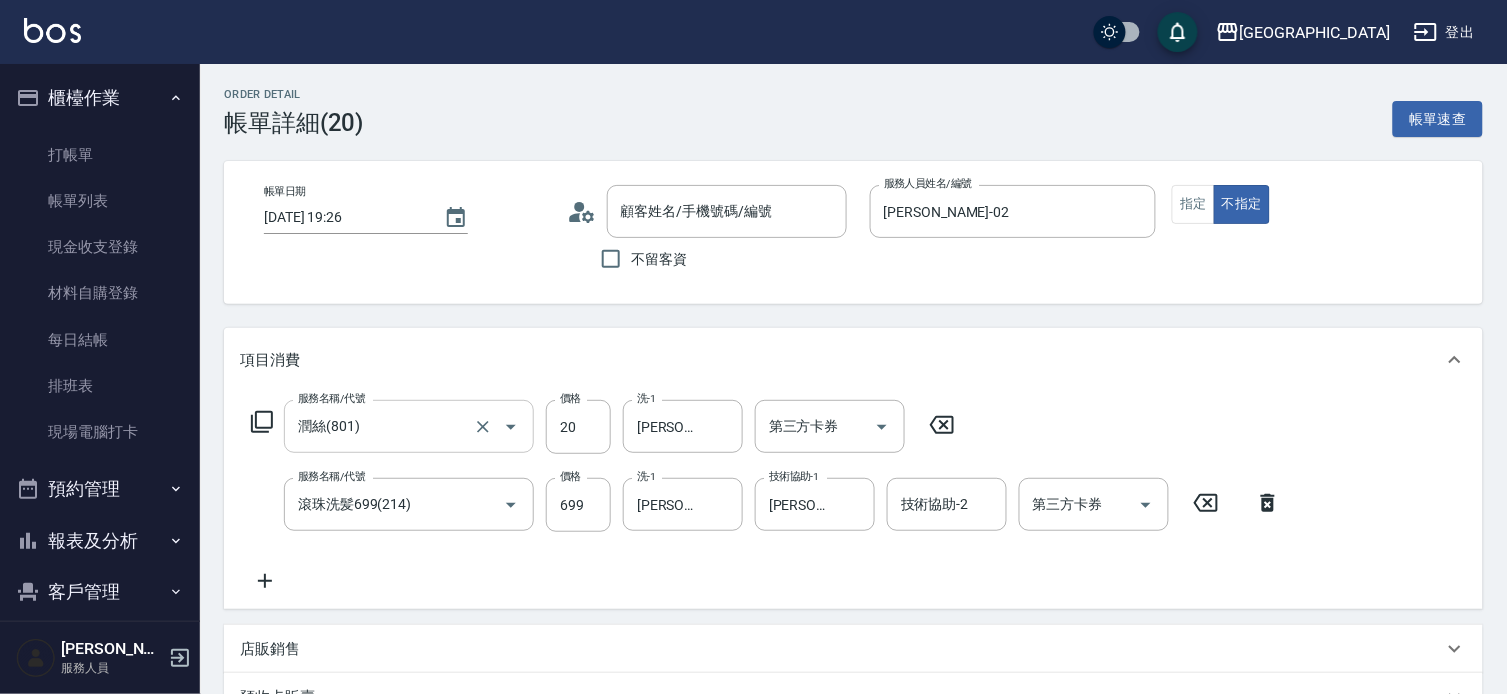 type on "潤絲(801)" 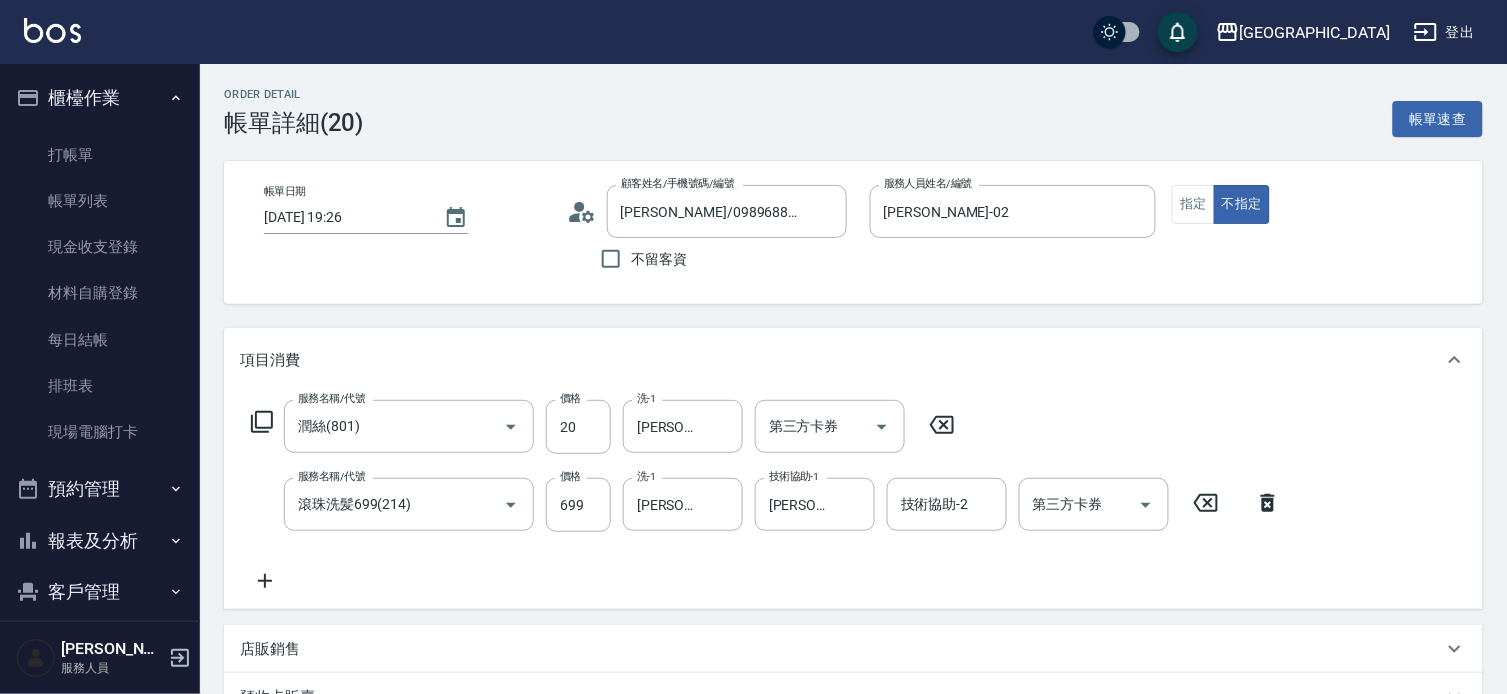 type on "[PERSON_NAME]/0989688802/290" 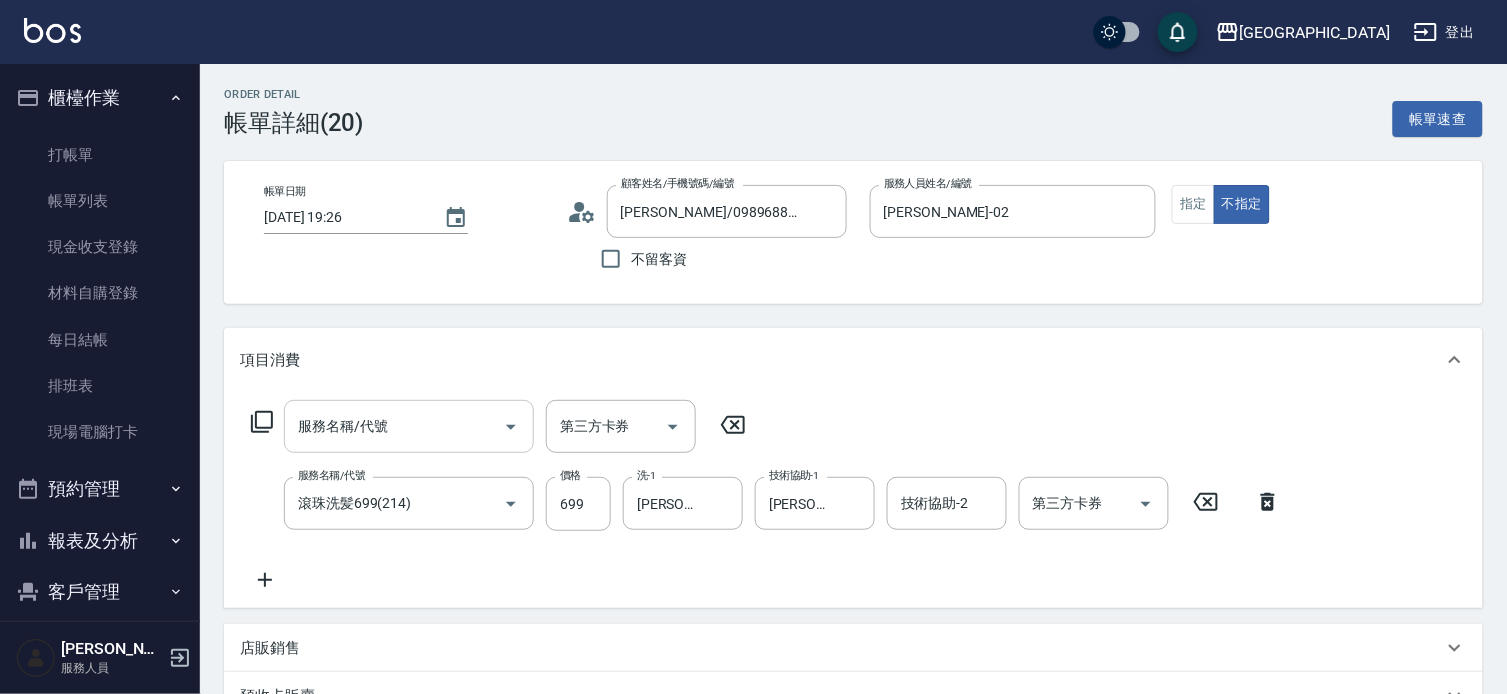 click on "服務名稱/代號" at bounding box center (394, 426) 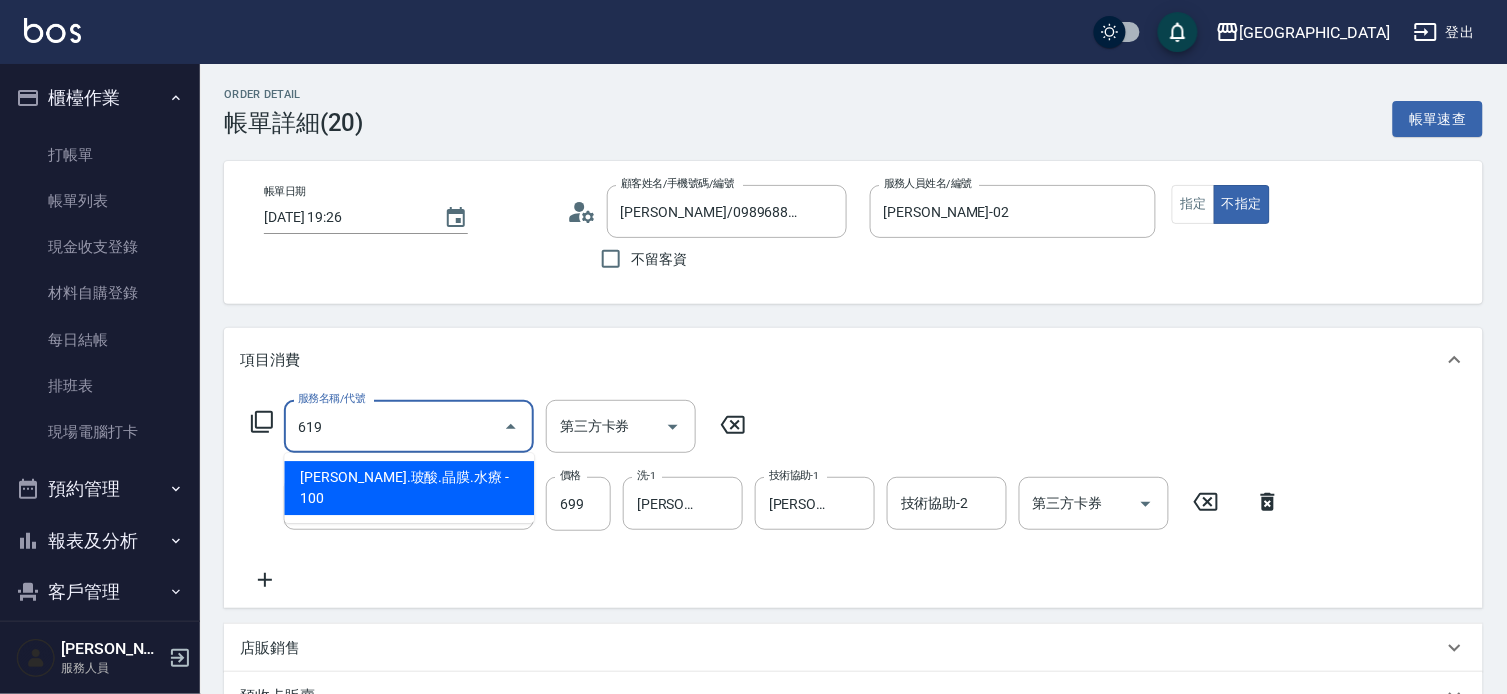 type on "[PERSON_NAME].玻酸.晶膜.水療(619)" 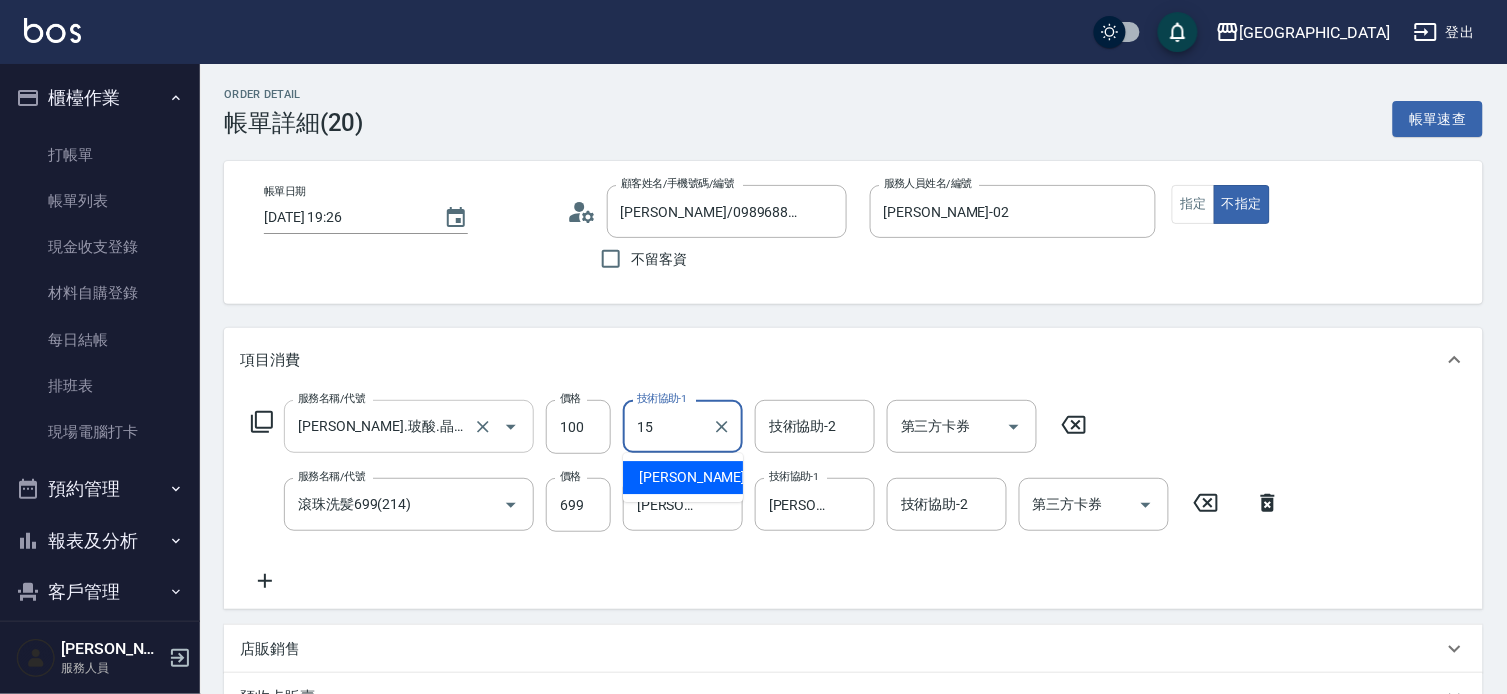 type on "[PERSON_NAME]-15" 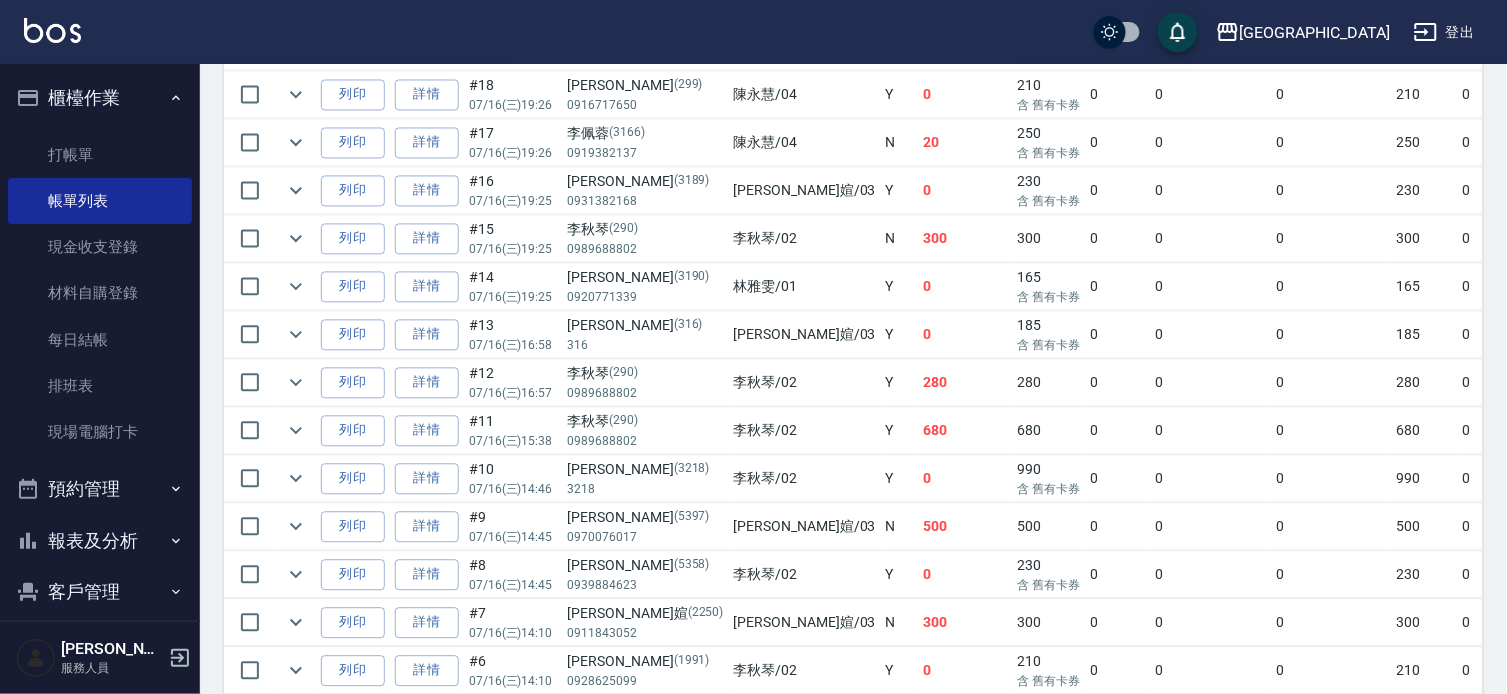 scroll, scrollTop: 937, scrollLeft: 0, axis: vertical 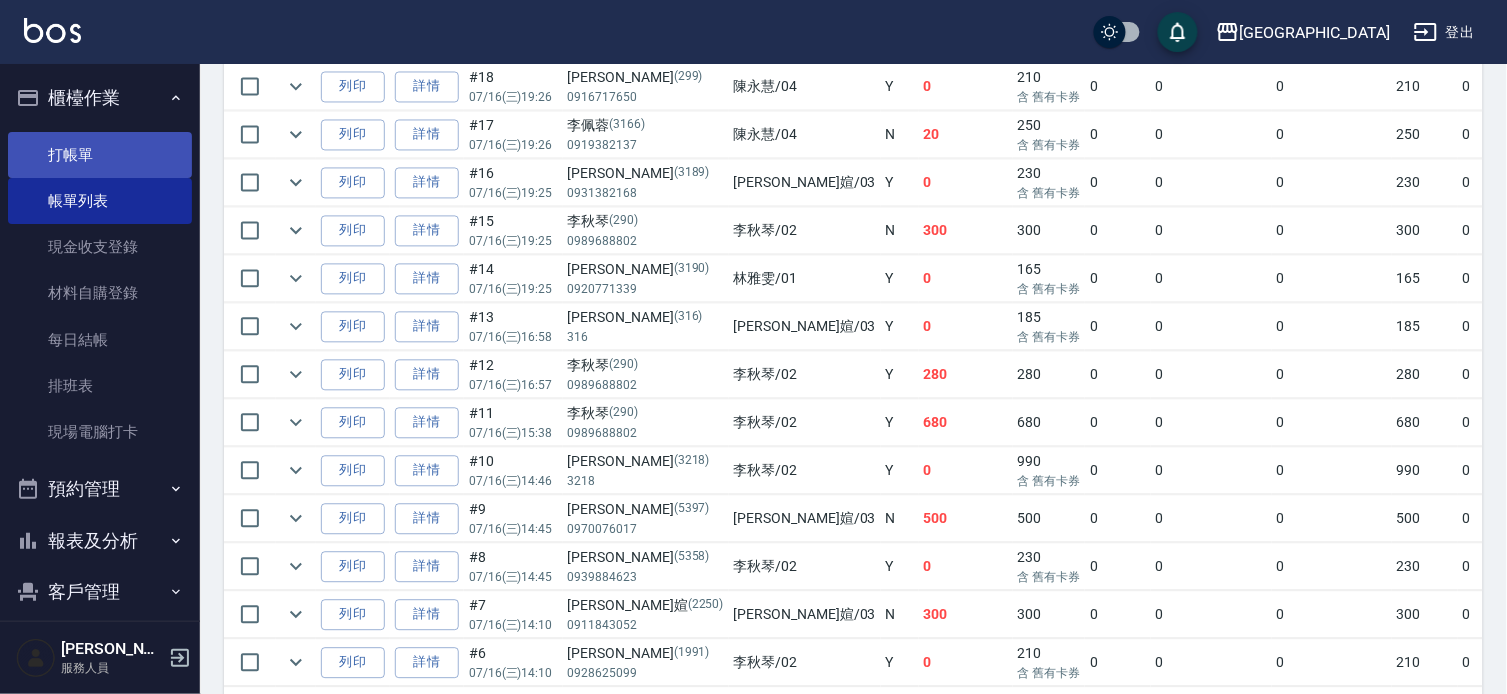 drag, startPoint x: 40, startPoint y: 131, endPoint x: 74, endPoint y: 157, distance: 42.80187 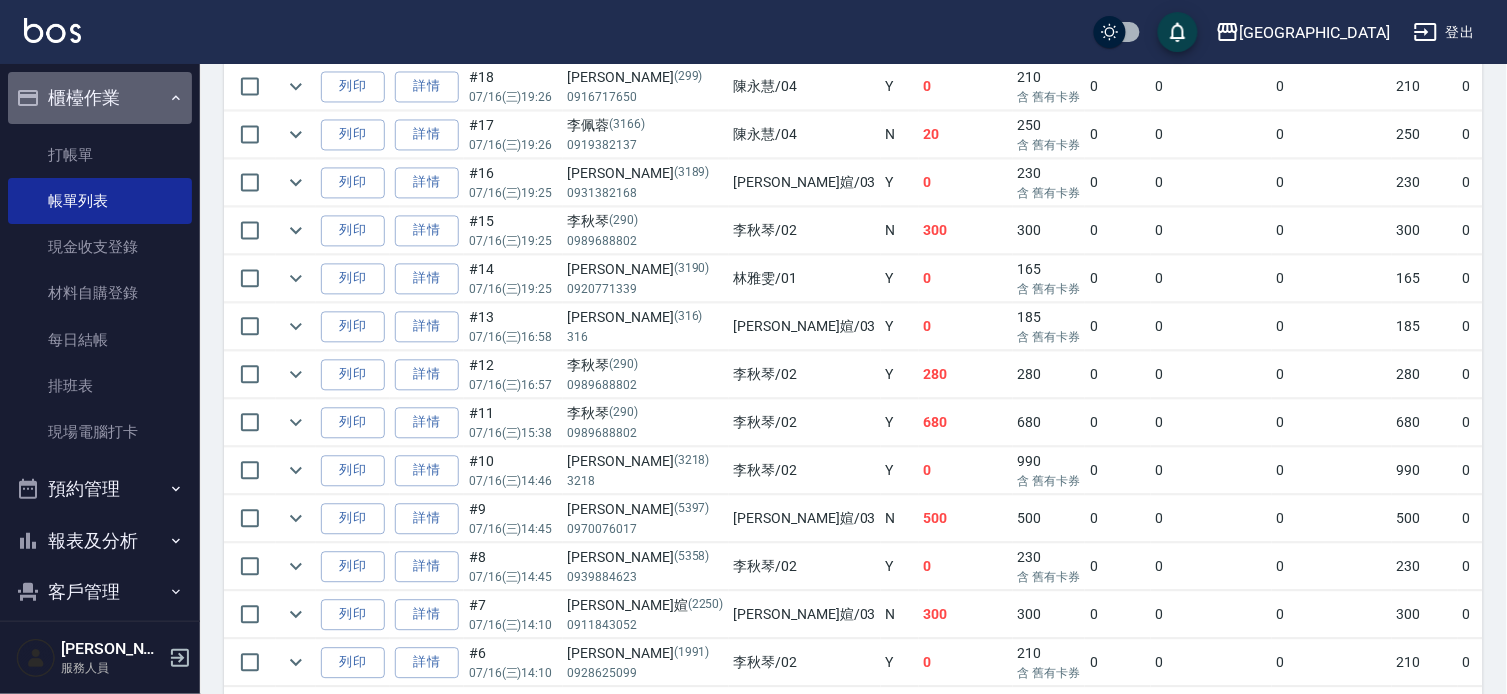click on "櫃檯作業" at bounding box center (100, 98) 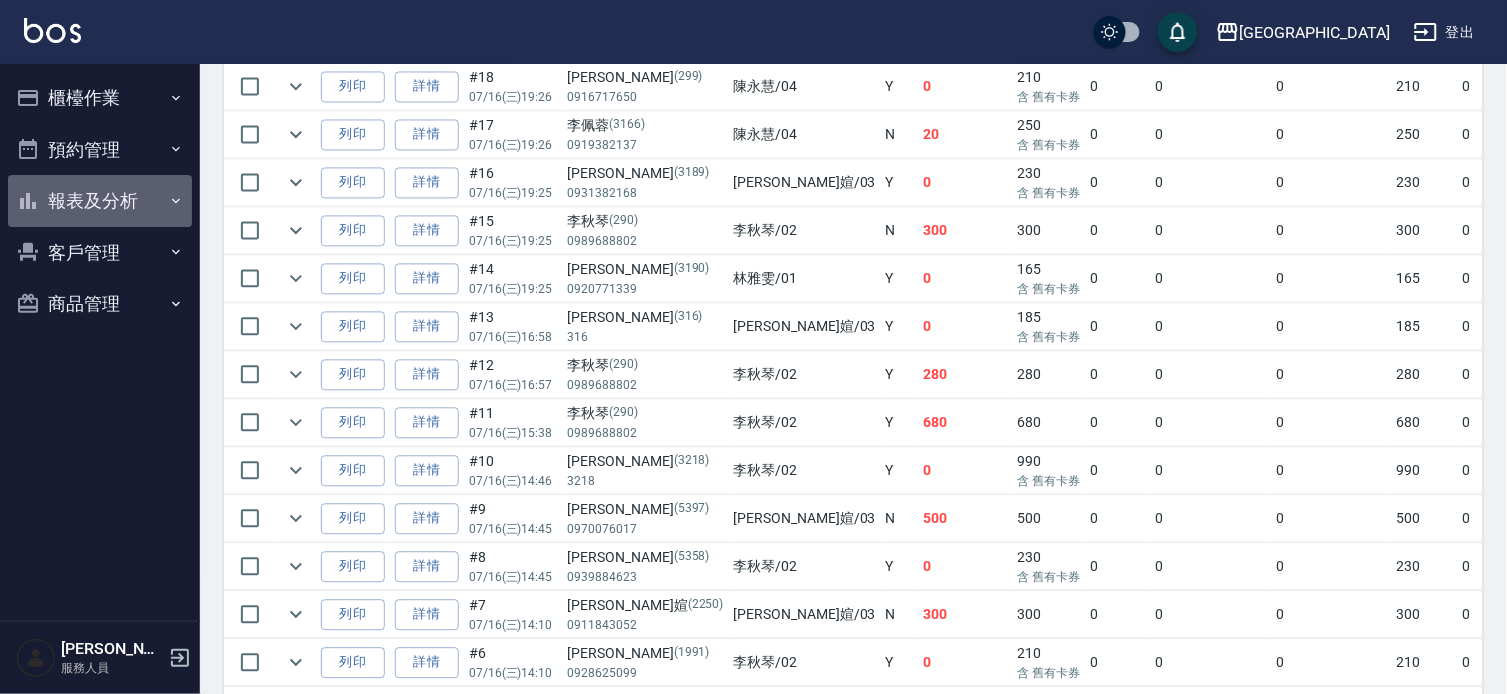 drag, startPoint x: 32, startPoint y: 208, endPoint x: 128, endPoint y: 247, distance: 103.6195 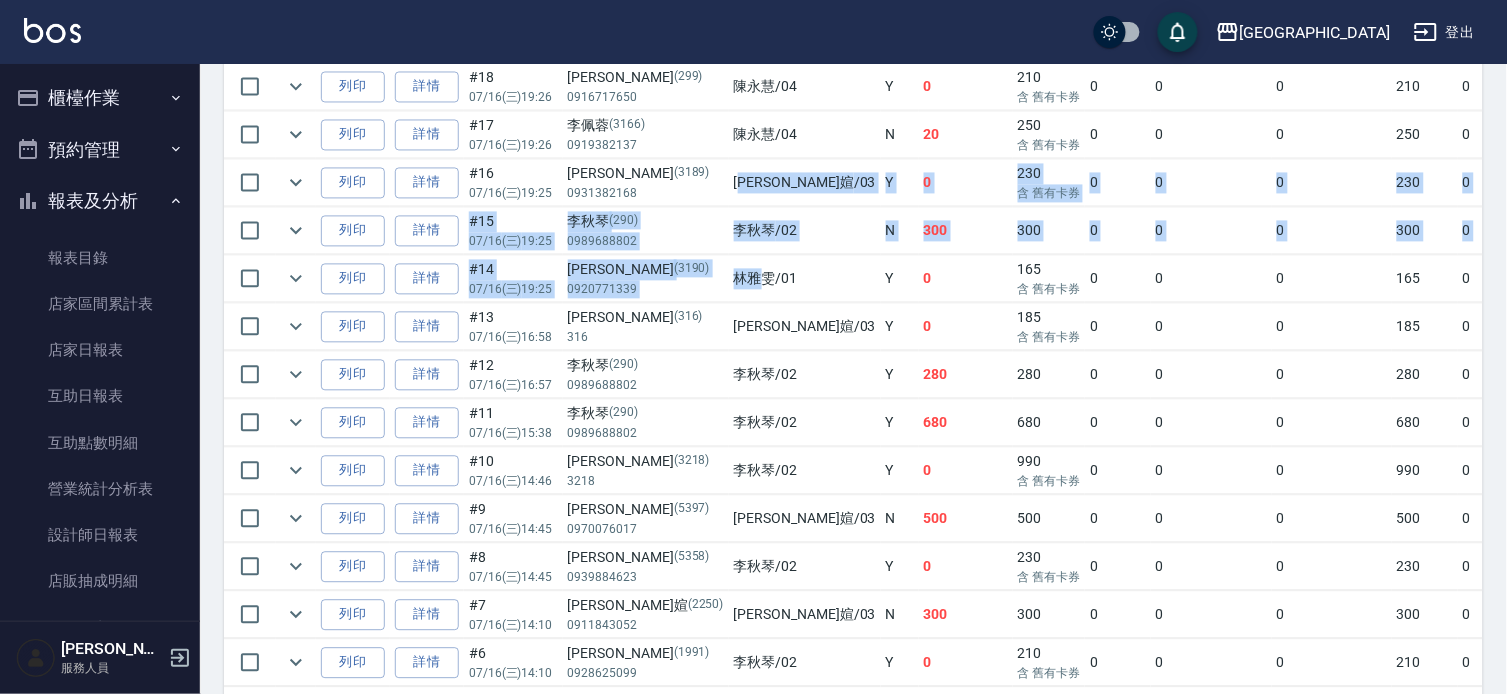 drag, startPoint x: 690, startPoint y: 256, endPoint x: 718, endPoint y: 278, distance: 35.608986 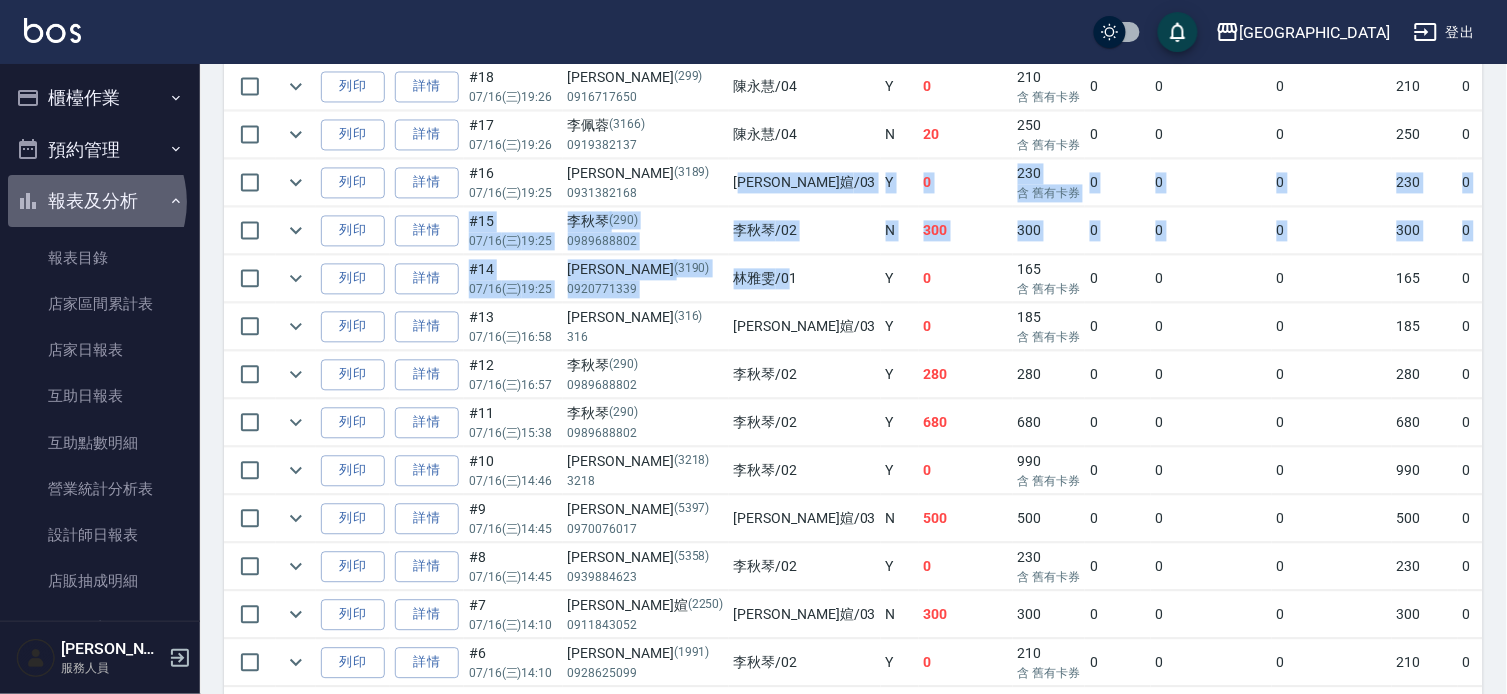 drag, startPoint x: 82, startPoint y: 202, endPoint x: 95, endPoint y: 175, distance: 29.966648 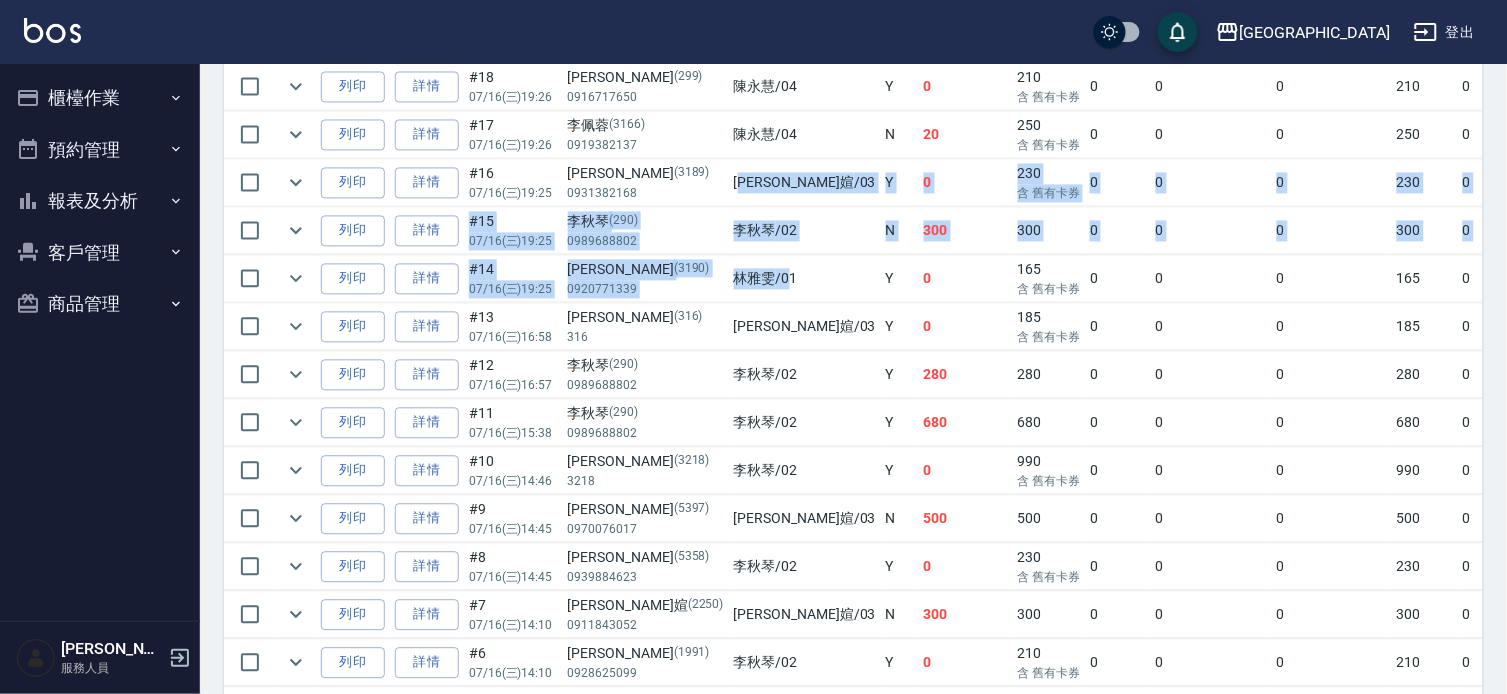 click on "櫃檯作業" at bounding box center (100, 98) 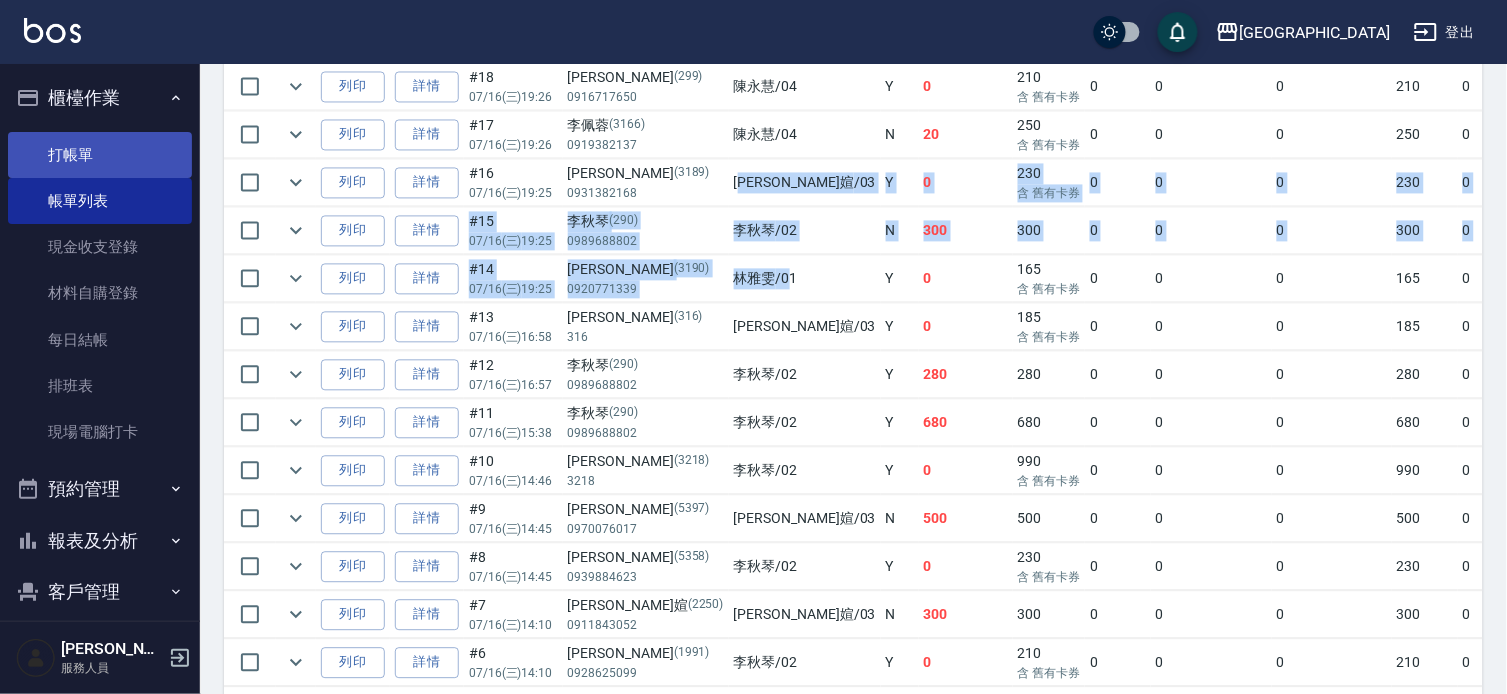 click on "打帳單" at bounding box center (100, 155) 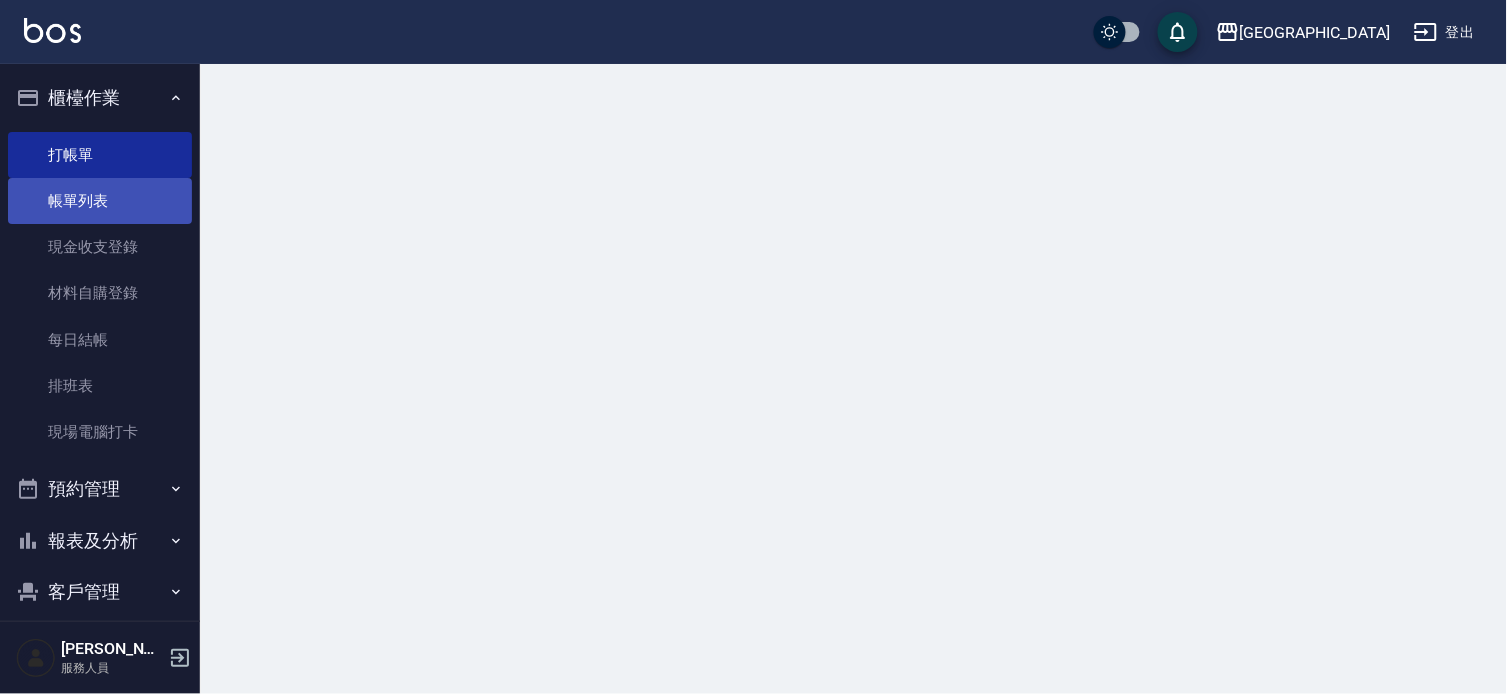 scroll, scrollTop: 0, scrollLeft: 0, axis: both 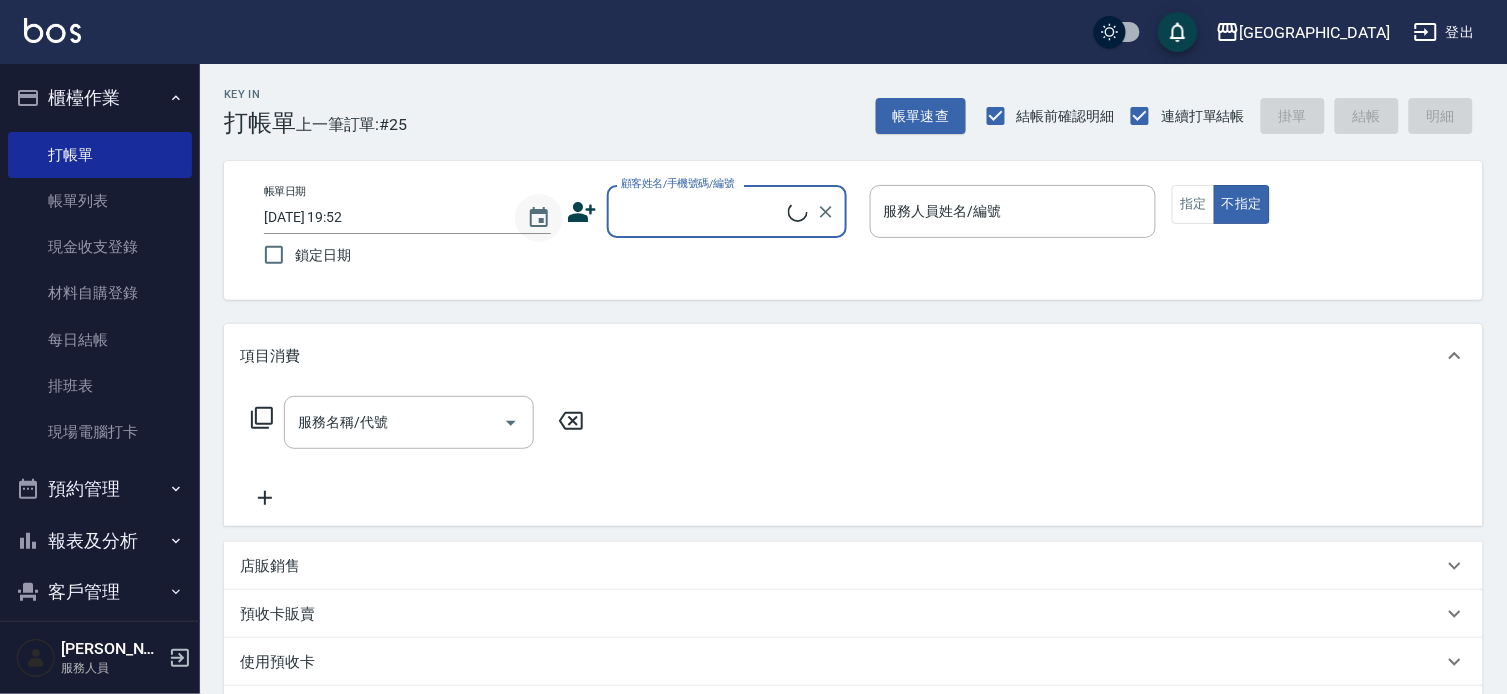 drag, startPoint x: 743, startPoint y: 213, endPoint x: 552, endPoint y: 203, distance: 191.2616 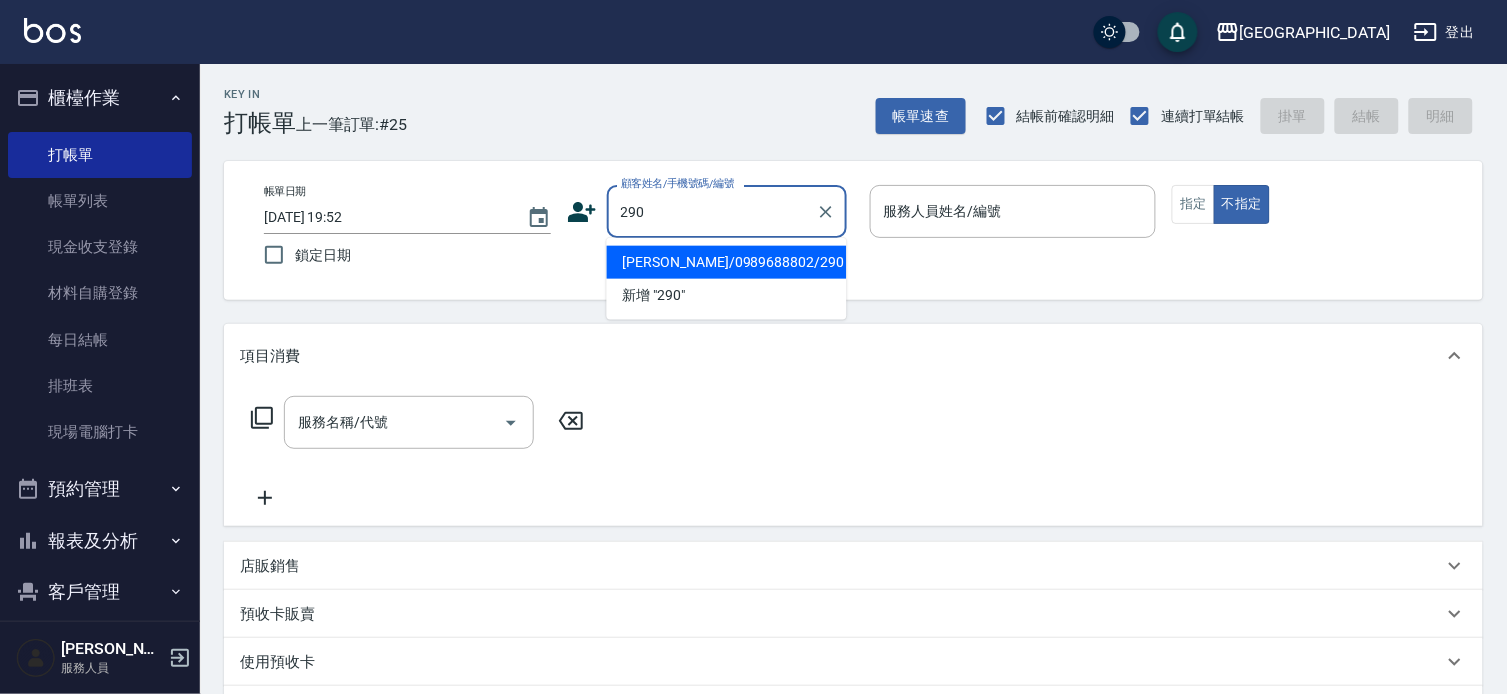 type on "290" 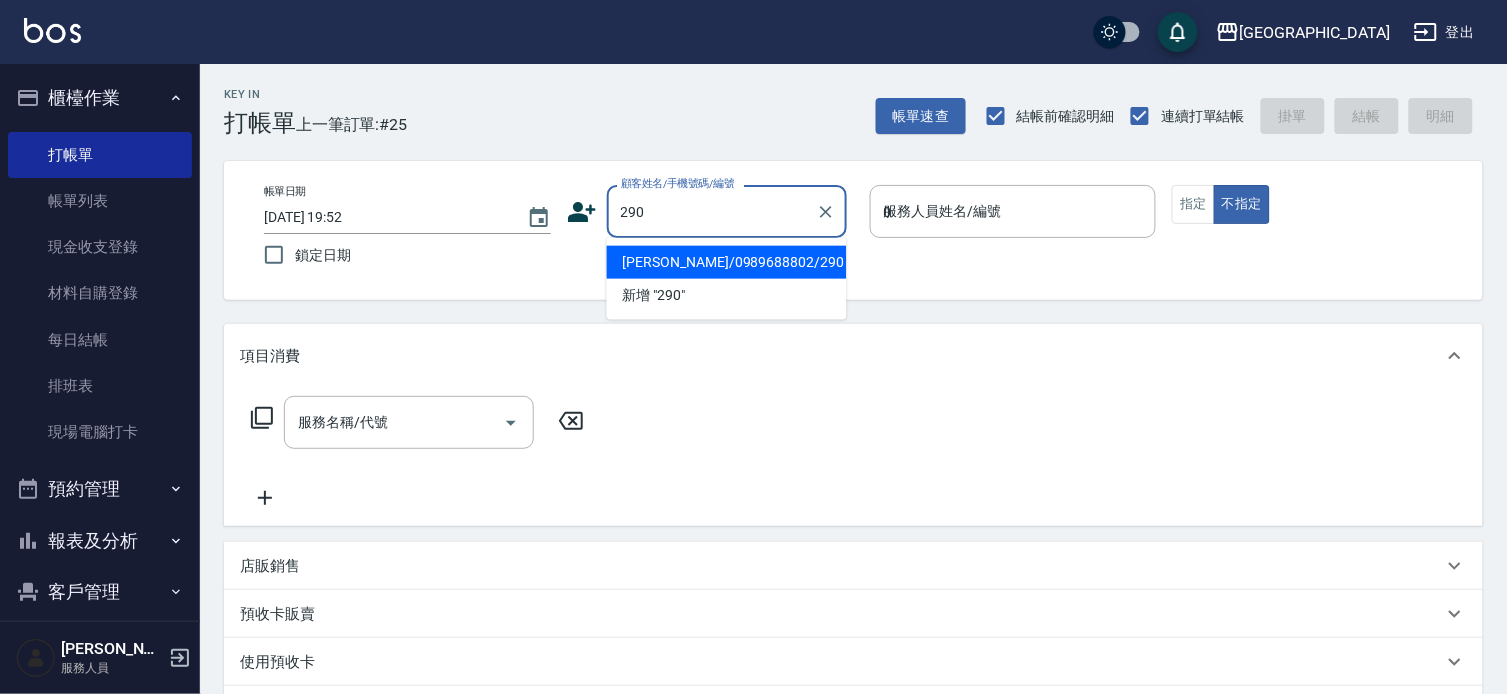 type on "[PERSON_NAME]/0989688802/290" 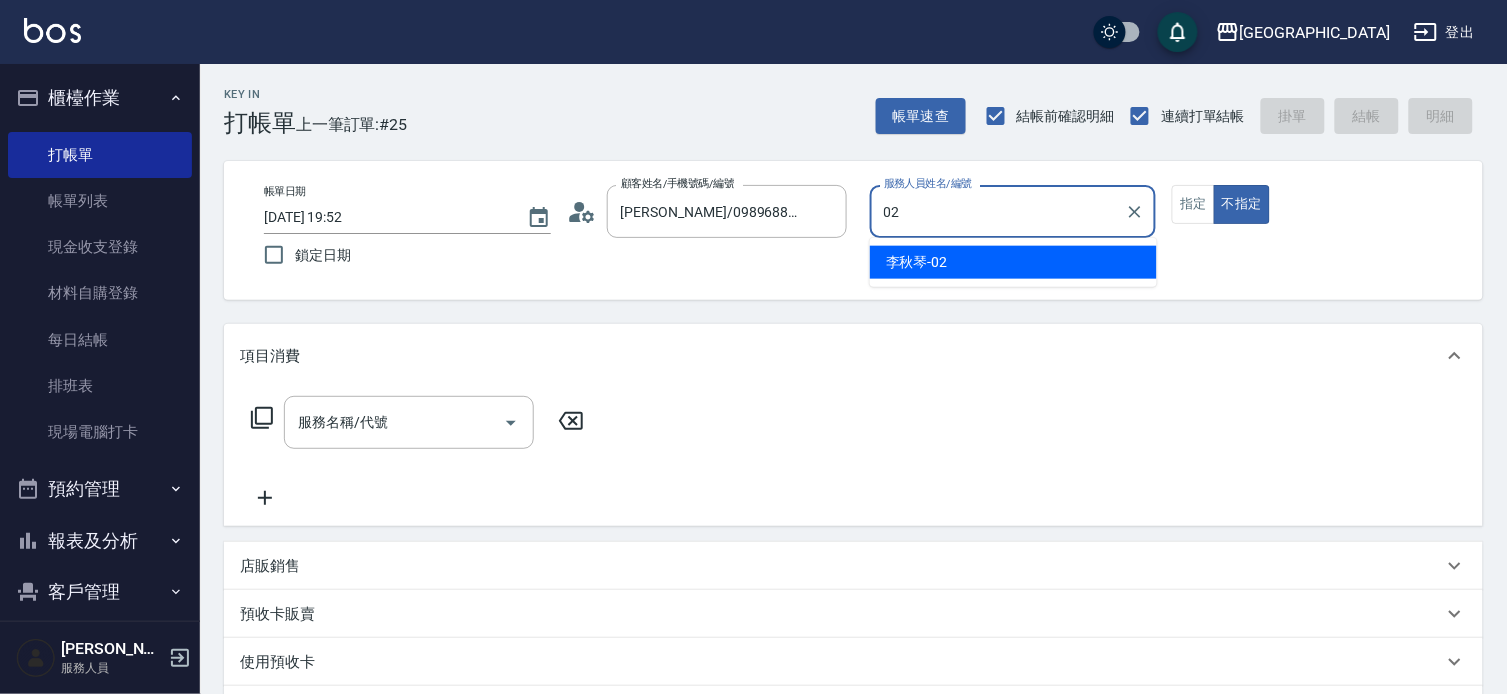 type on "[PERSON_NAME]-02" 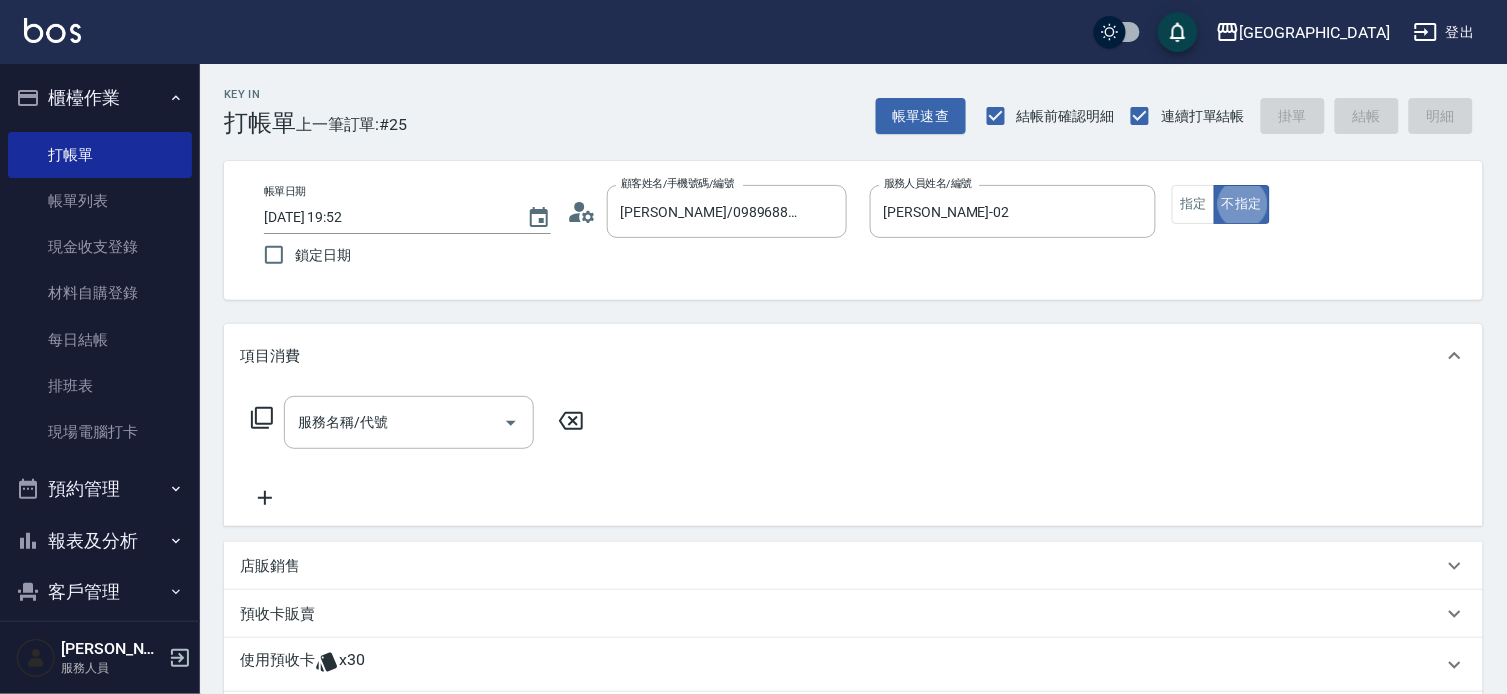 type on "false" 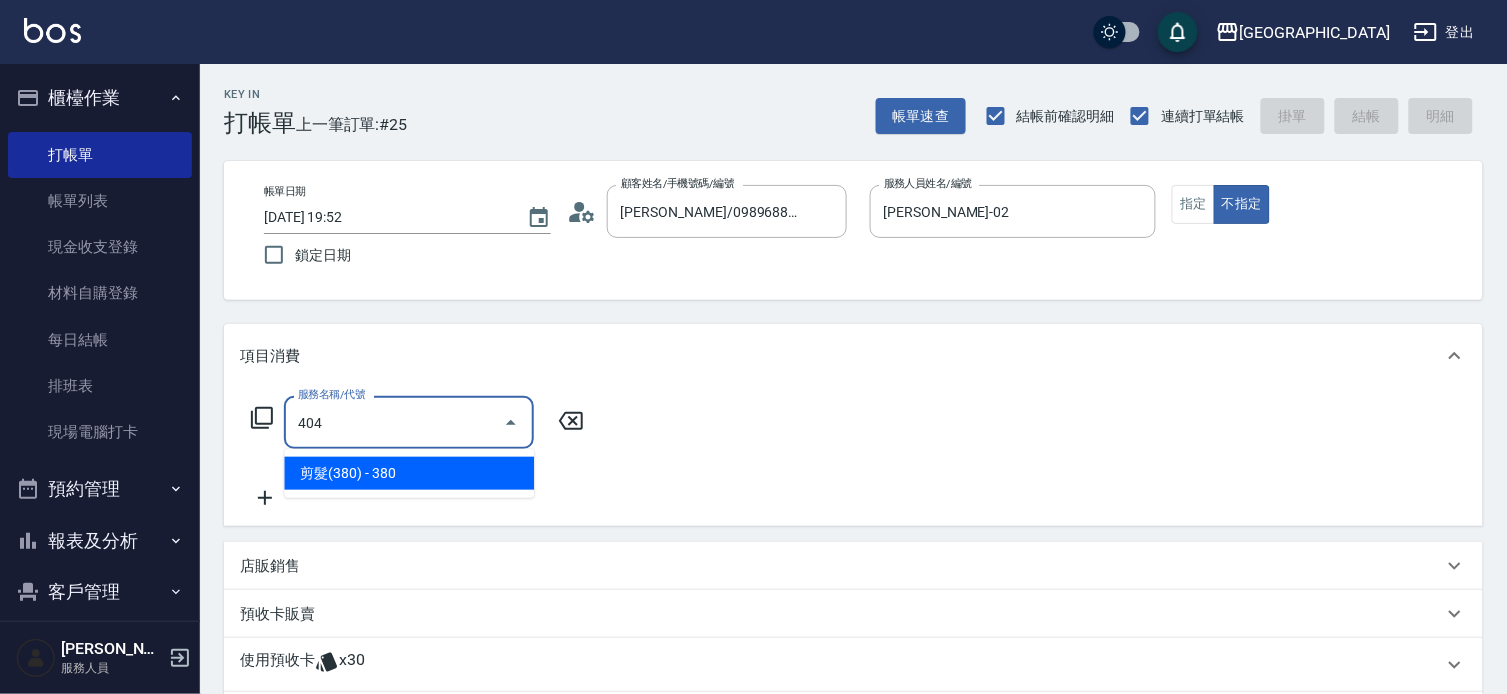 type on "剪髮(380)(404)" 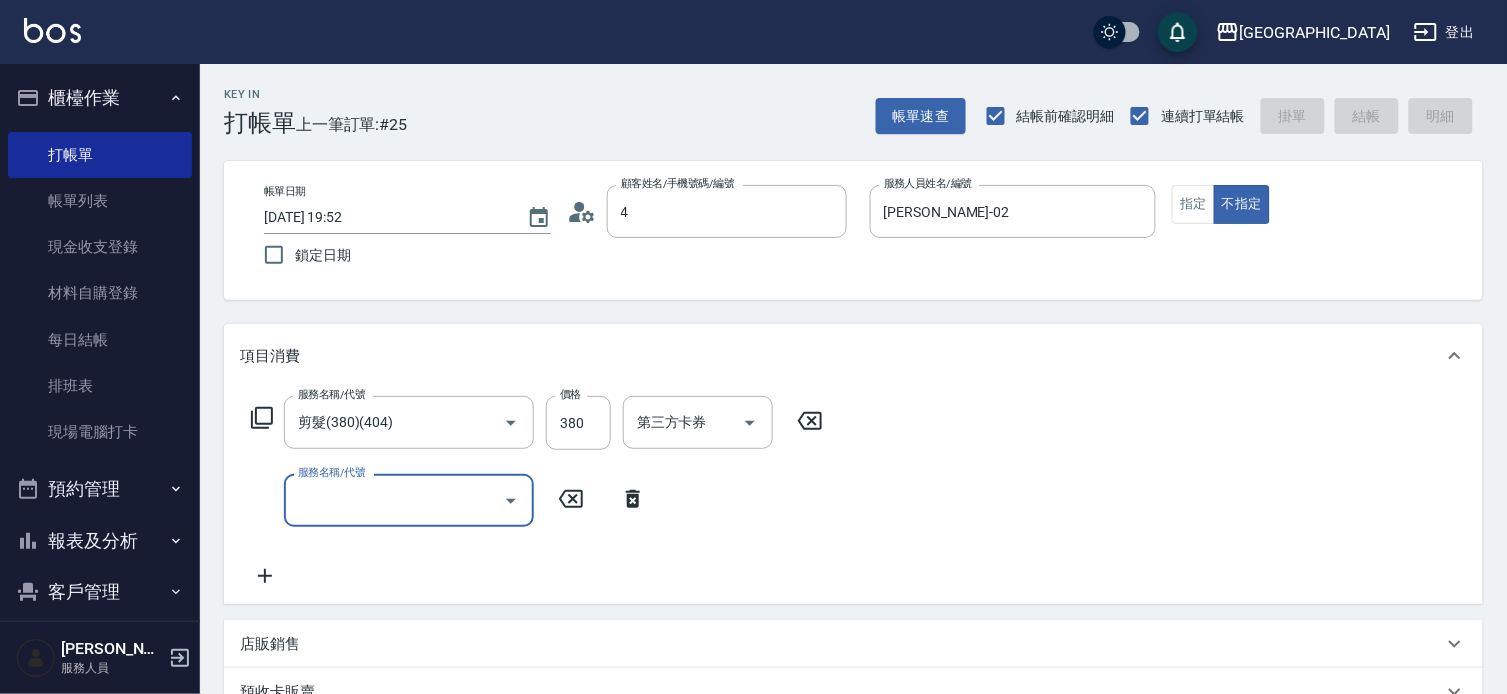 type on "41" 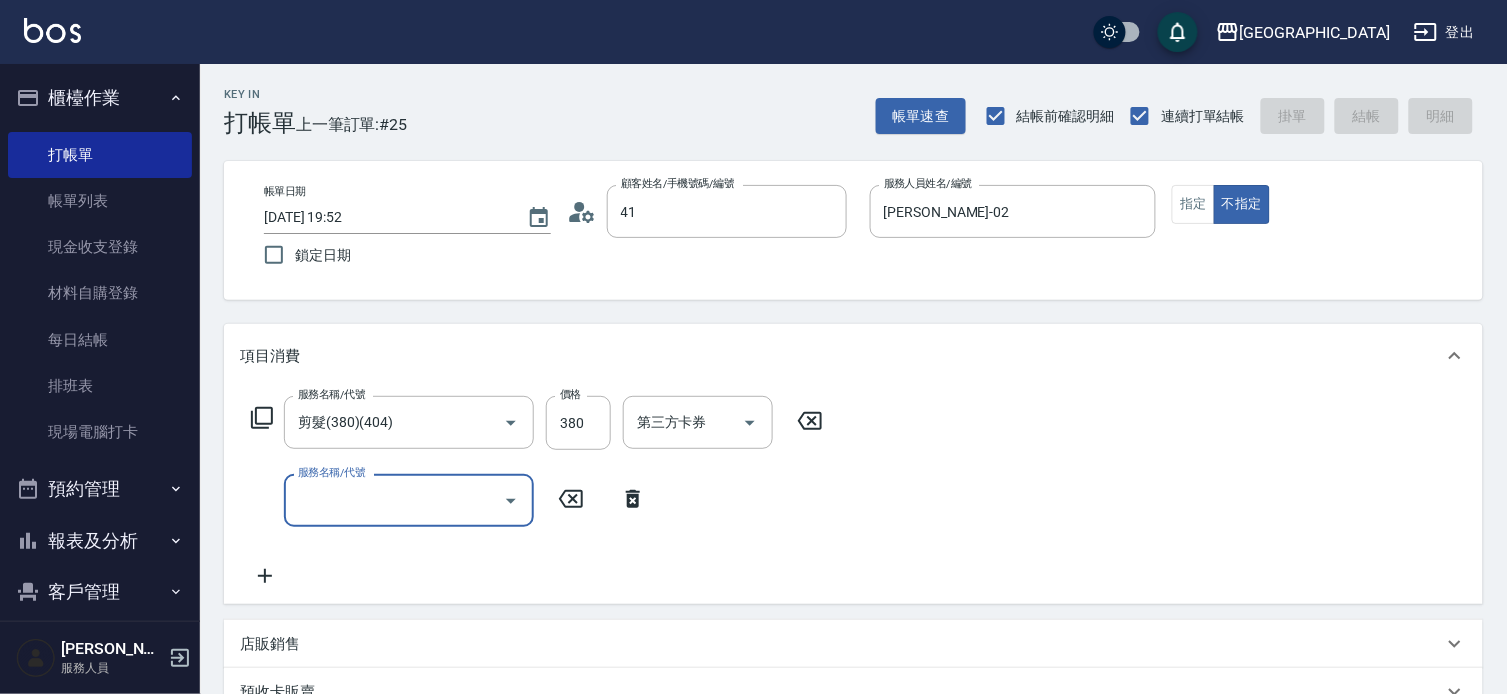 type 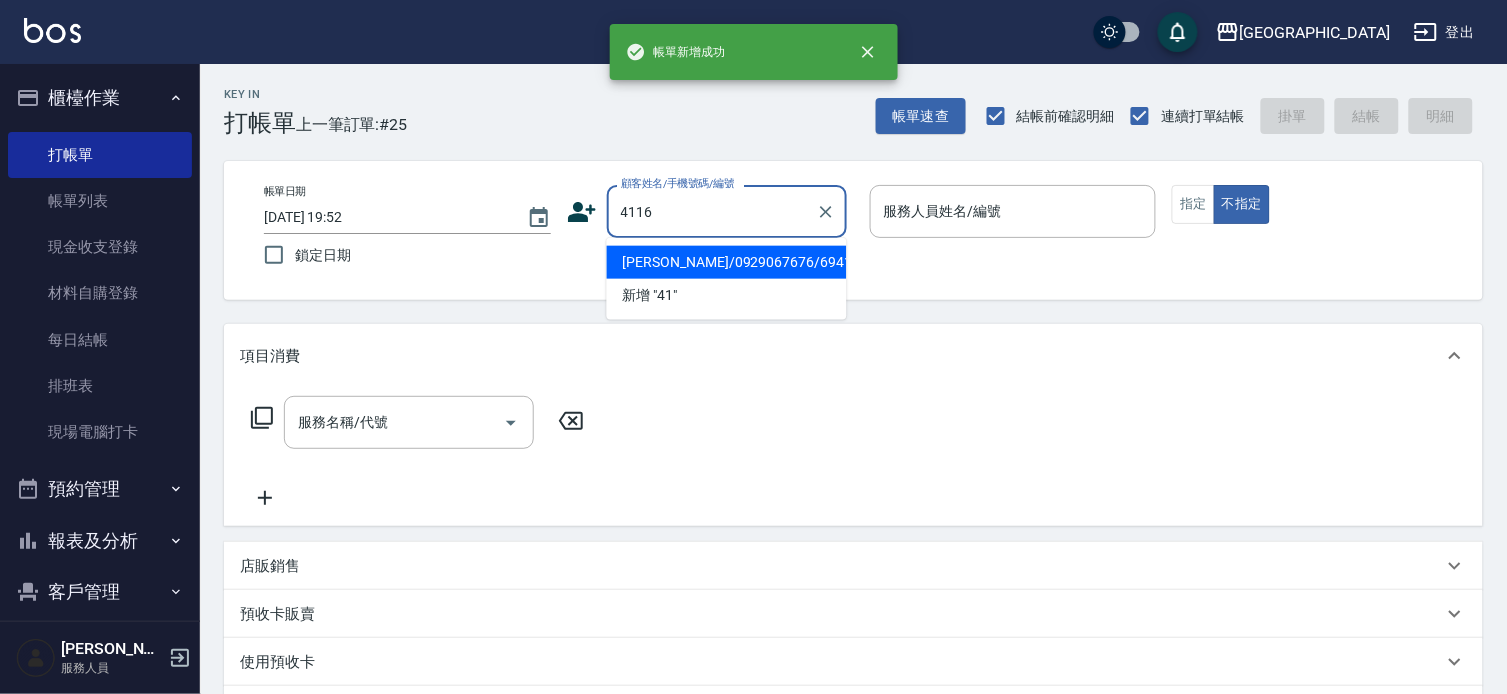 type on "4116" 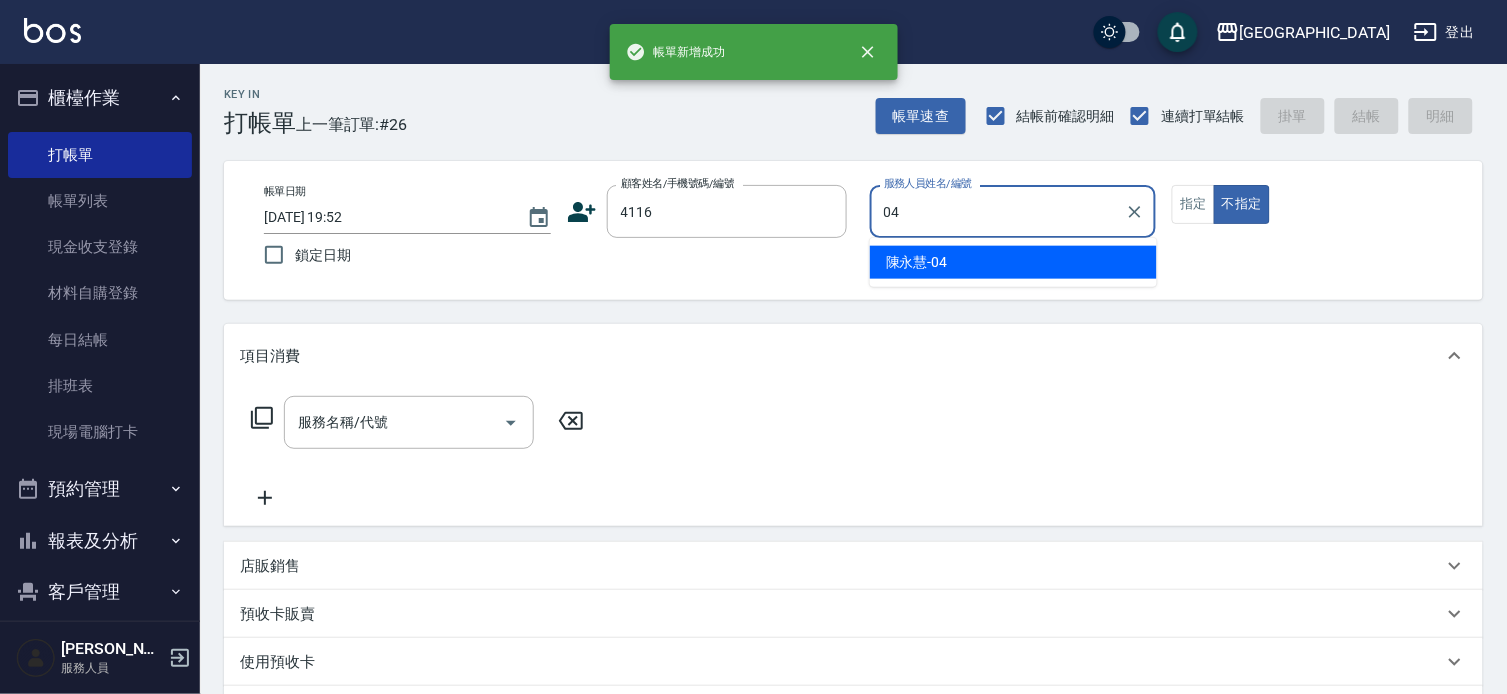 type on "[PERSON_NAME]-04" 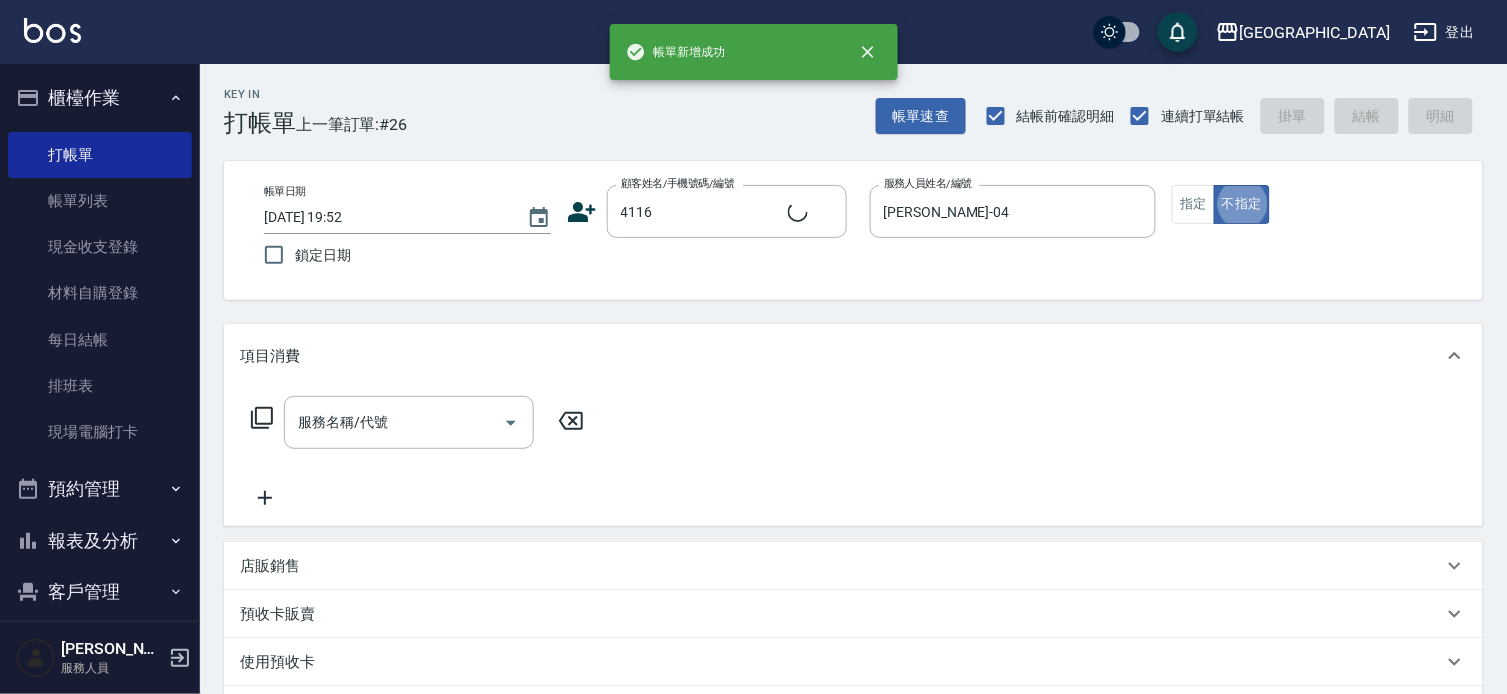 type on "[PERSON_NAME]/0931036639/4116" 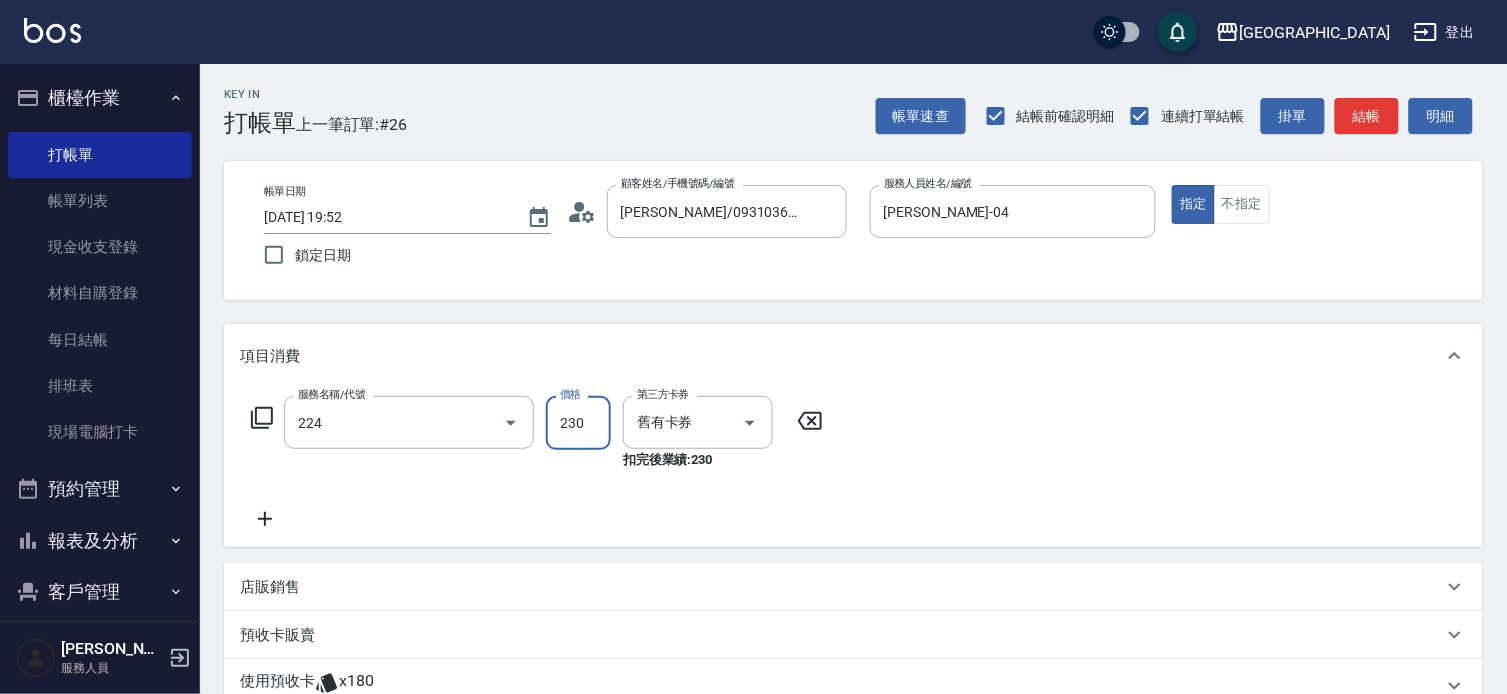 type on "洗髮(卡)230(224)" 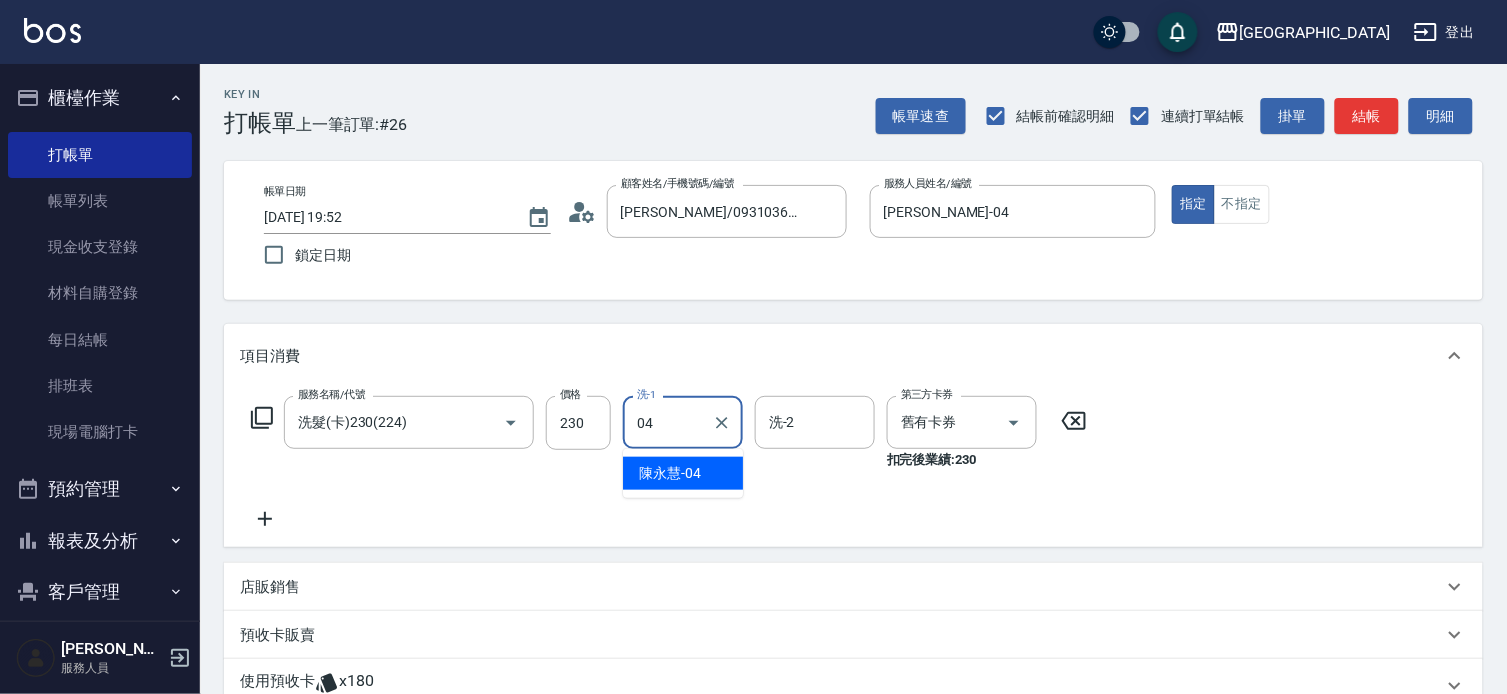 type on "[PERSON_NAME]-04" 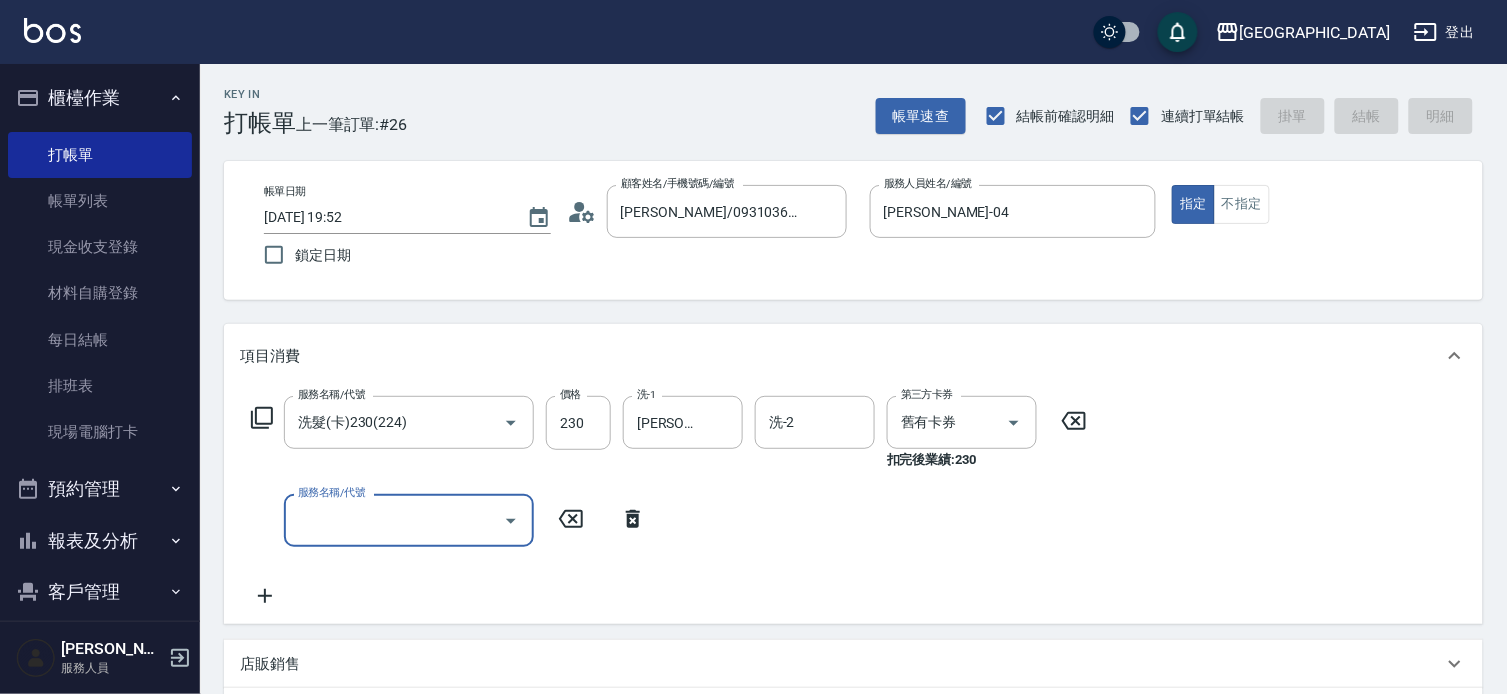 type 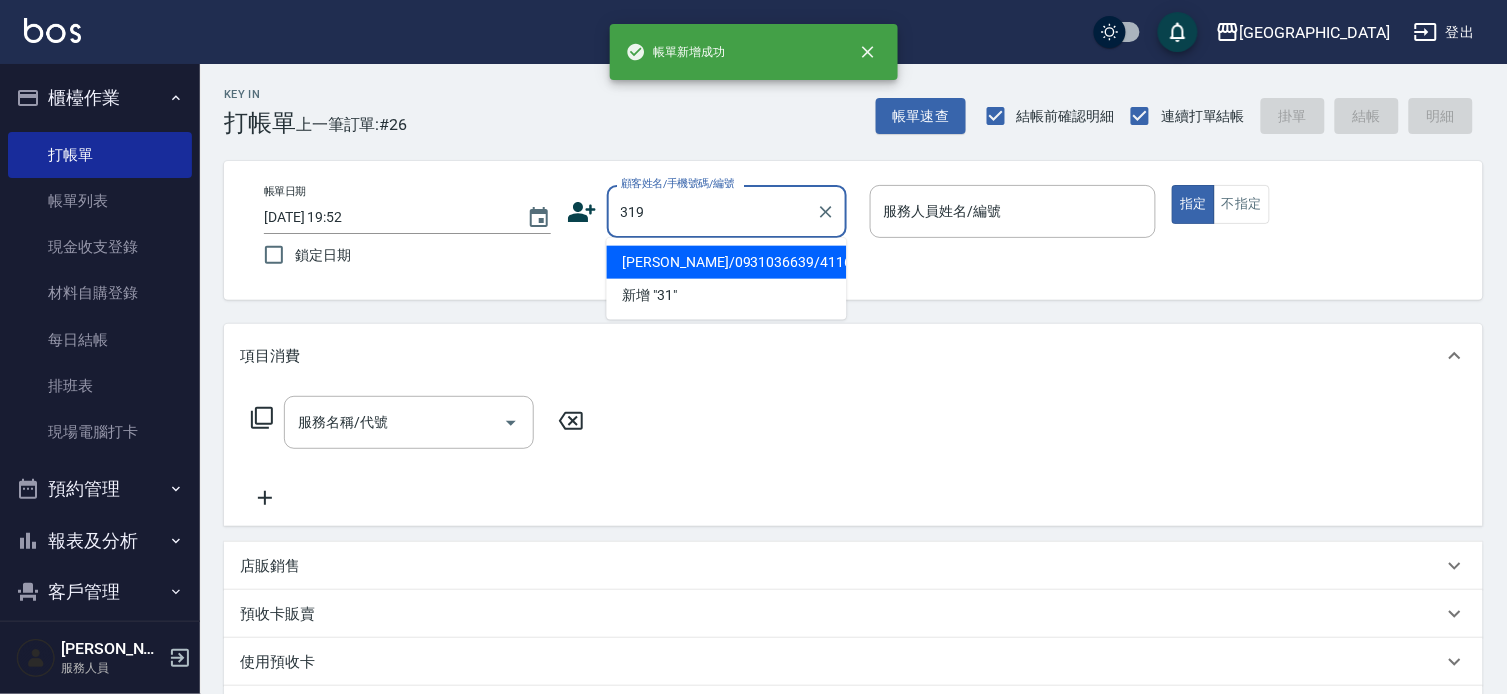type on "319" 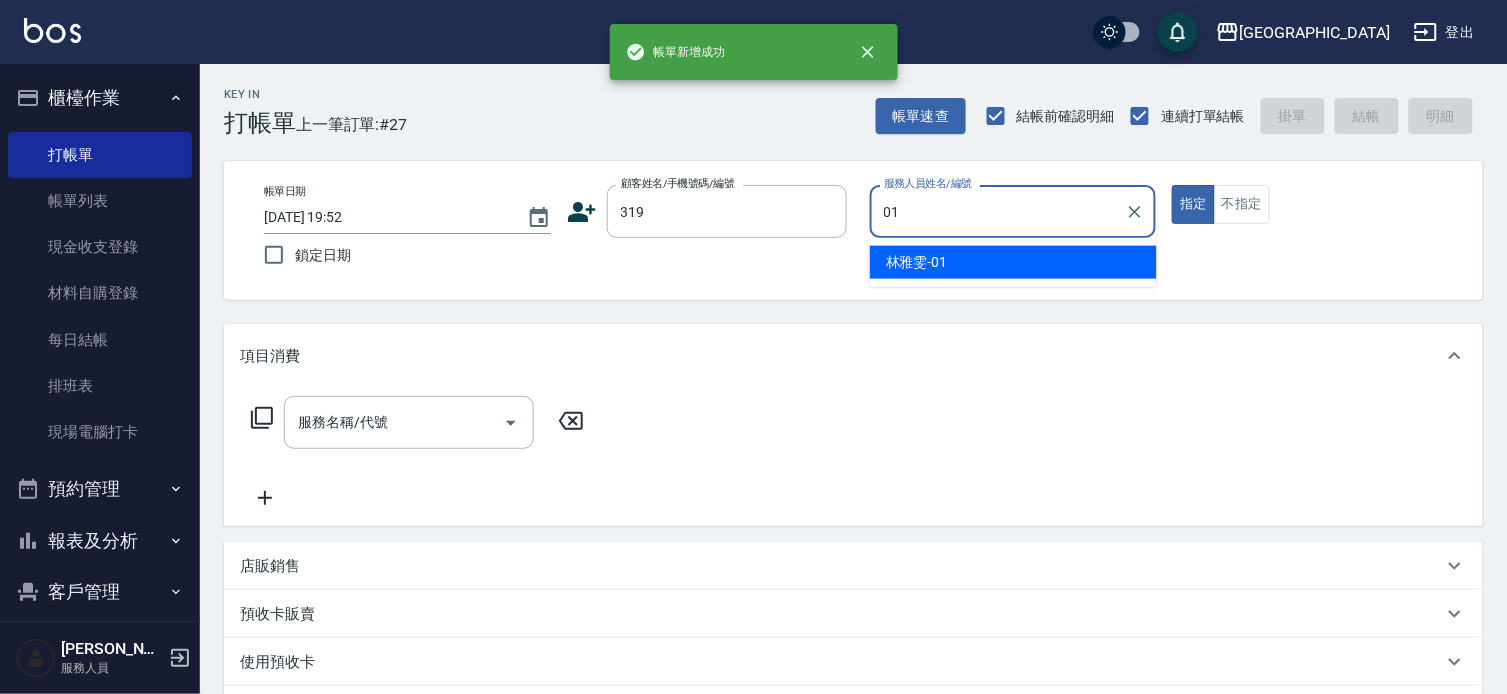 type on "[PERSON_NAME]-01" 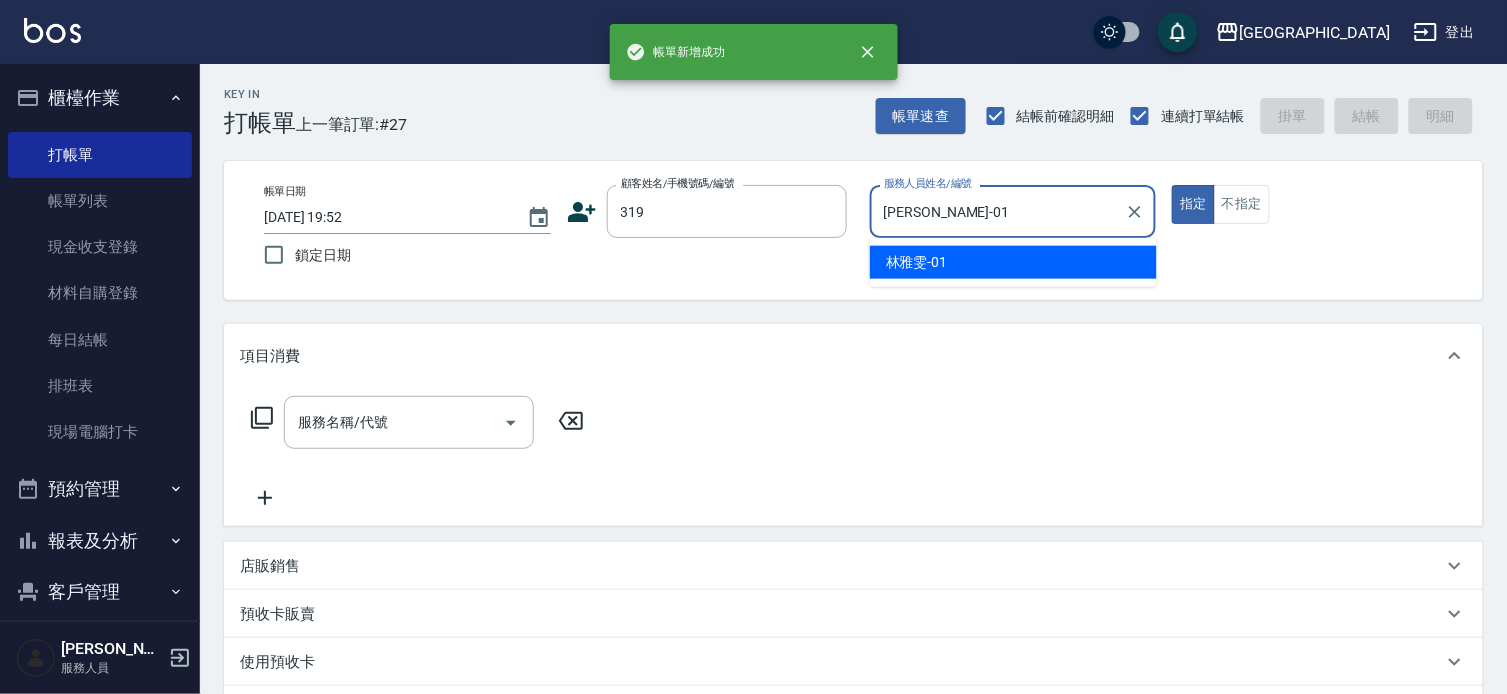 type on "true" 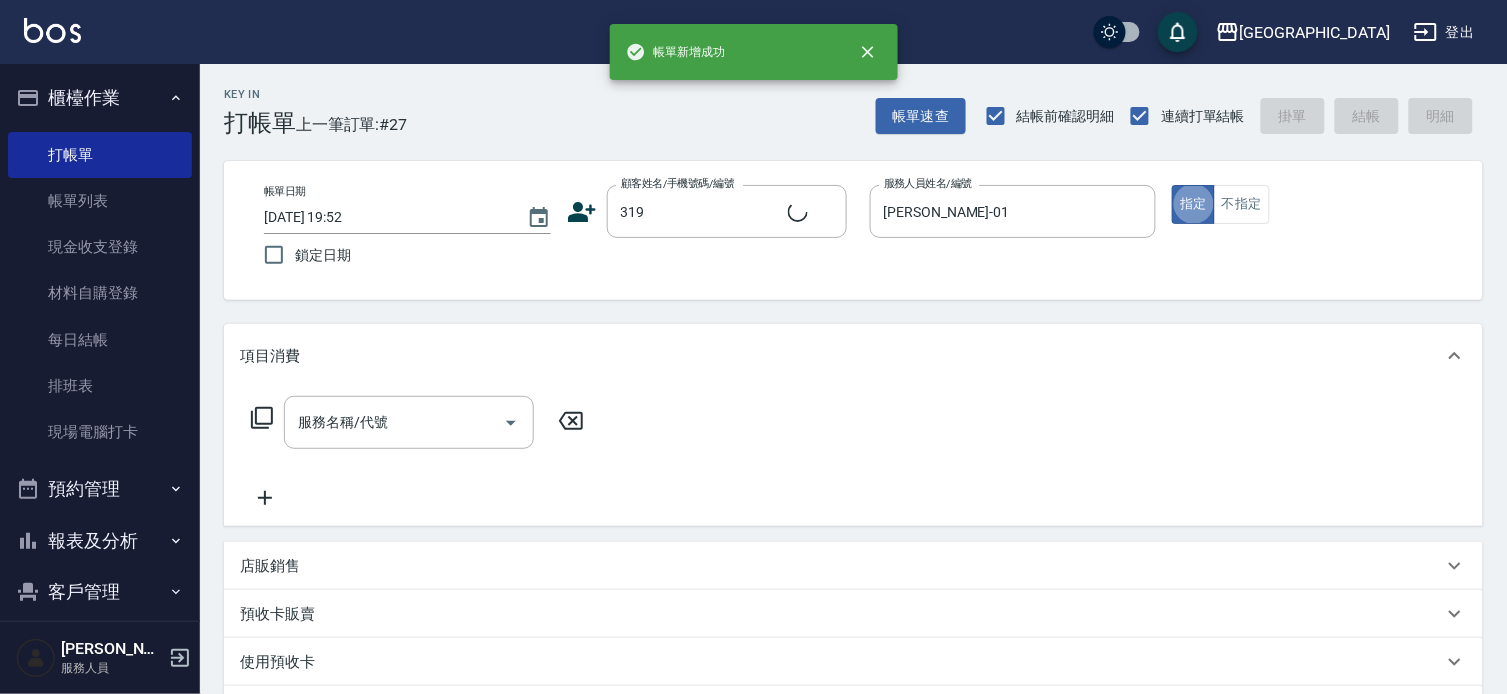 type on "[PERSON_NAME]/0319/319" 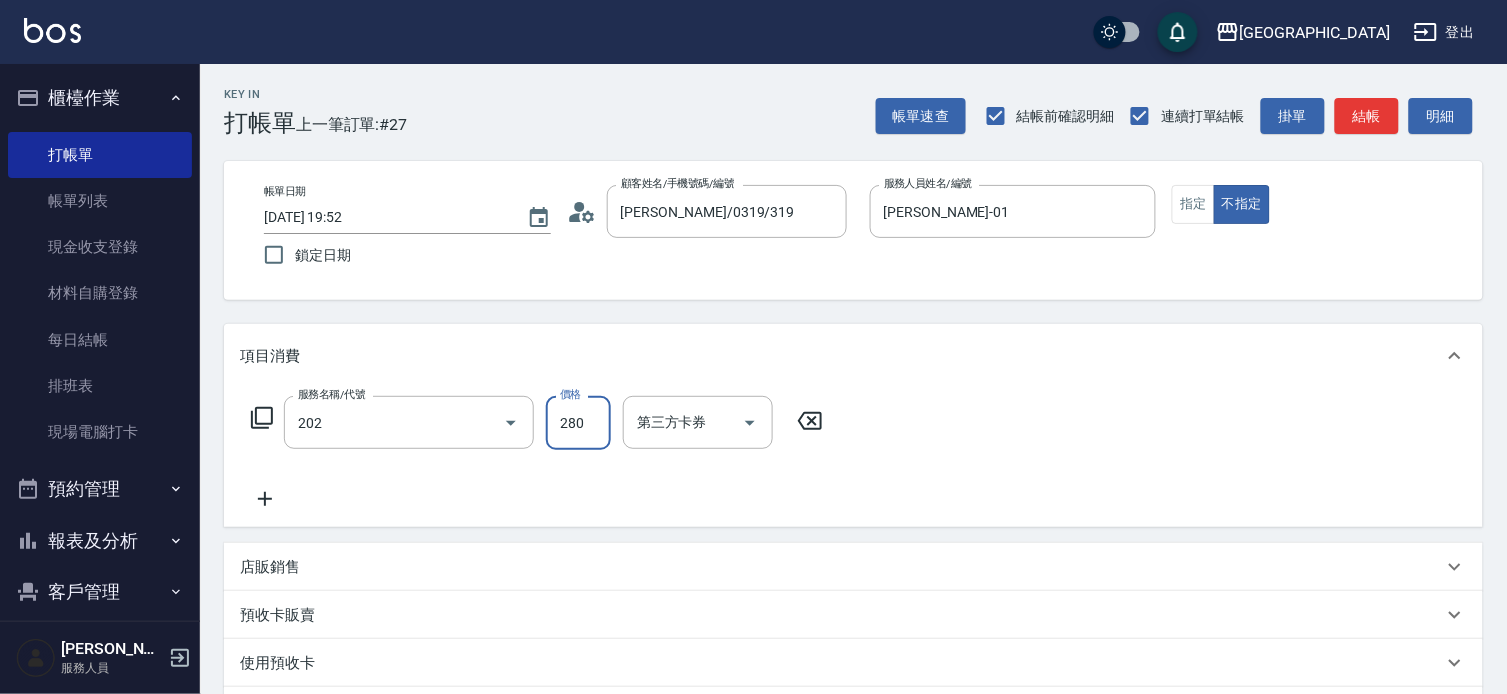 type on "洗髮[280](202)" 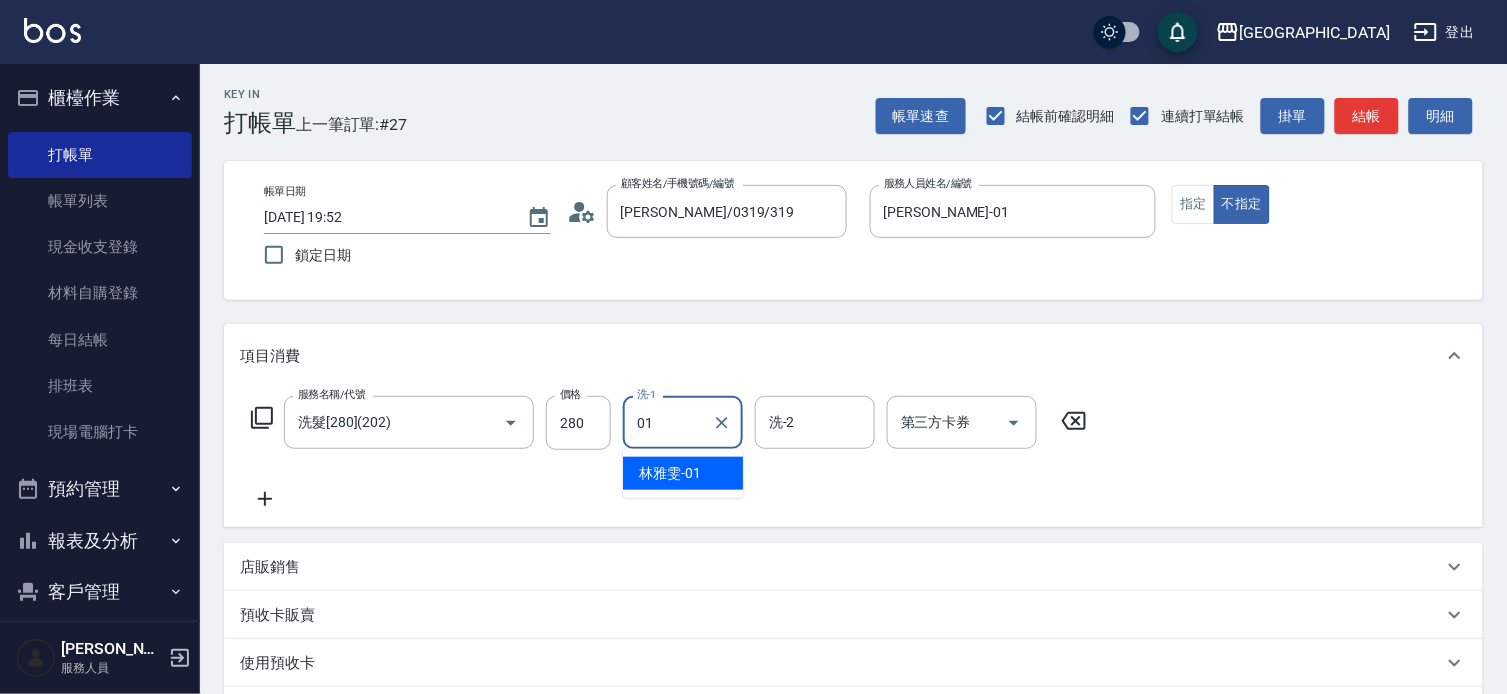 type on "[PERSON_NAME]-01" 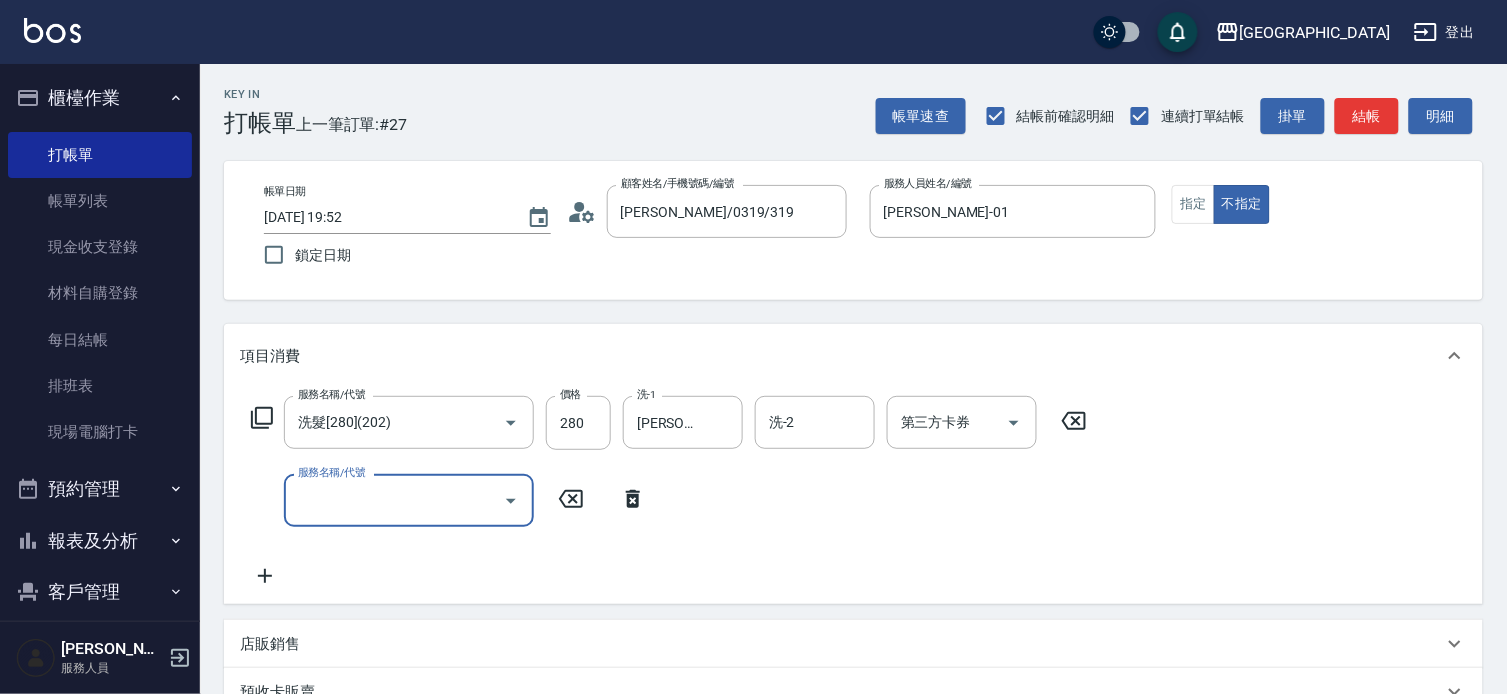 type on "8" 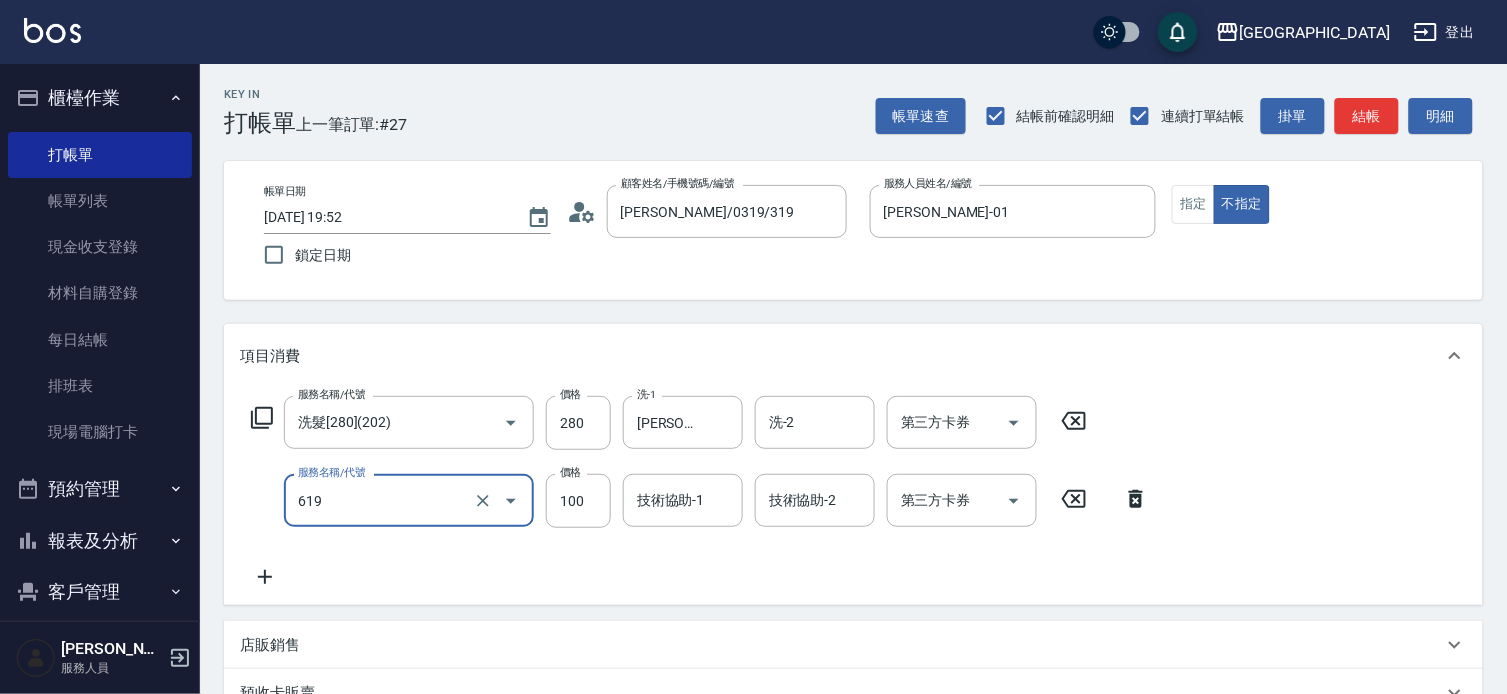 type on "[PERSON_NAME].玻酸.晶膜.水療(619)" 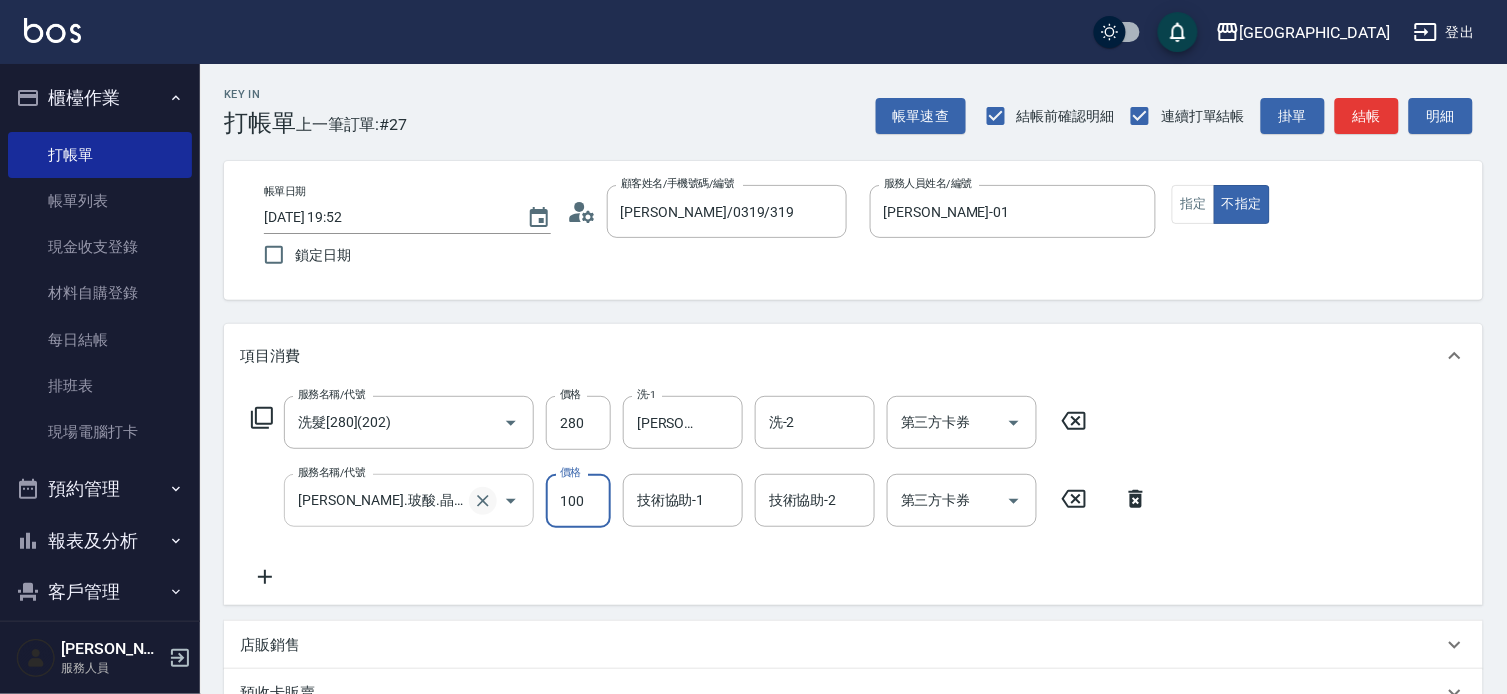drag, startPoint x: 471, startPoint y: 513, endPoint x: 490, endPoint y: 505, distance: 20.615528 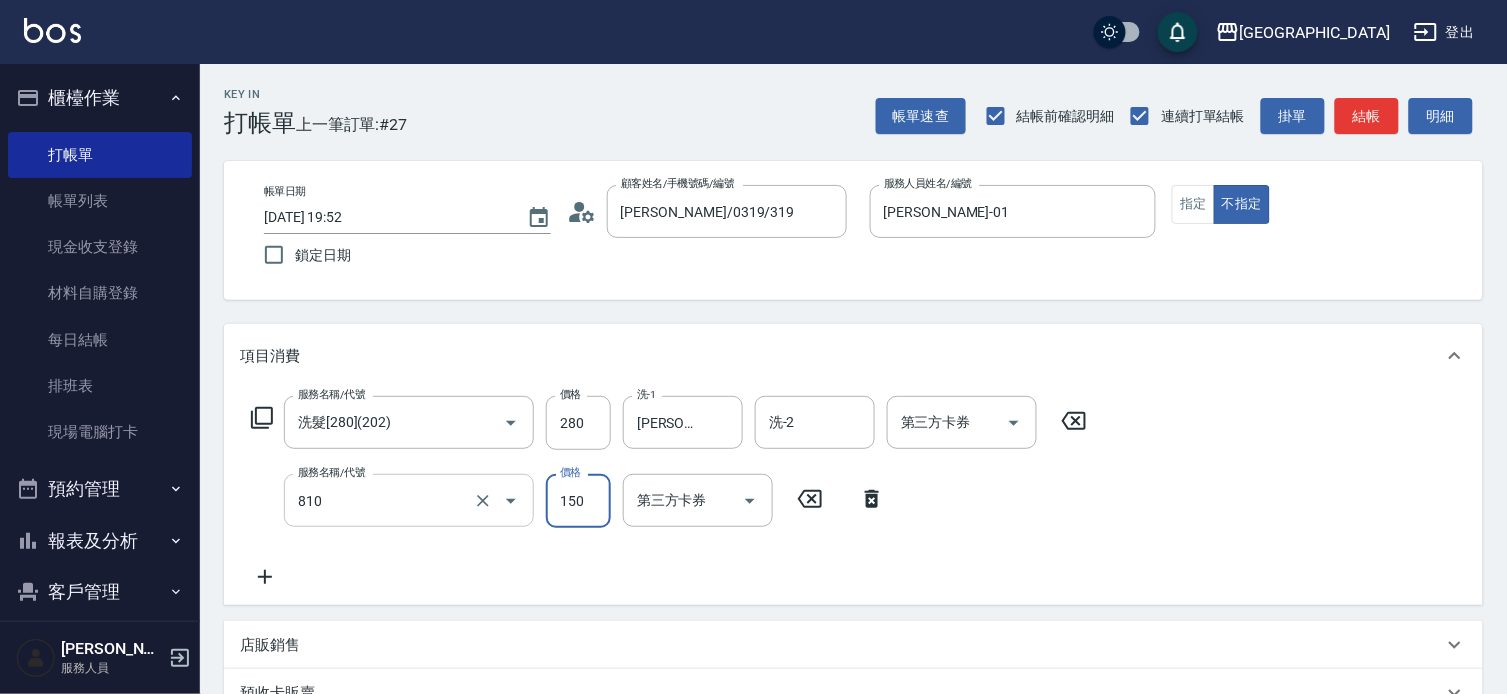 type on "單梳(810)" 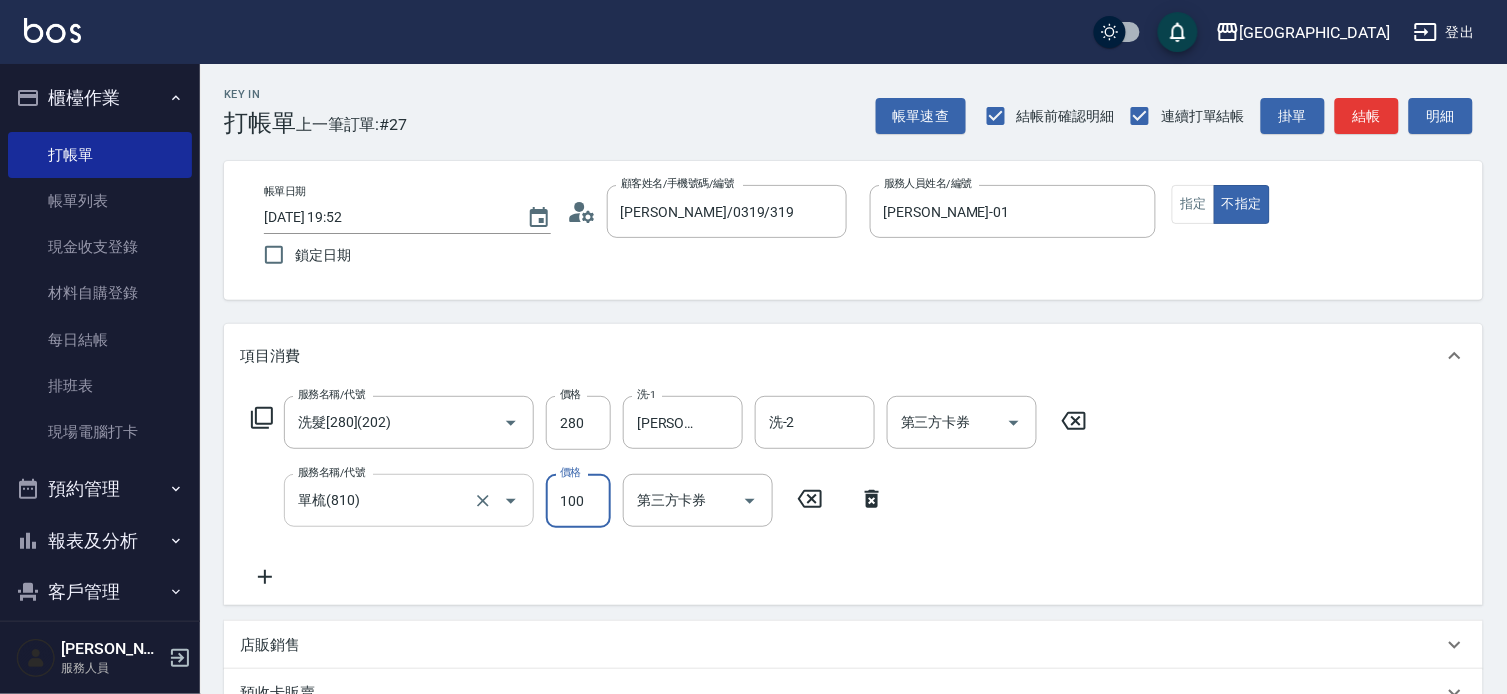 type on "100" 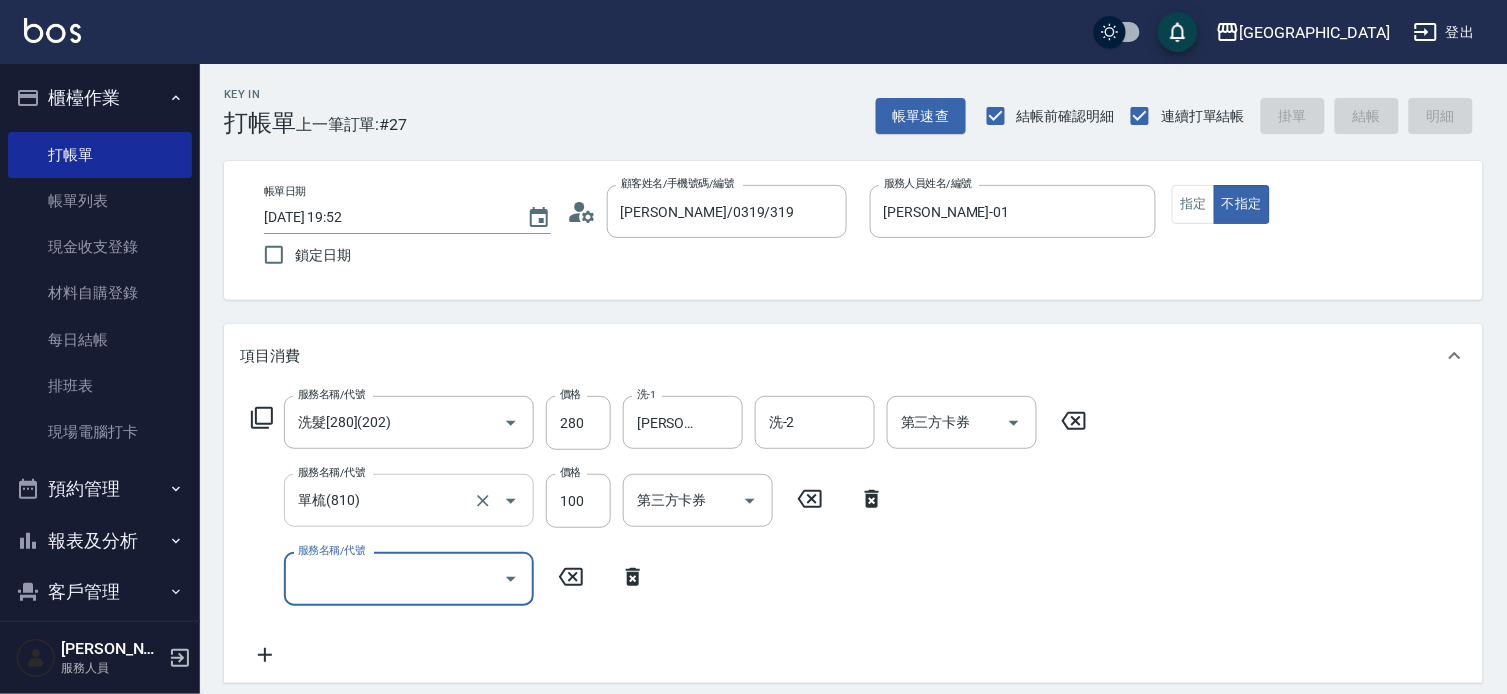 type 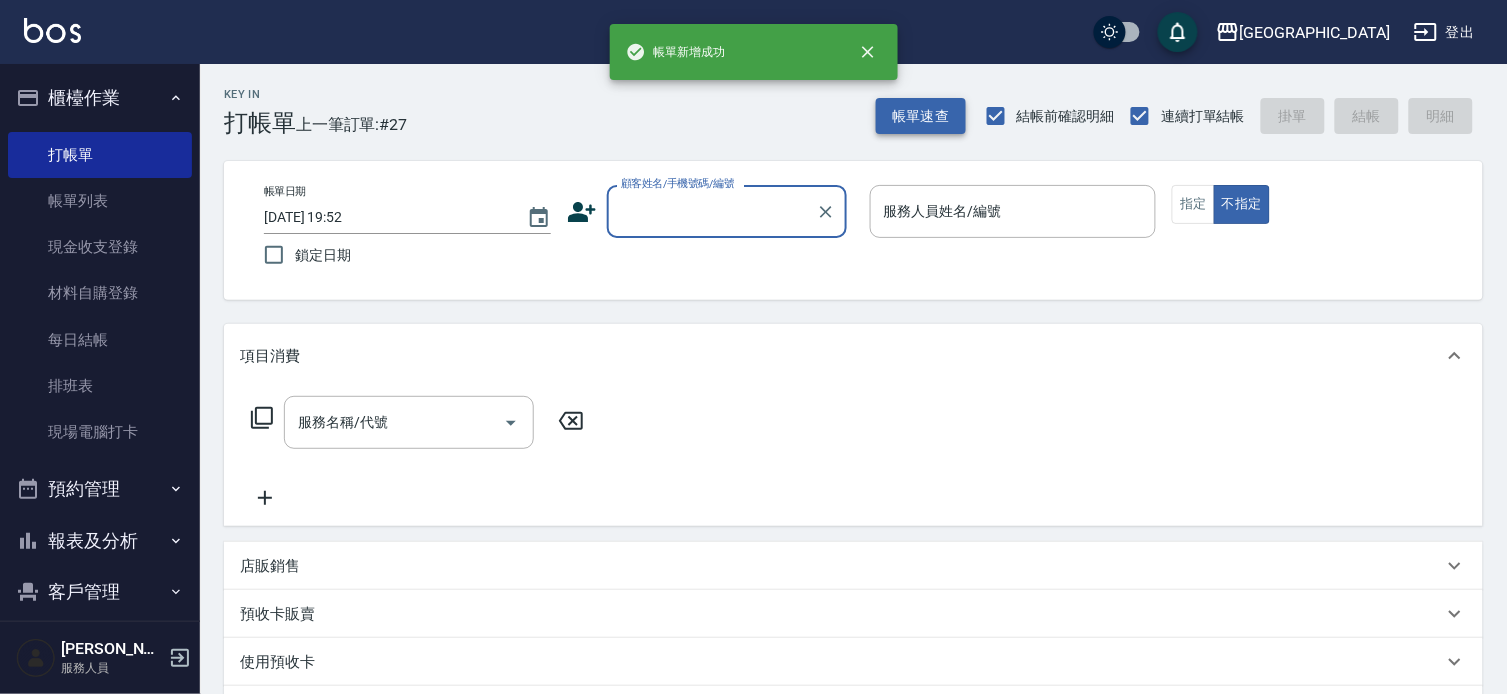 click on "帳單速查" at bounding box center [921, 116] 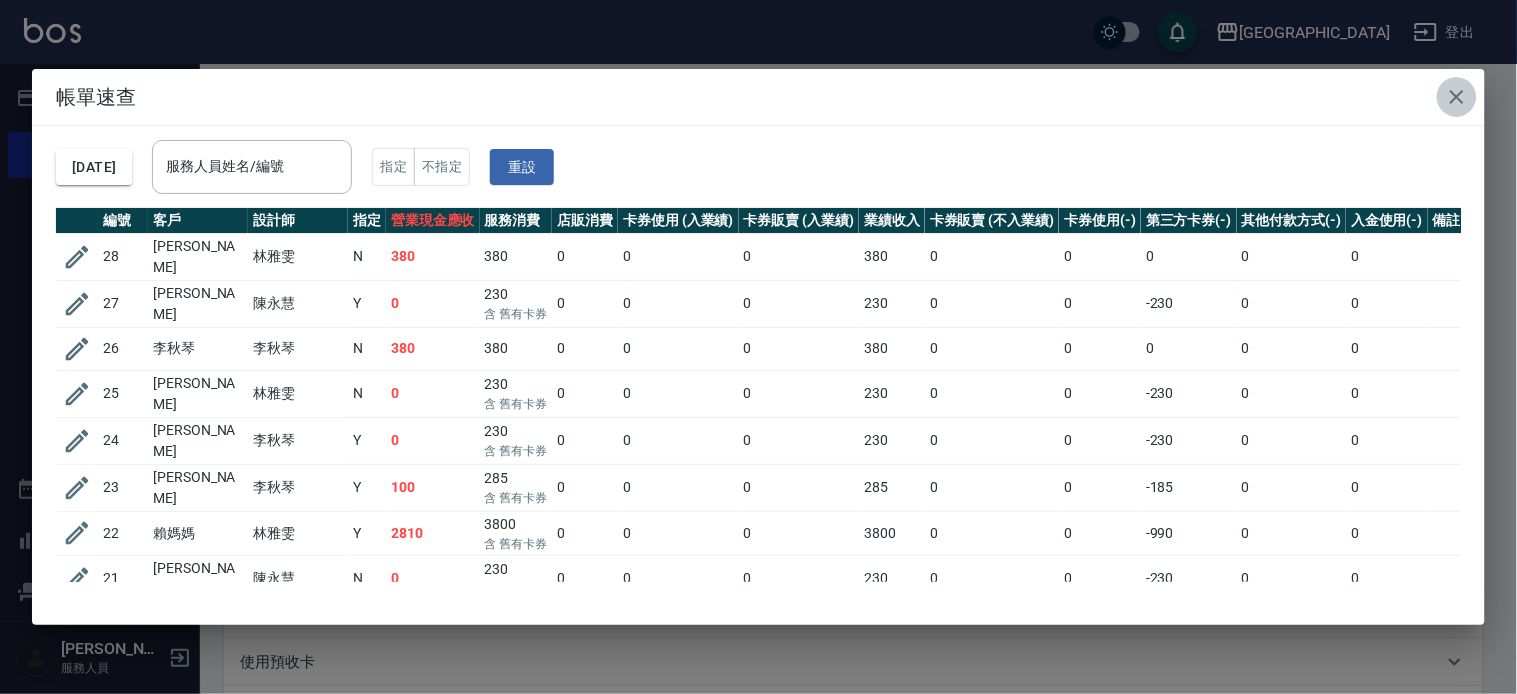 click 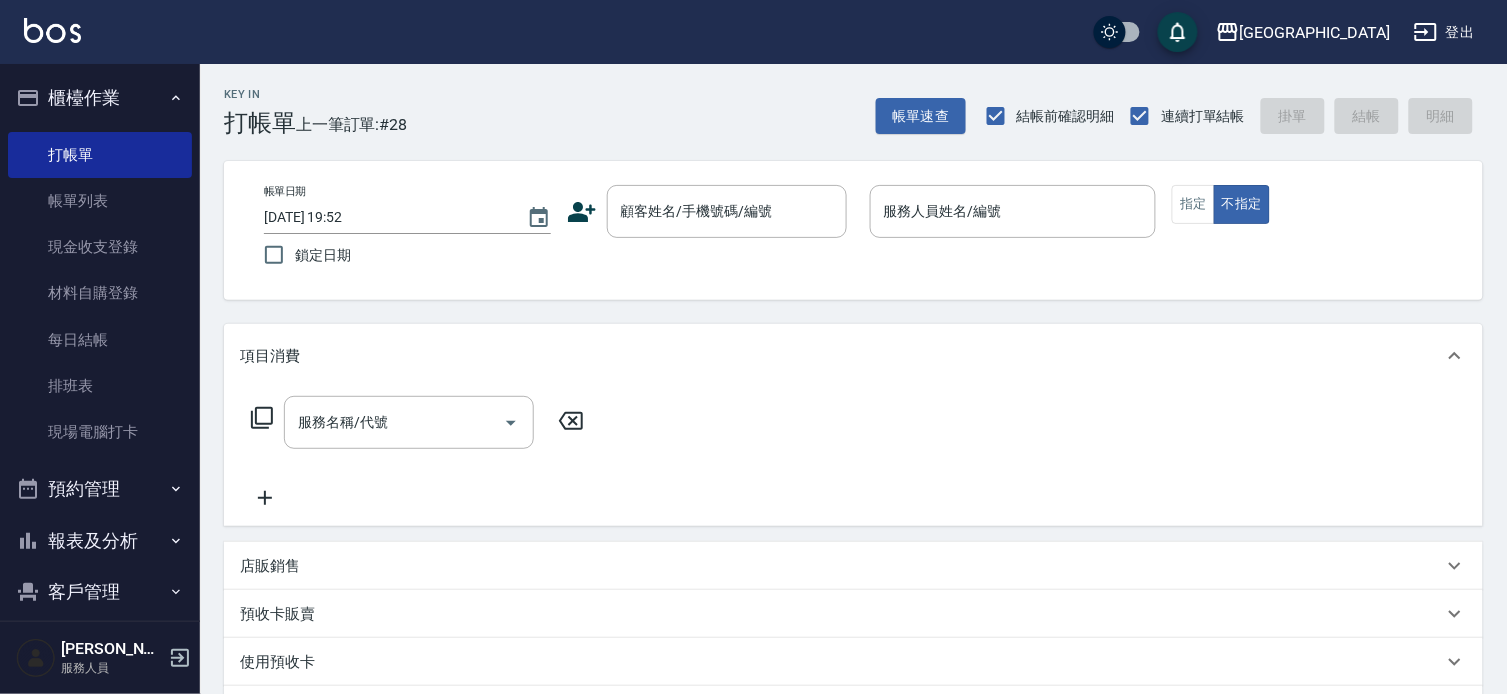 click on "櫃檯作業" at bounding box center [100, 98] 